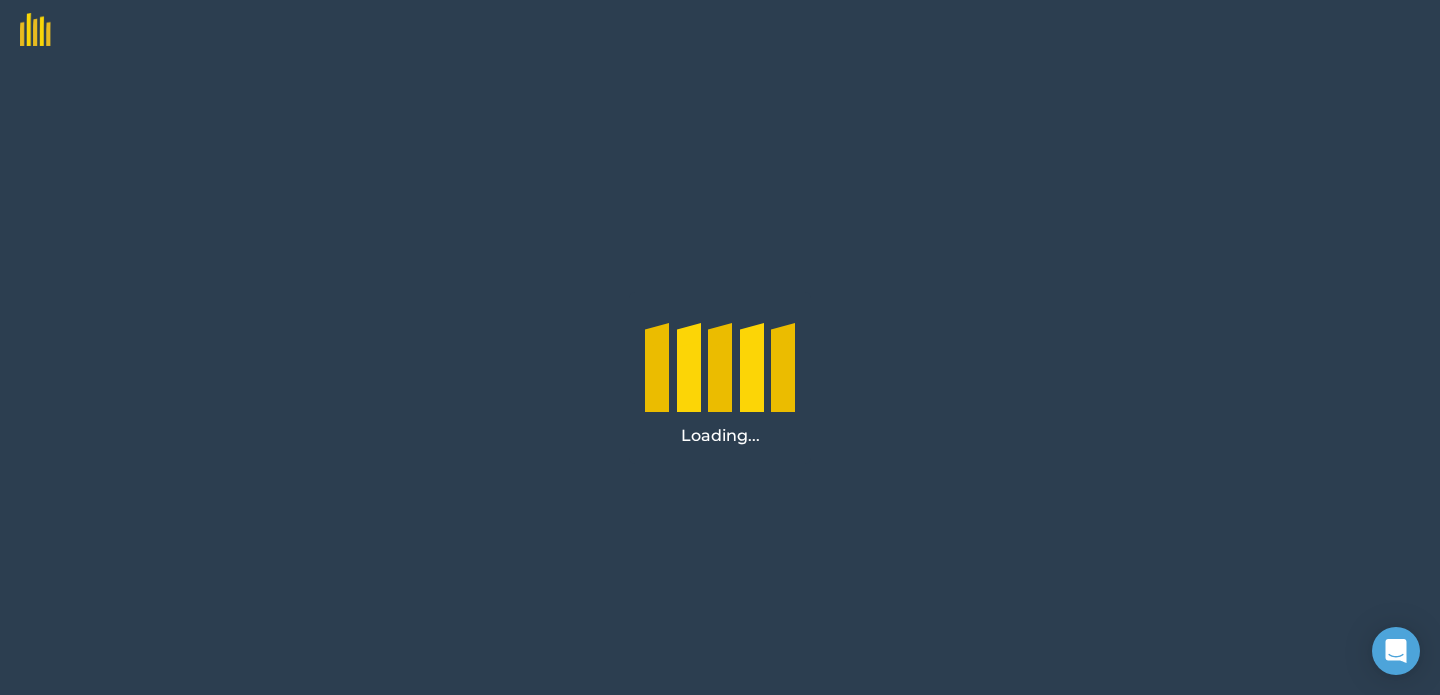 scroll, scrollTop: 0, scrollLeft: 0, axis: both 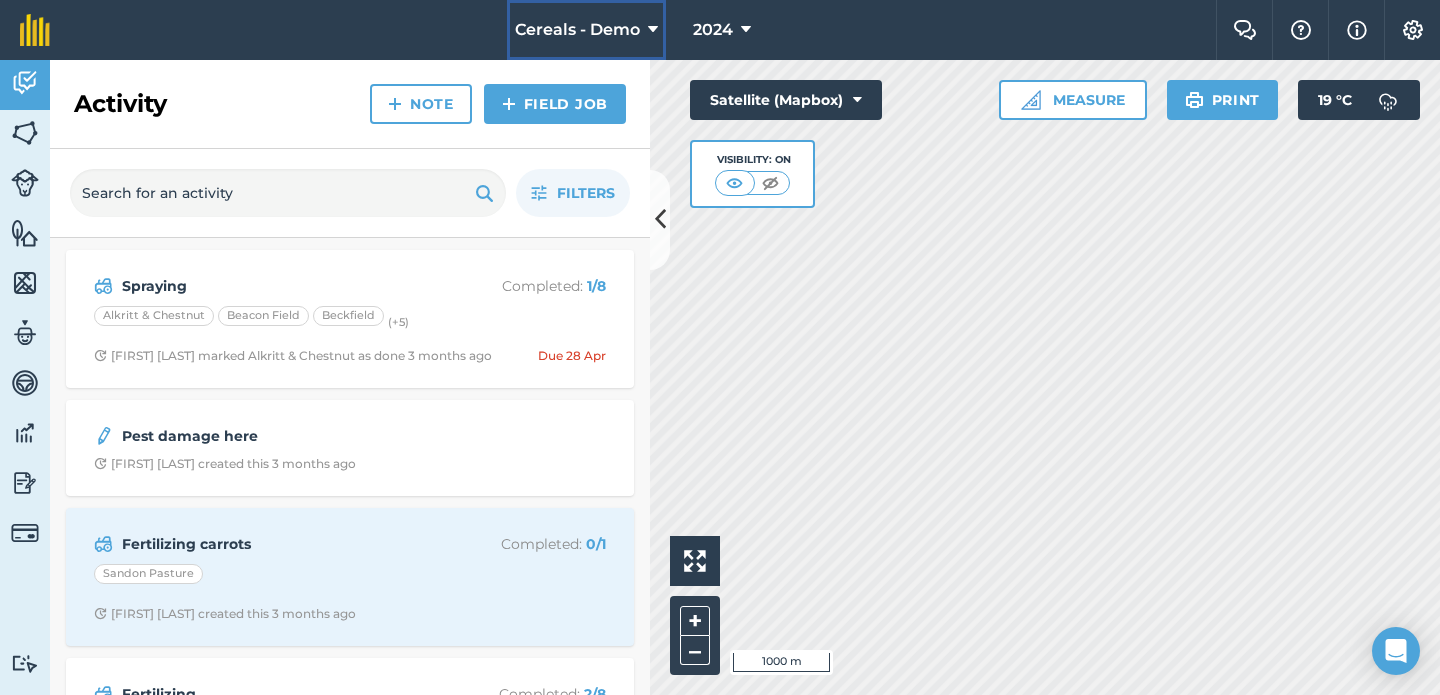 click on "Cereals - Demo" at bounding box center [586, 30] 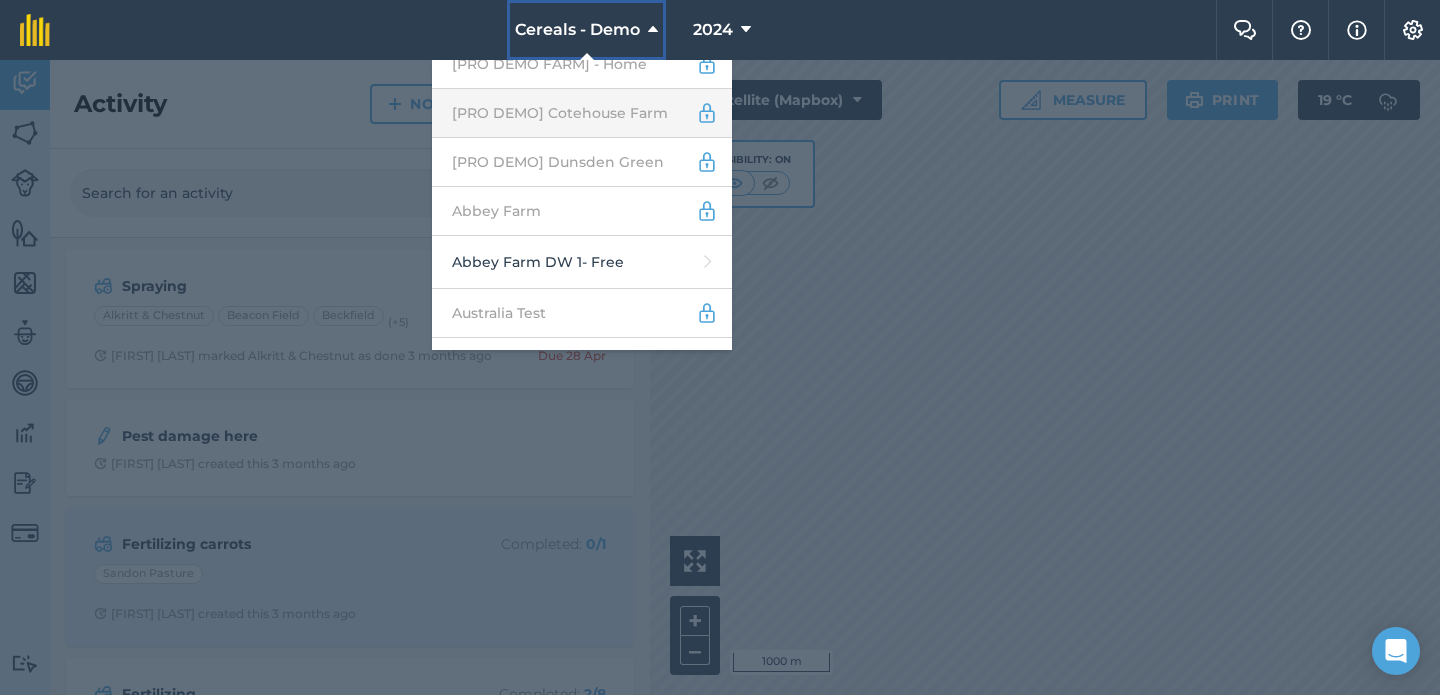 scroll, scrollTop: 132, scrollLeft: 0, axis: vertical 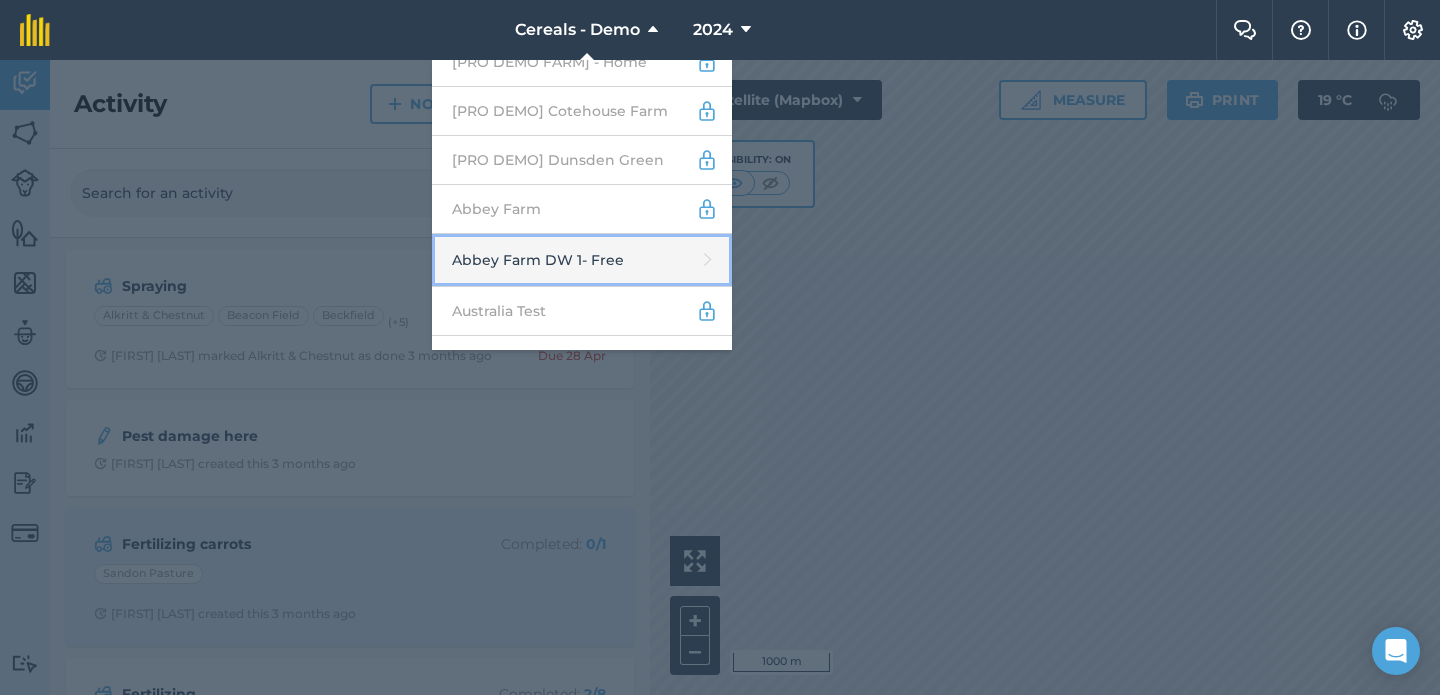 click on "Abbey Farm DW 1  - Free" at bounding box center [582, 260] 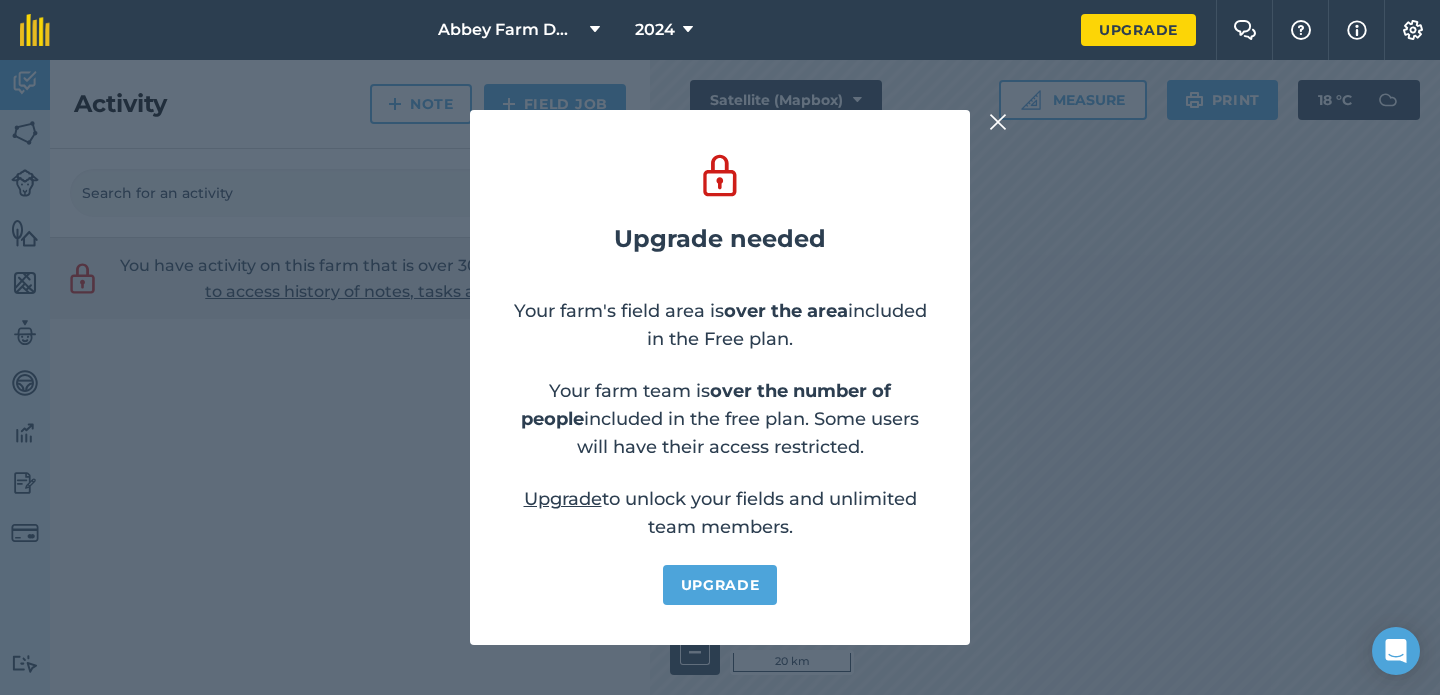 click at bounding box center [998, 122] 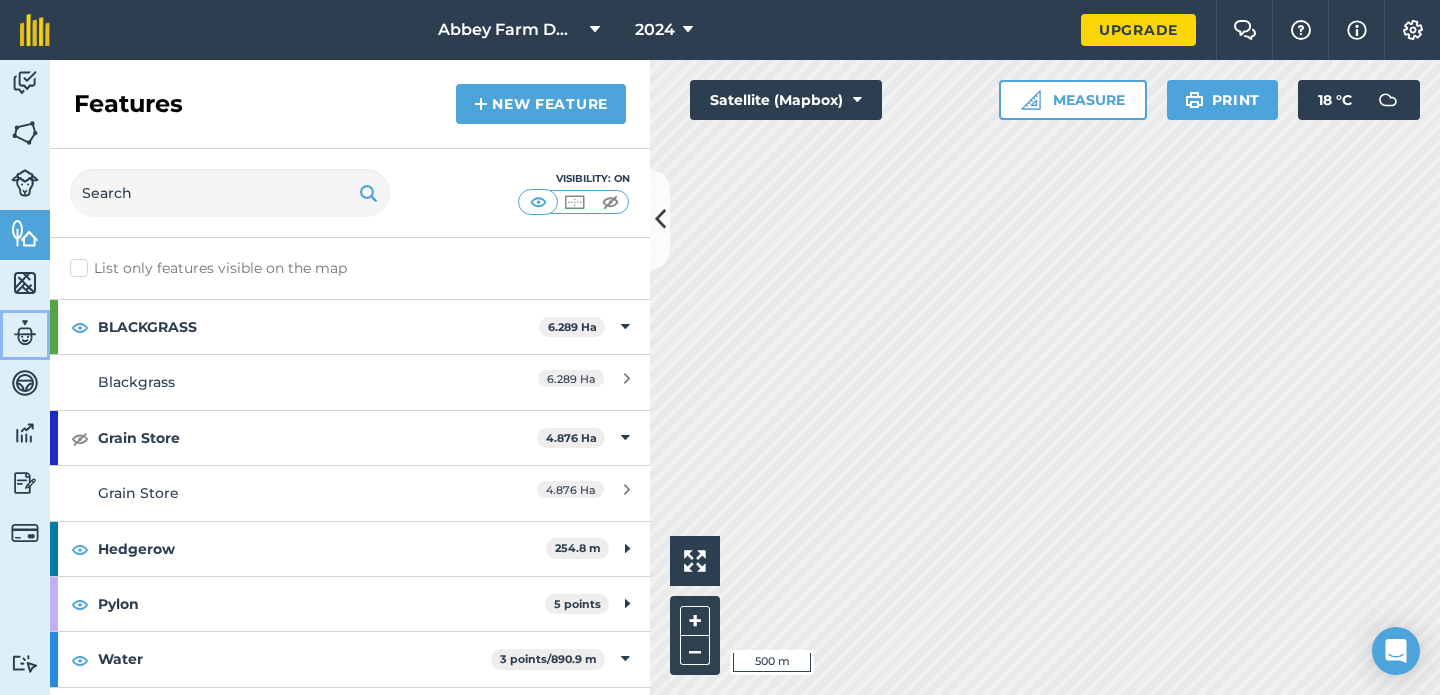 click at bounding box center (25, 333) 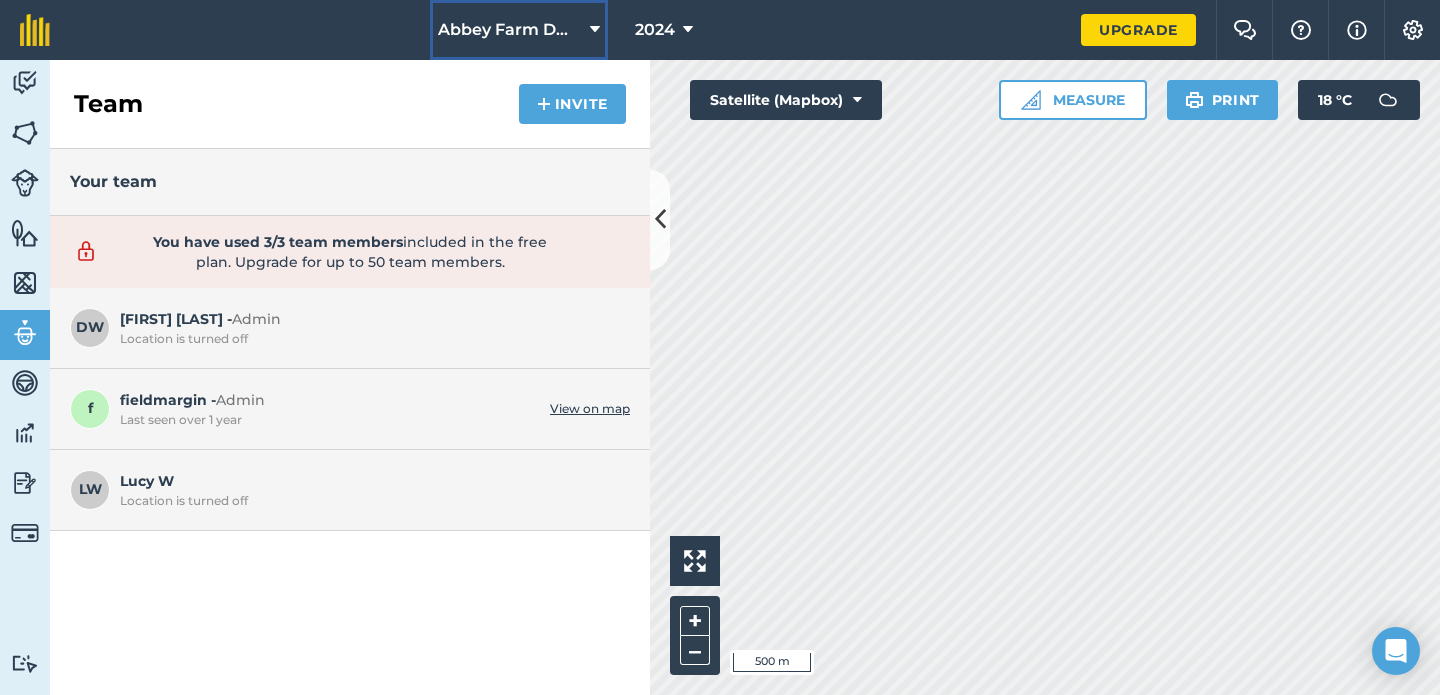 click on "Abbey Farm DW 1" at bounding box center [510, 30] 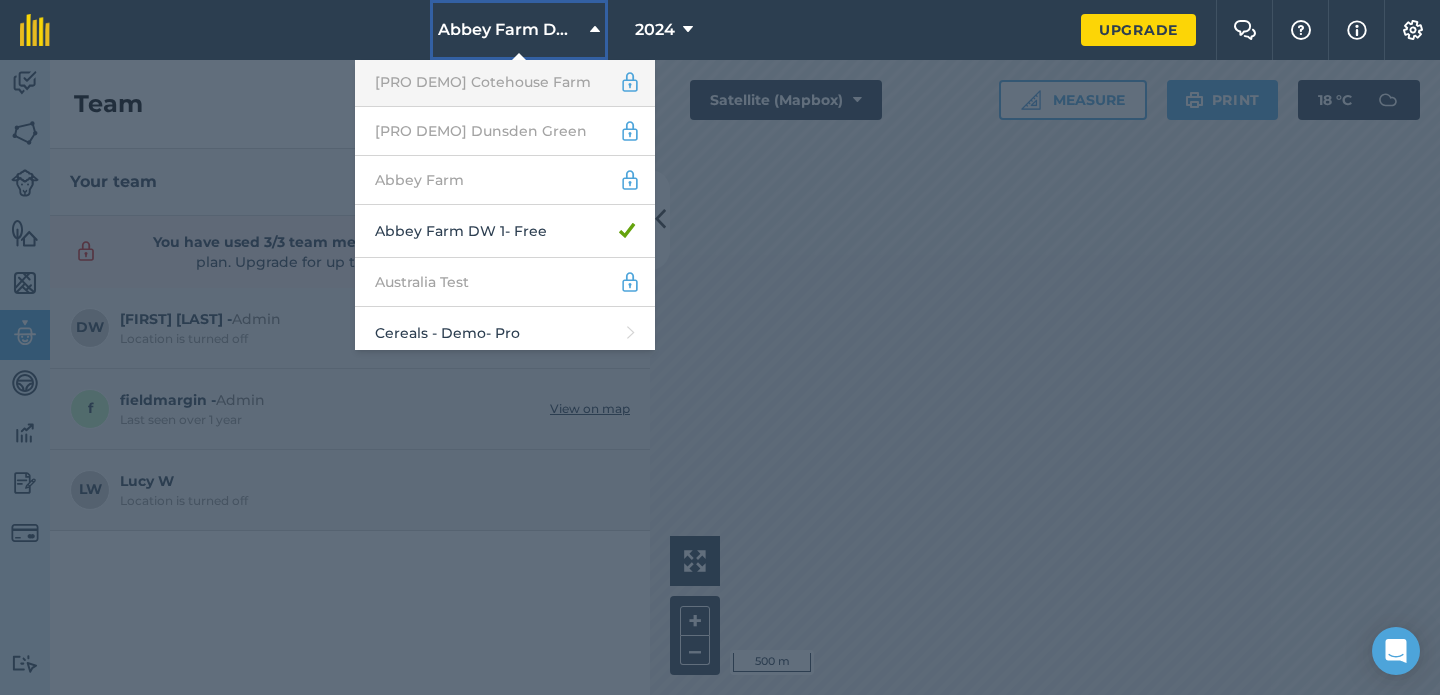 scroll, scrollTop: 163, scrollLeft: 0, axis: vertical 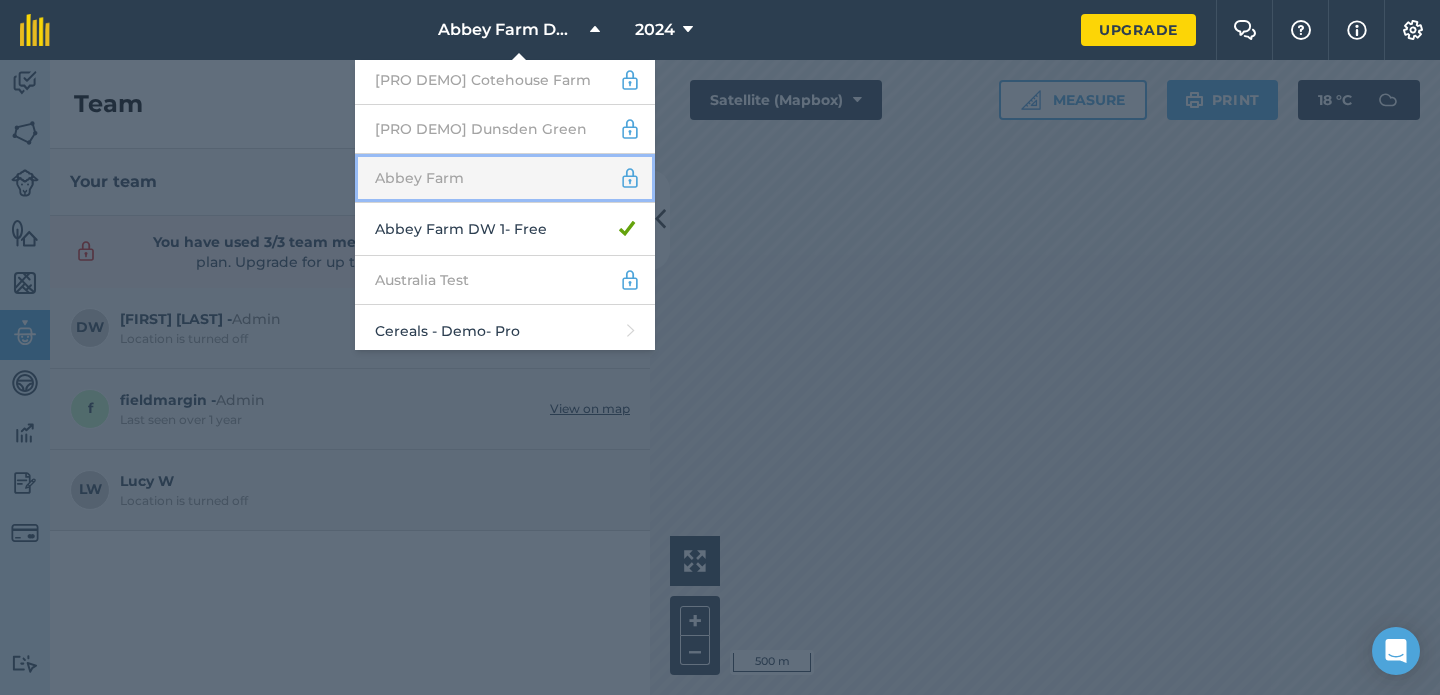 click on "Abbey Farm" at bounding box center [505, 178] 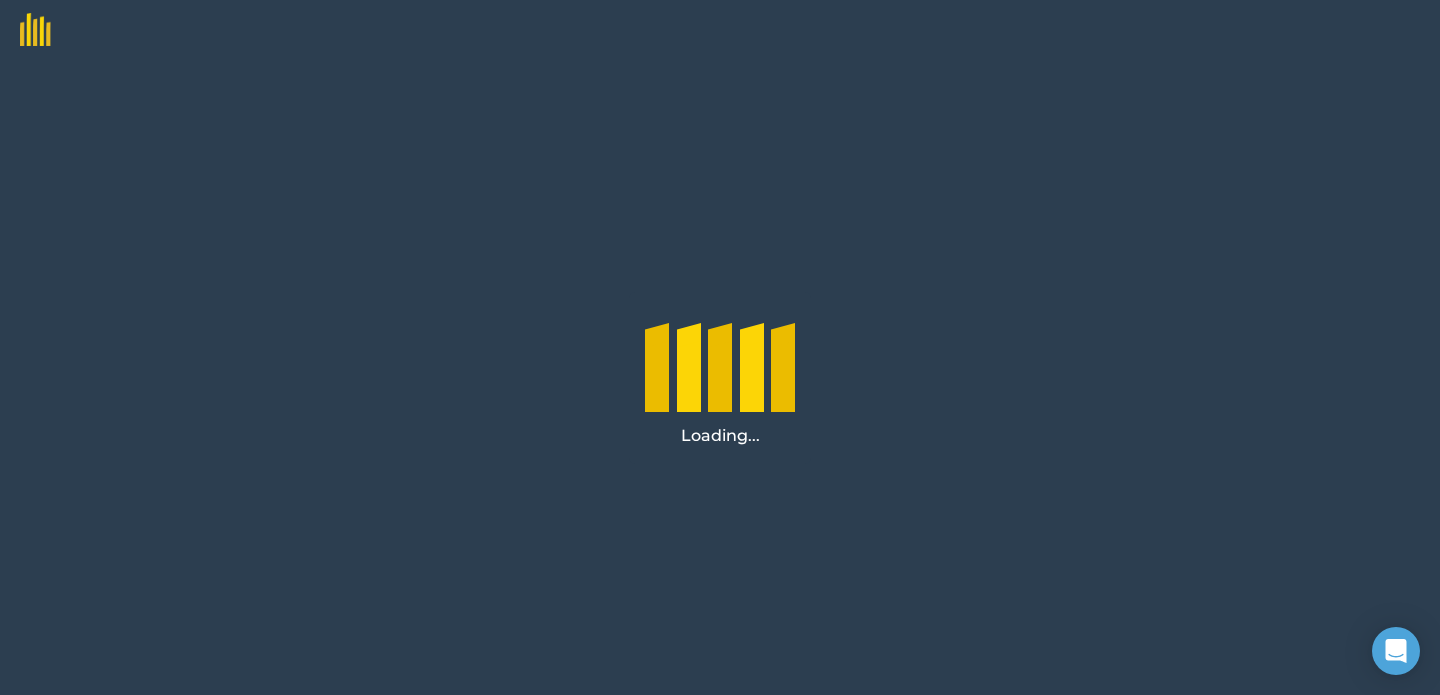 select on "MEMBER" 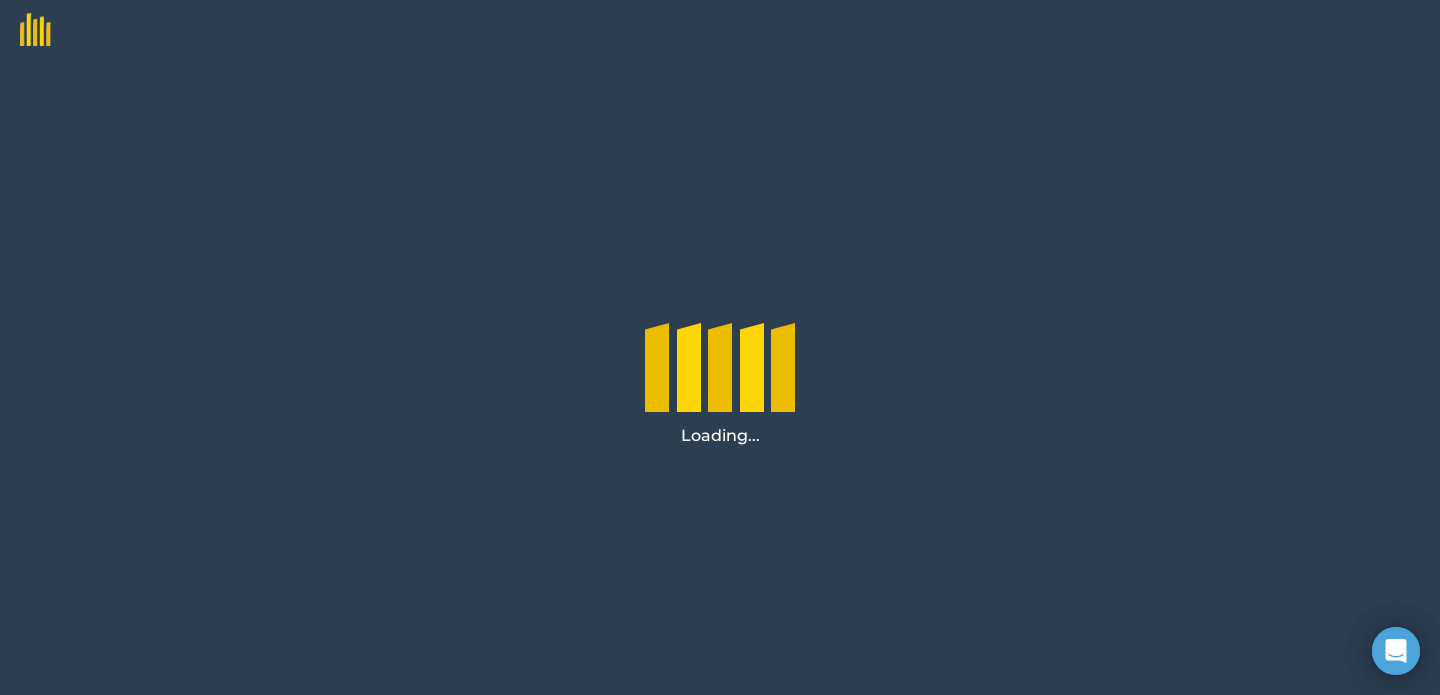scroll, scrollTop: 0, scrollLeft: 0, axis: both 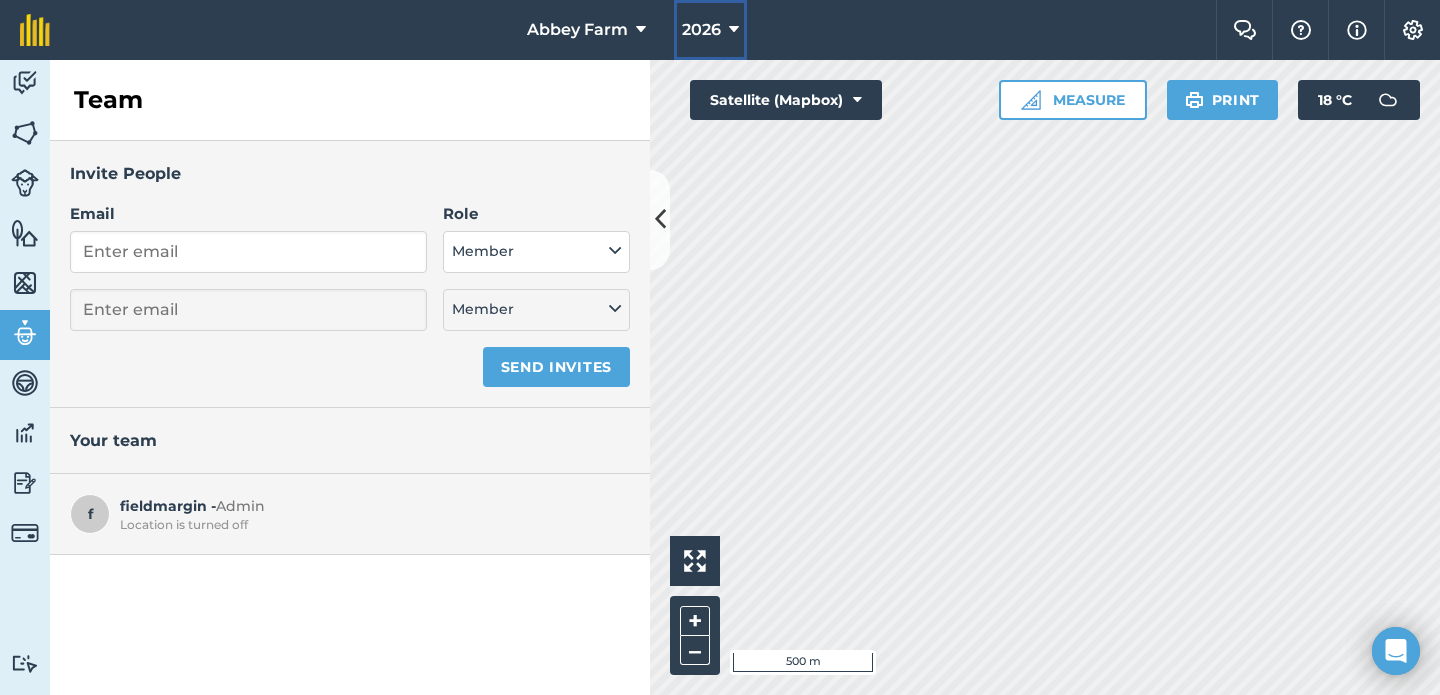 click on "2026" at bounding box center (701, 30) 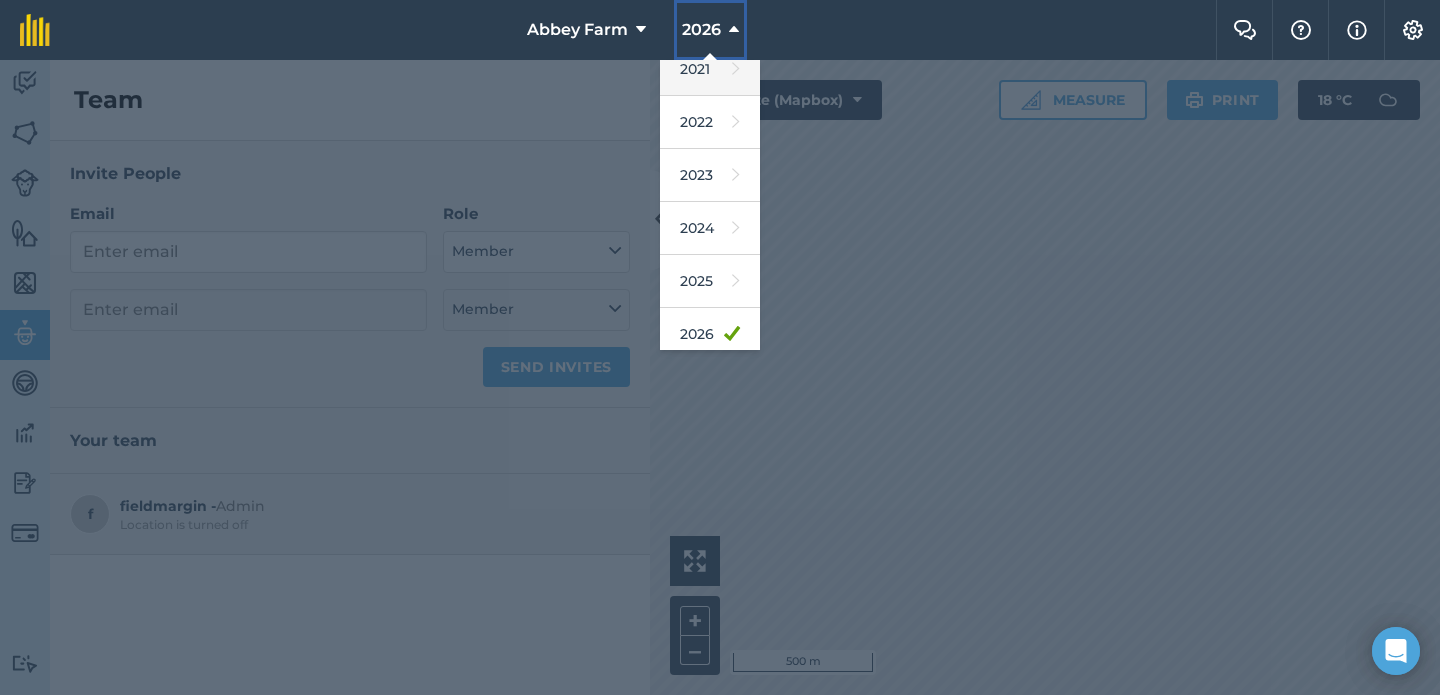 scroll, scrollTop: 178, scrollLeft: 0, axis: vertical 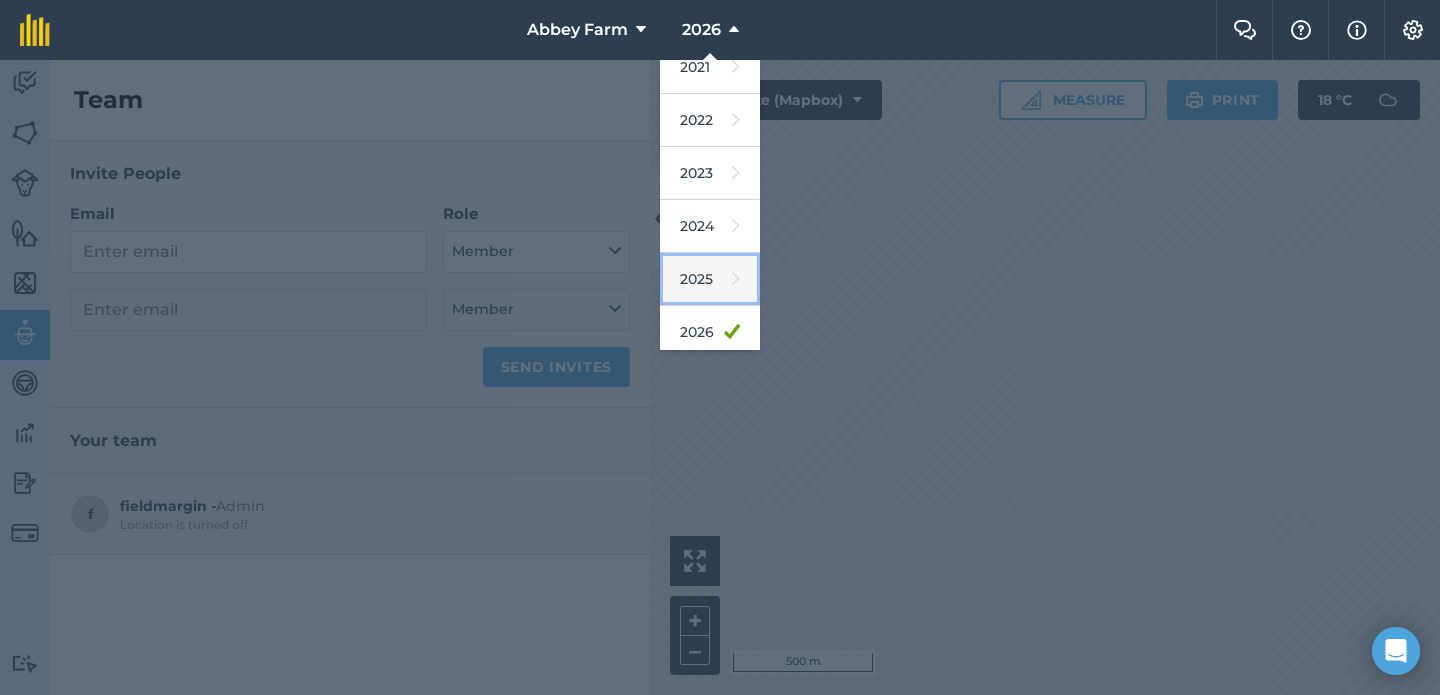 click on "2025" at bounding box center (710, 279) 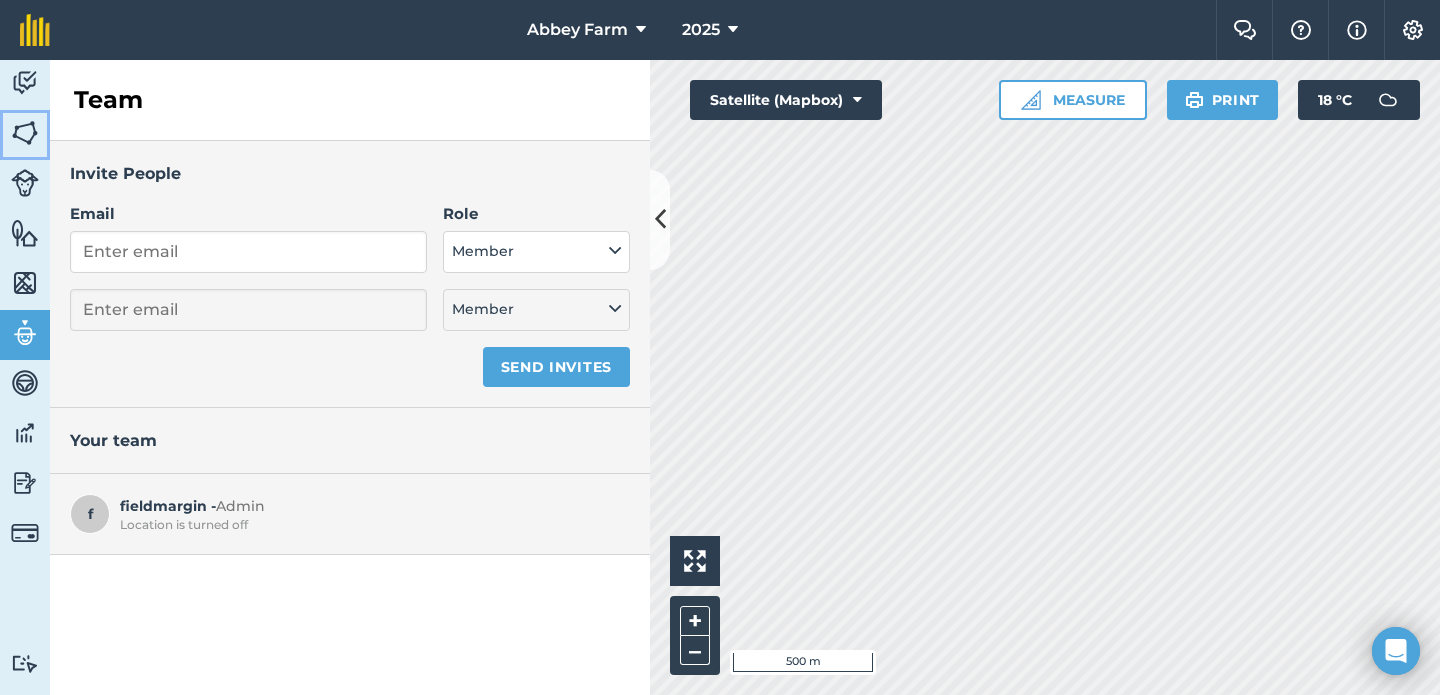 click on "Fields" at bounding box center (25, 135) 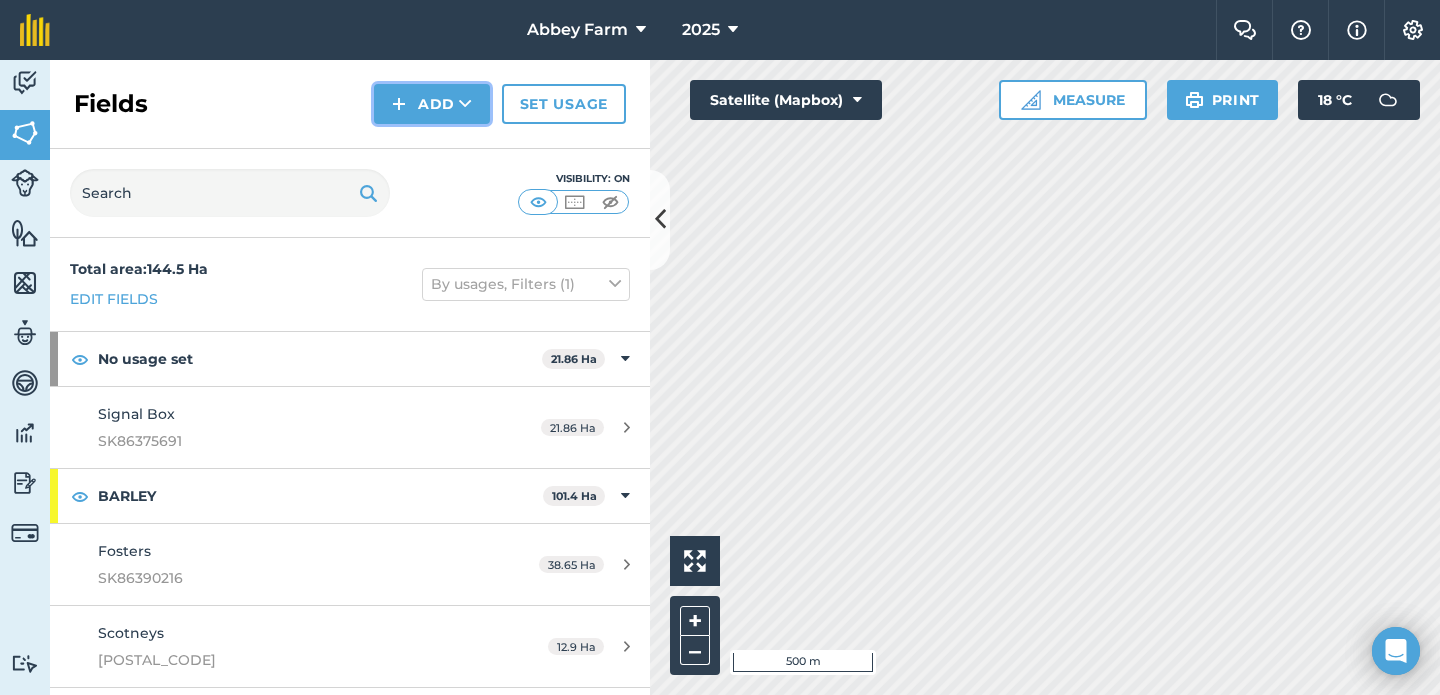 click on "Add" at bounding box center (432, 104) 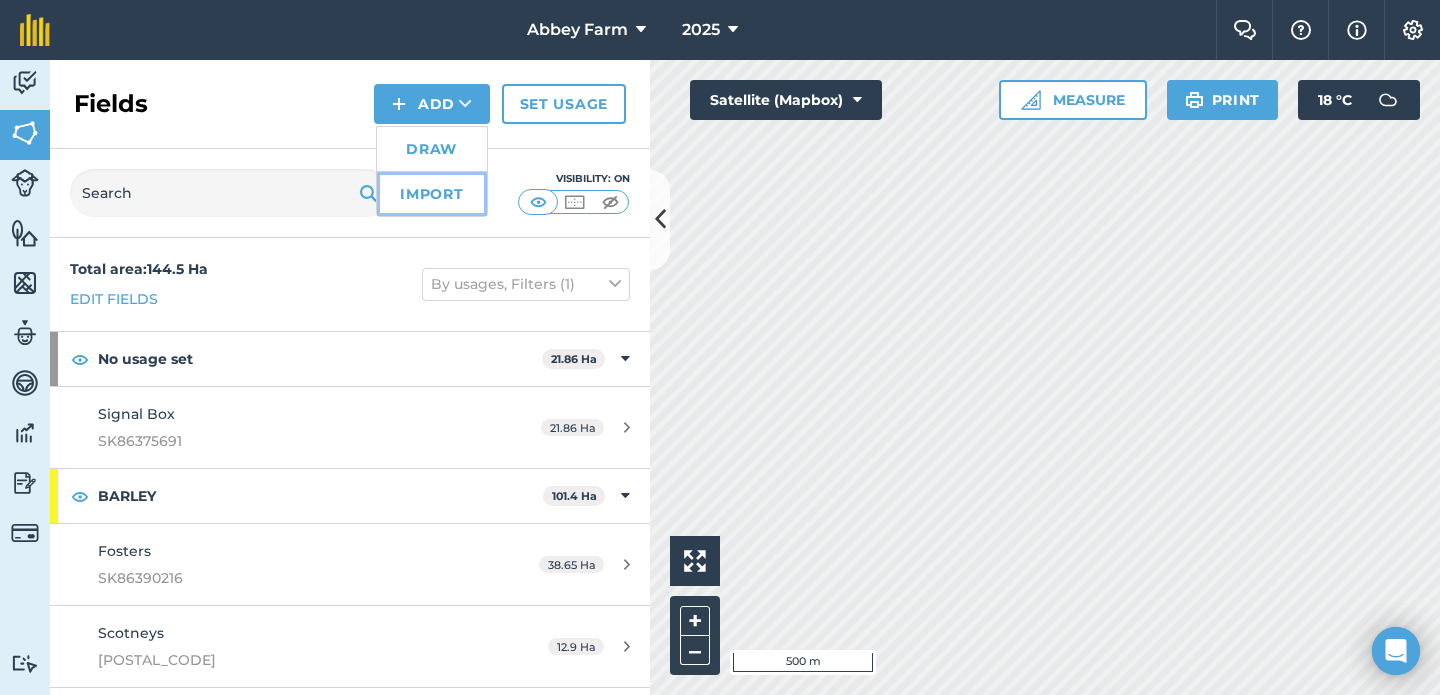 click on "Import" at bounding box center (432, 194) 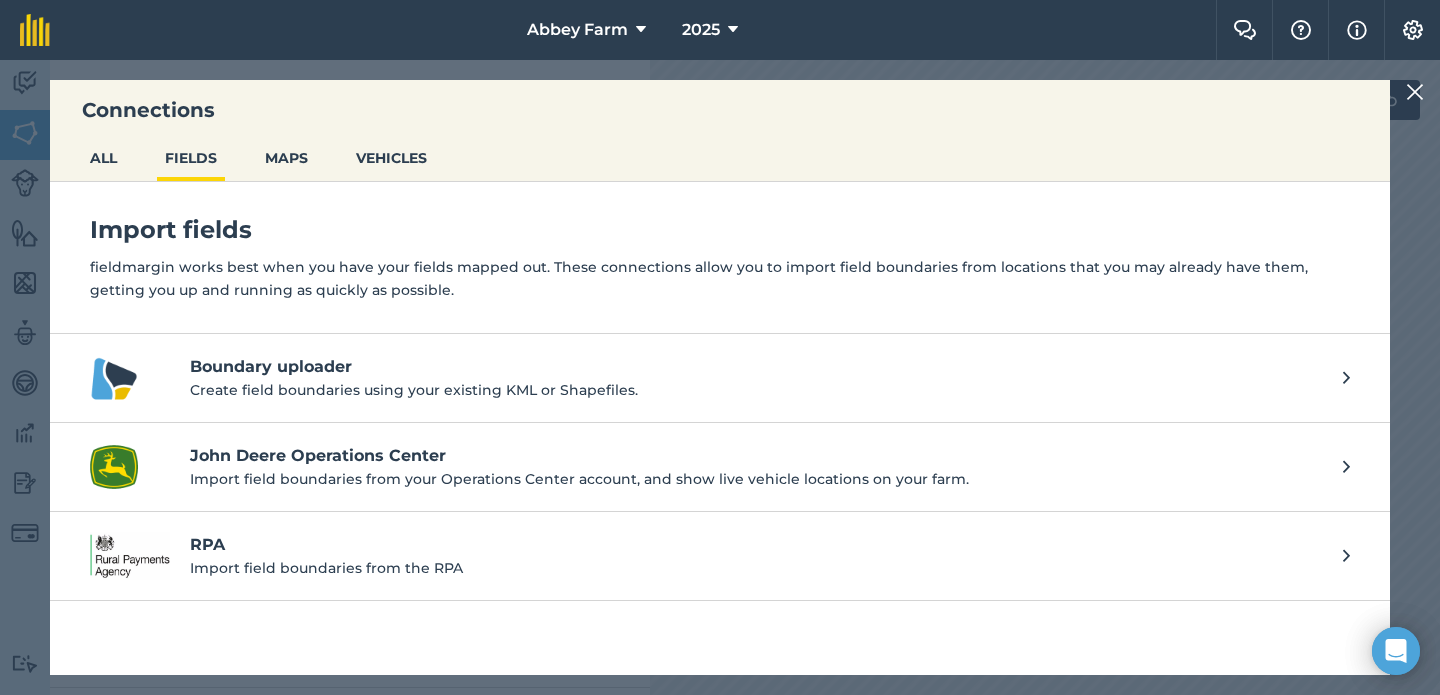 click on "Create field boundaries using your existing KML or Shapefiles." at bounding box center (756, 390) 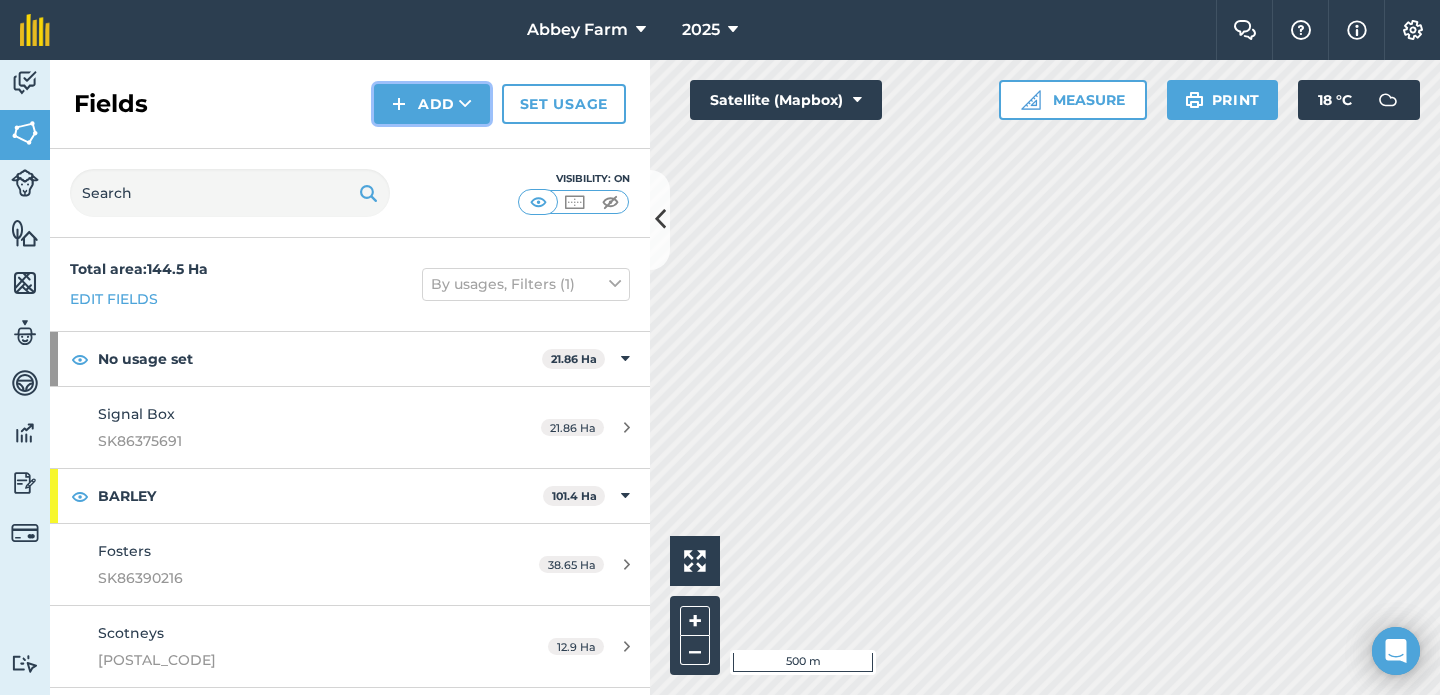 click on "Add" at bounding box center [432, 104] 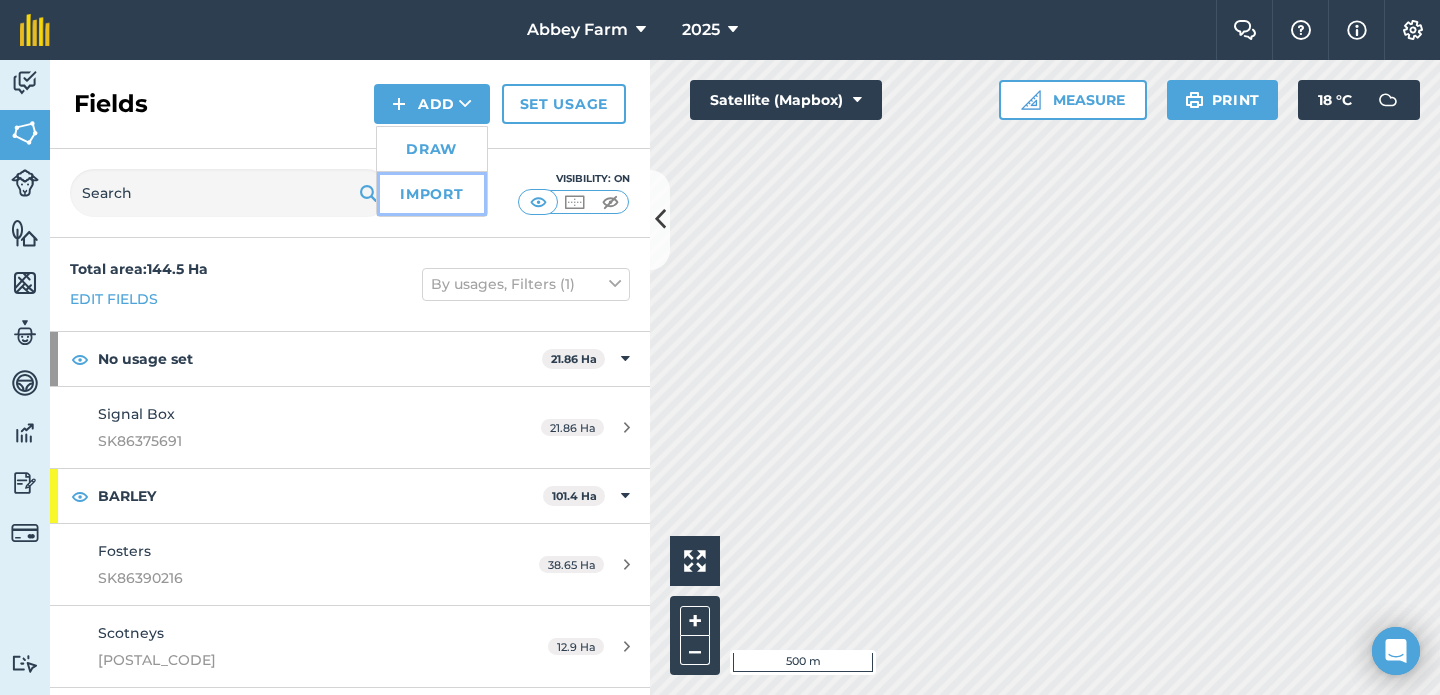click on "Import" at bounding box center [432, 194] 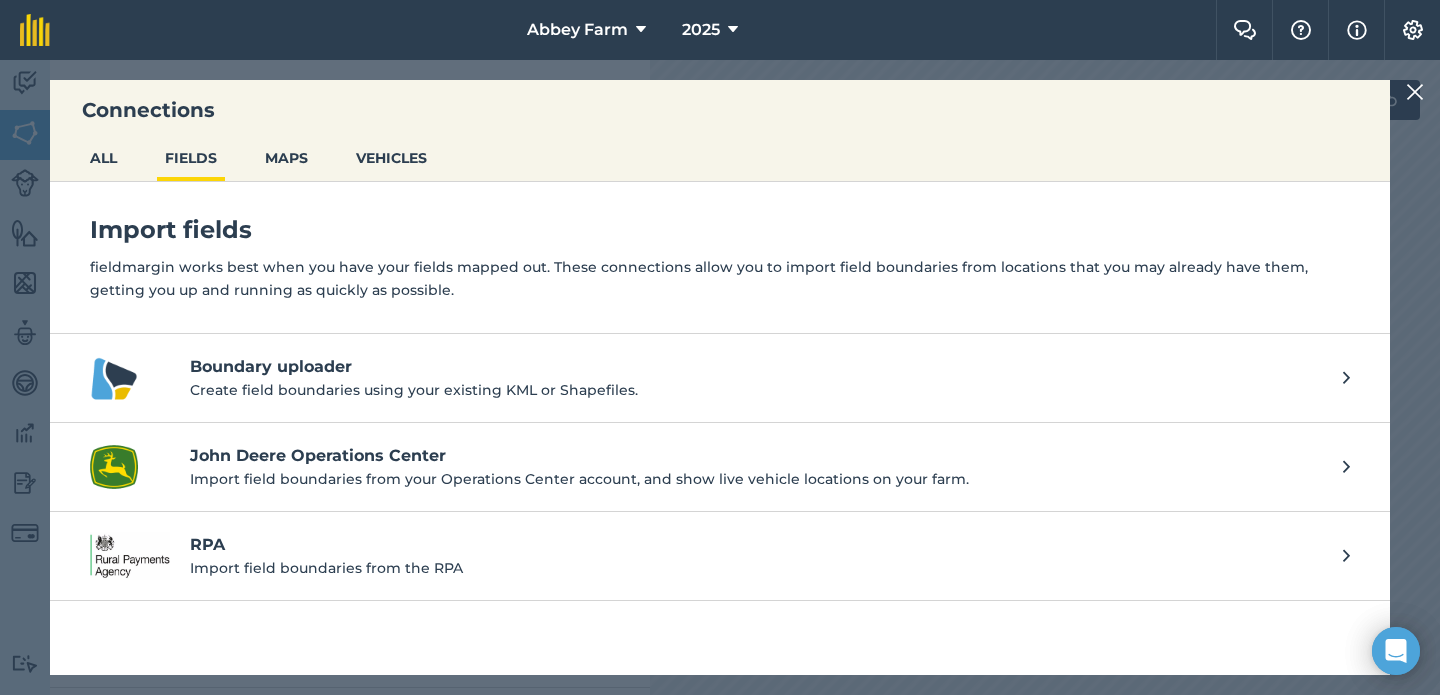 click on "Import field boundaries from the RPA" at bounding box center (756, 568) 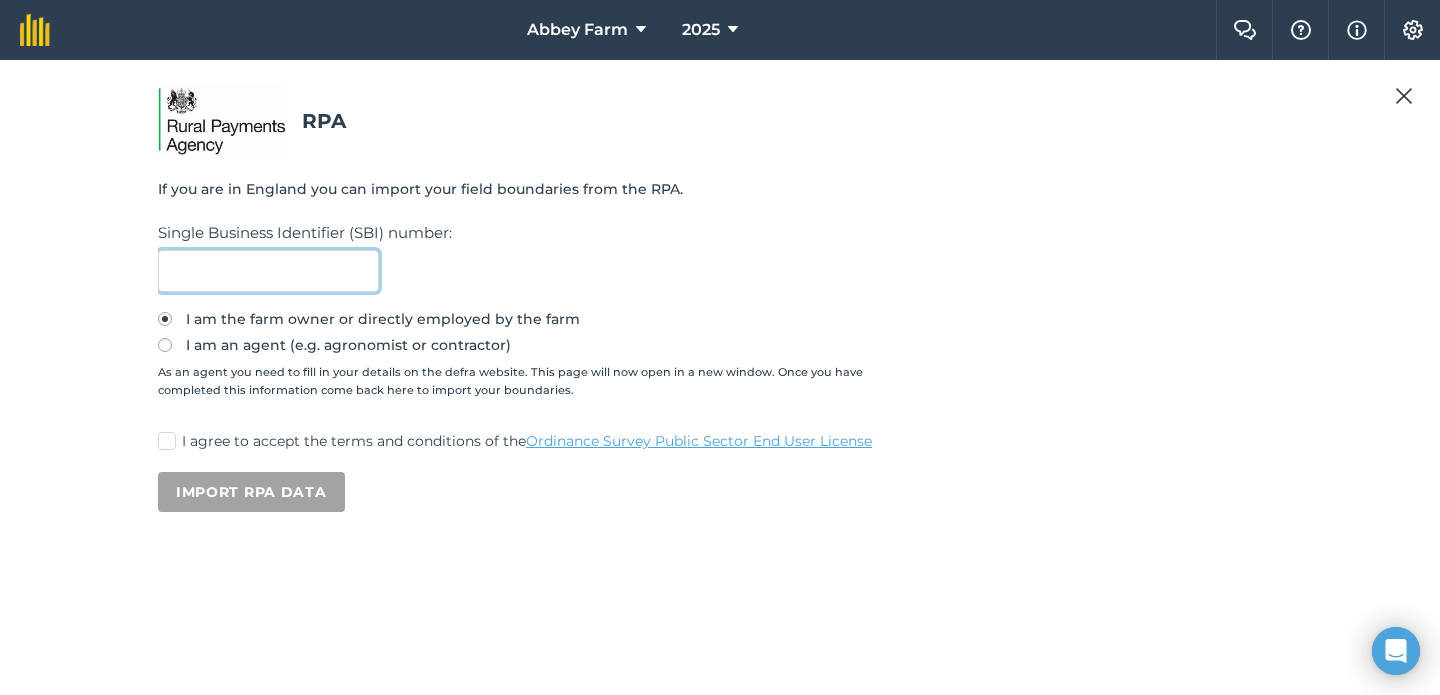 click at bounding box center (268, 271) 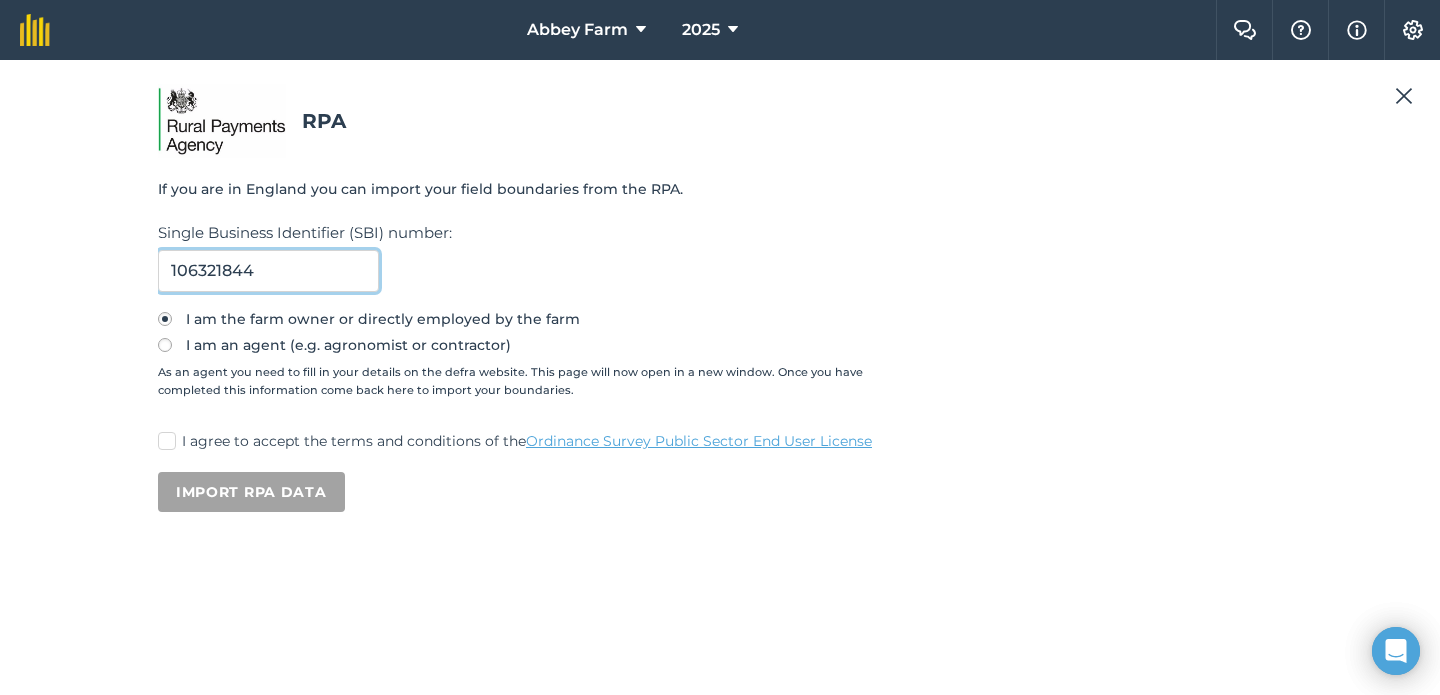 type on "106321844" 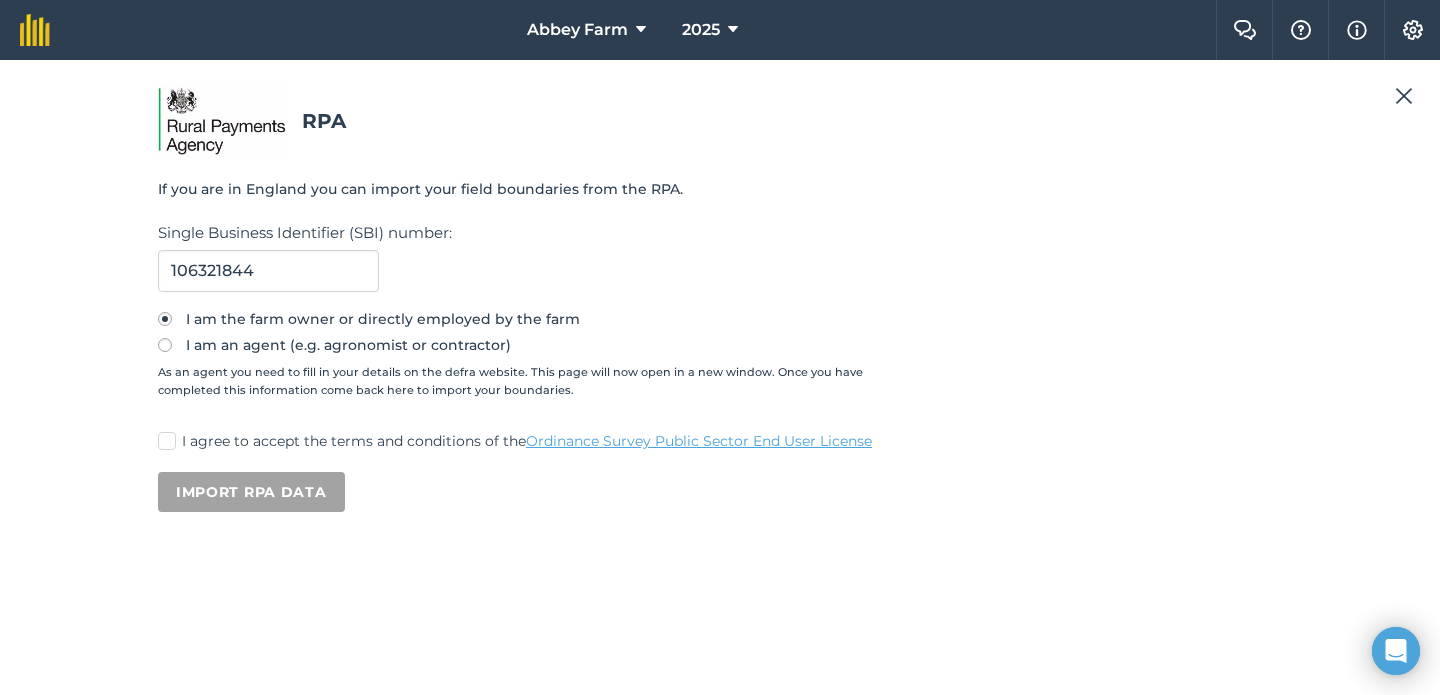 click on "I agree to accept the terms and conditions of the  Ordinance Survey Public Sector End User License" at bounding box center [720, 441] 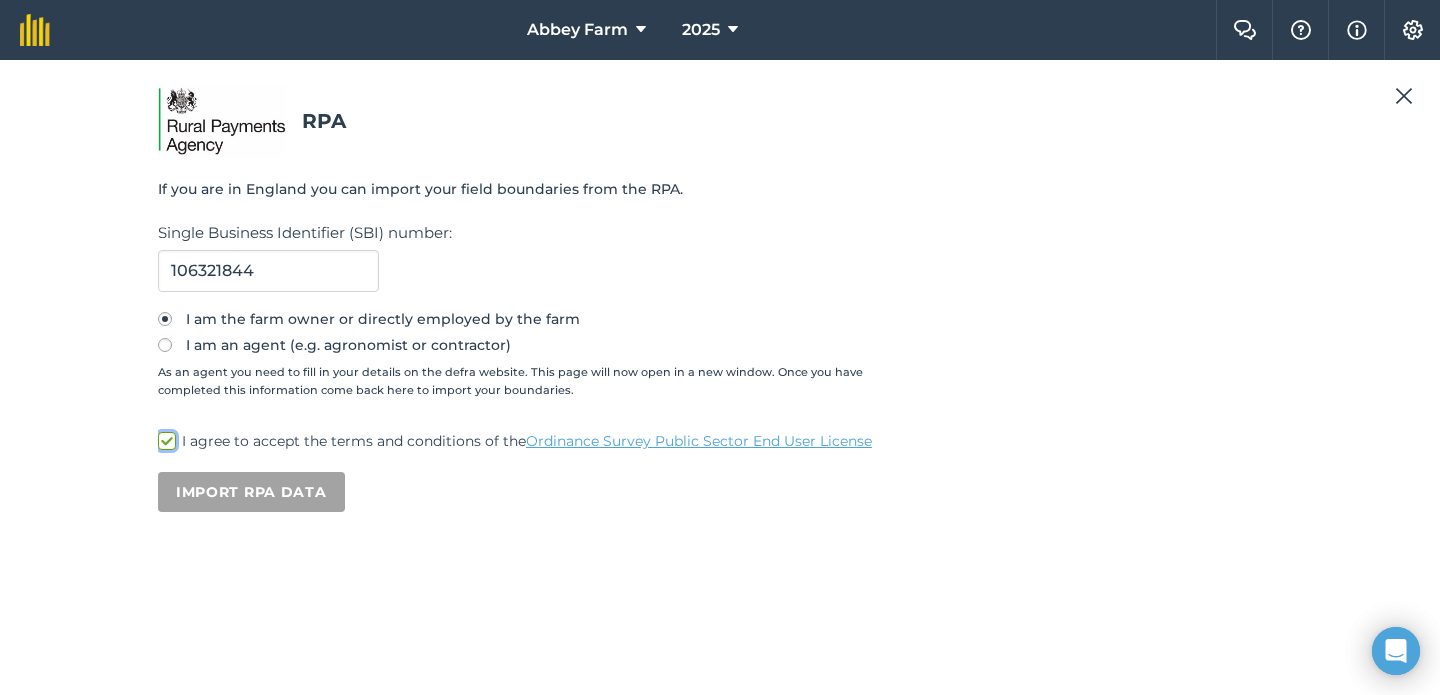 checkbox on "true" 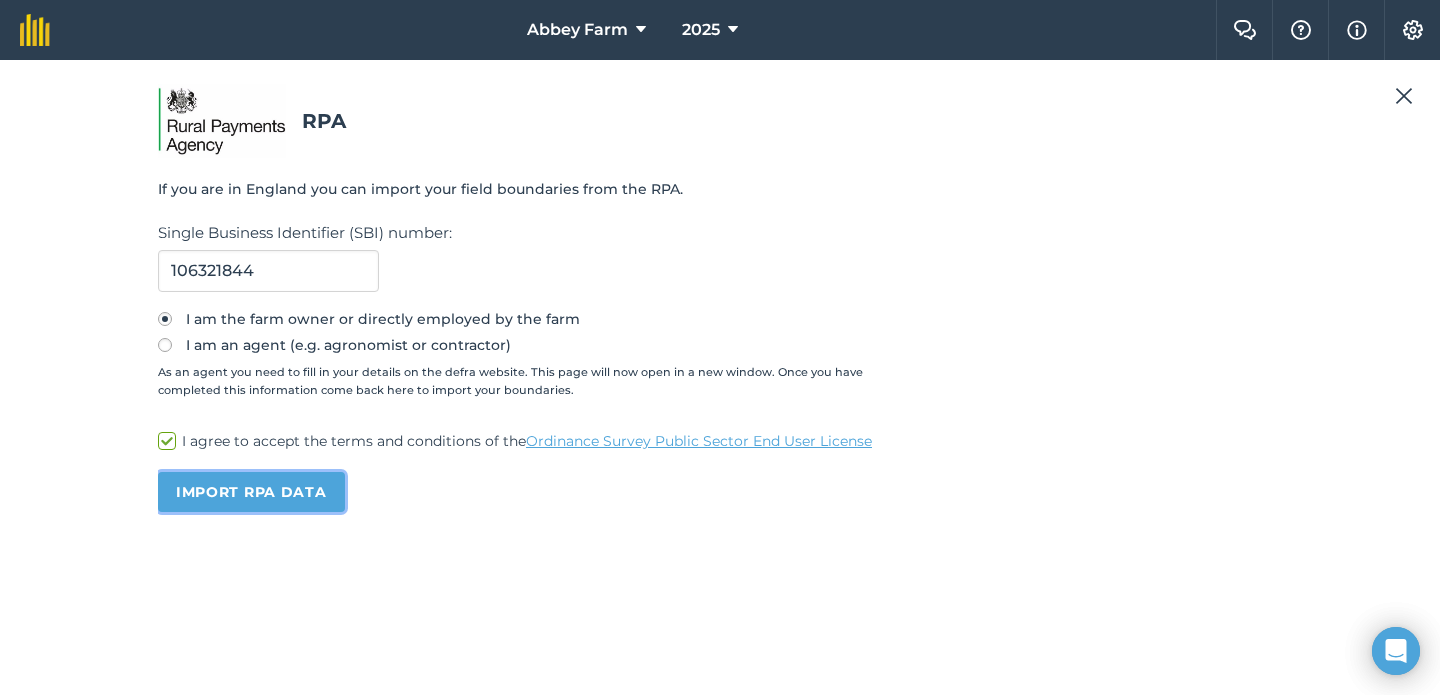 click on "Import RPA data" at bounding box center [251, 492] 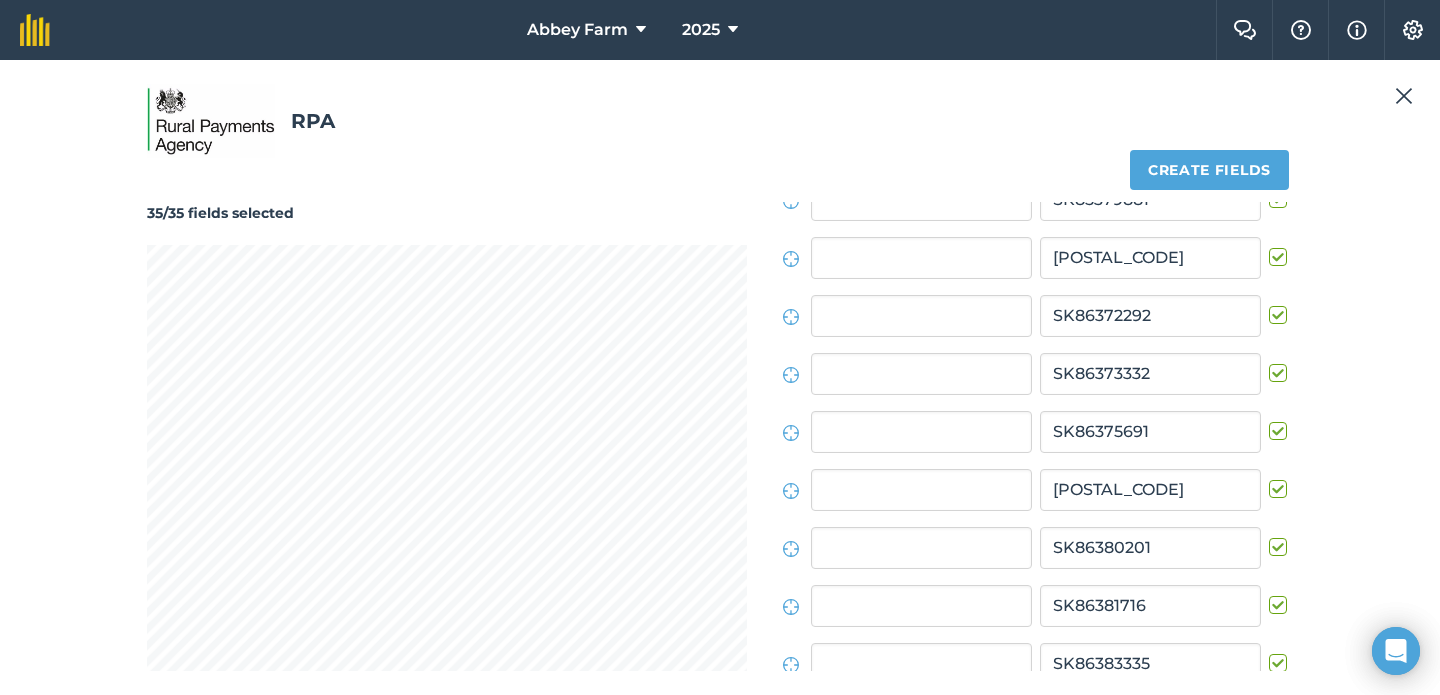 scroll, scrollTop: 1505, scrollLeft: 0, axis: vertical 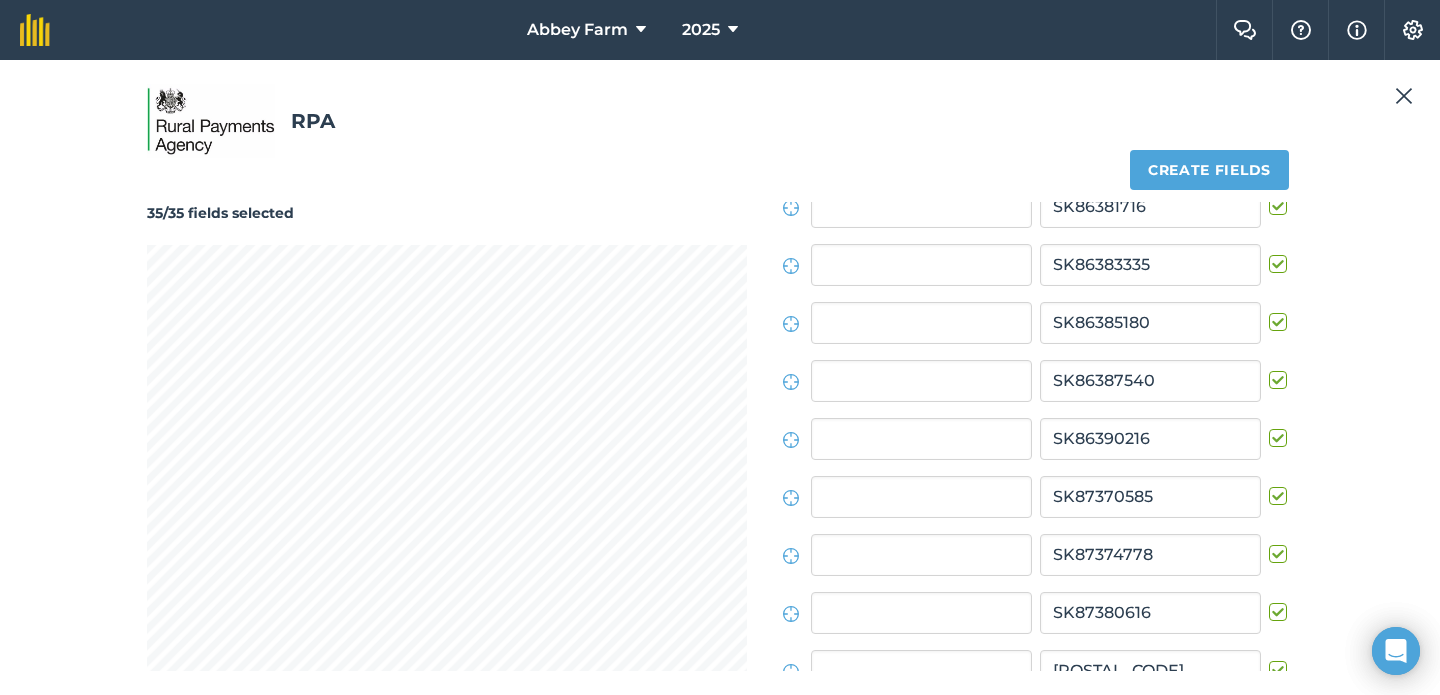 click at bounding box center (1281, 428) 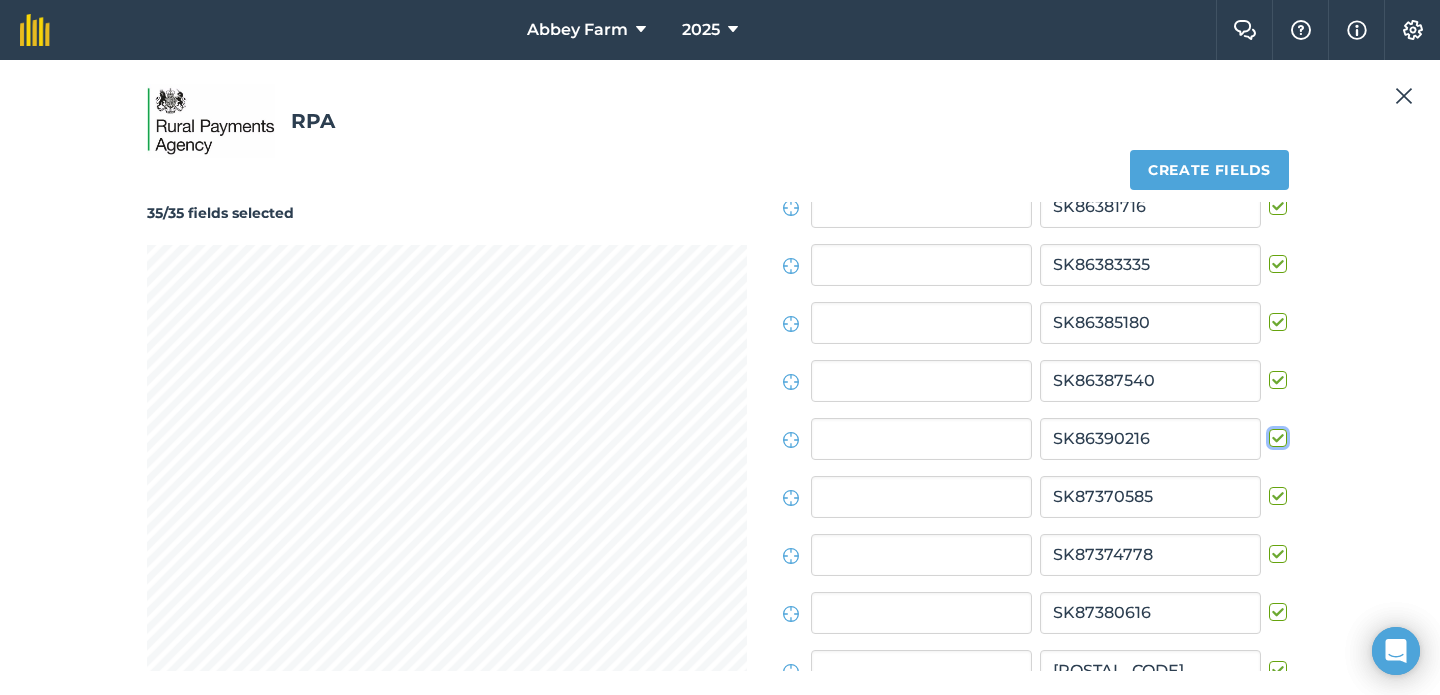 click at bounding box center (1275, 434) 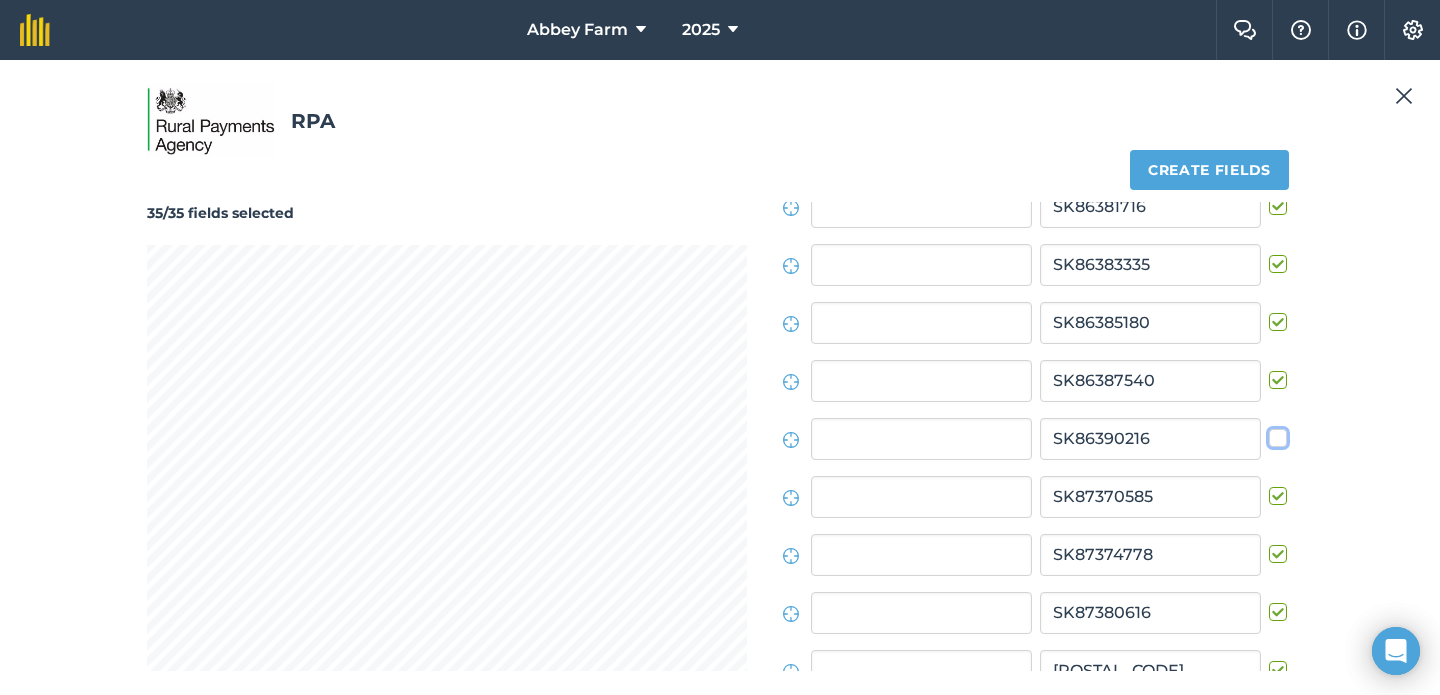 checkbox on "false" 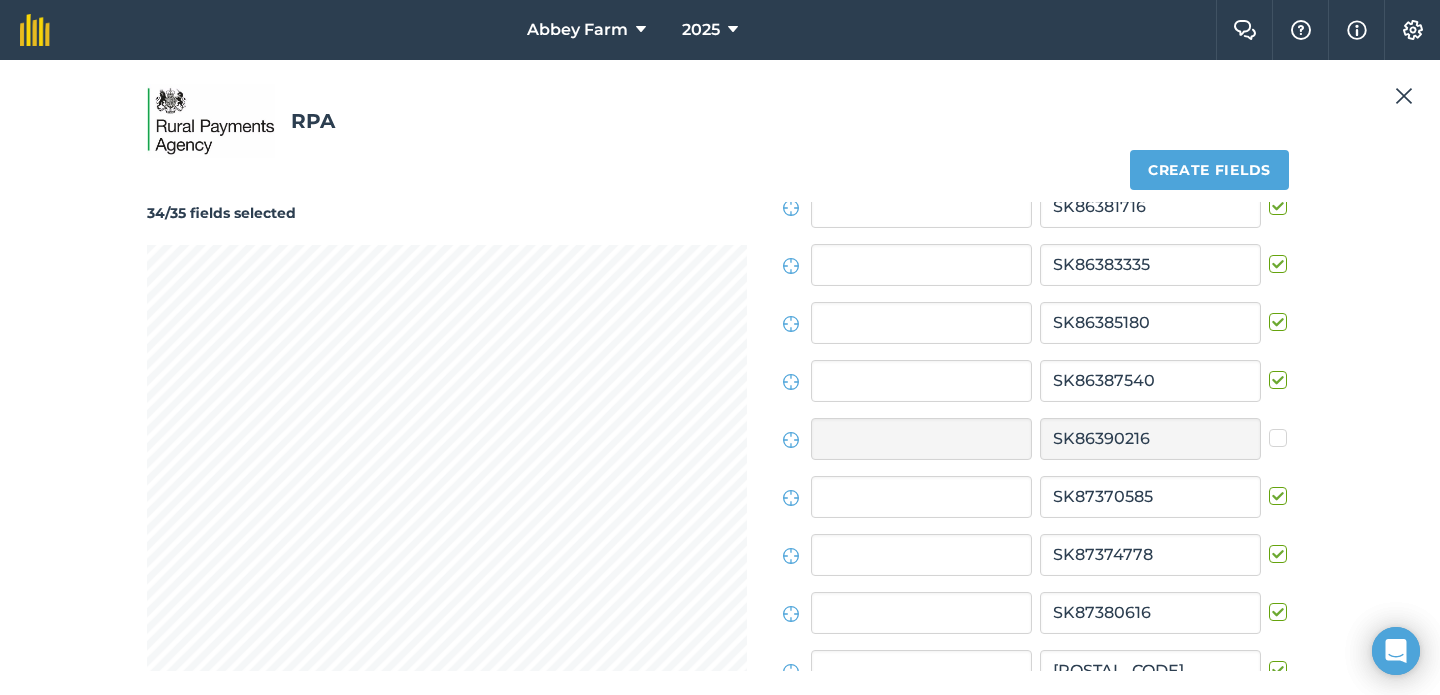 click at bounding box center (1281, 312) 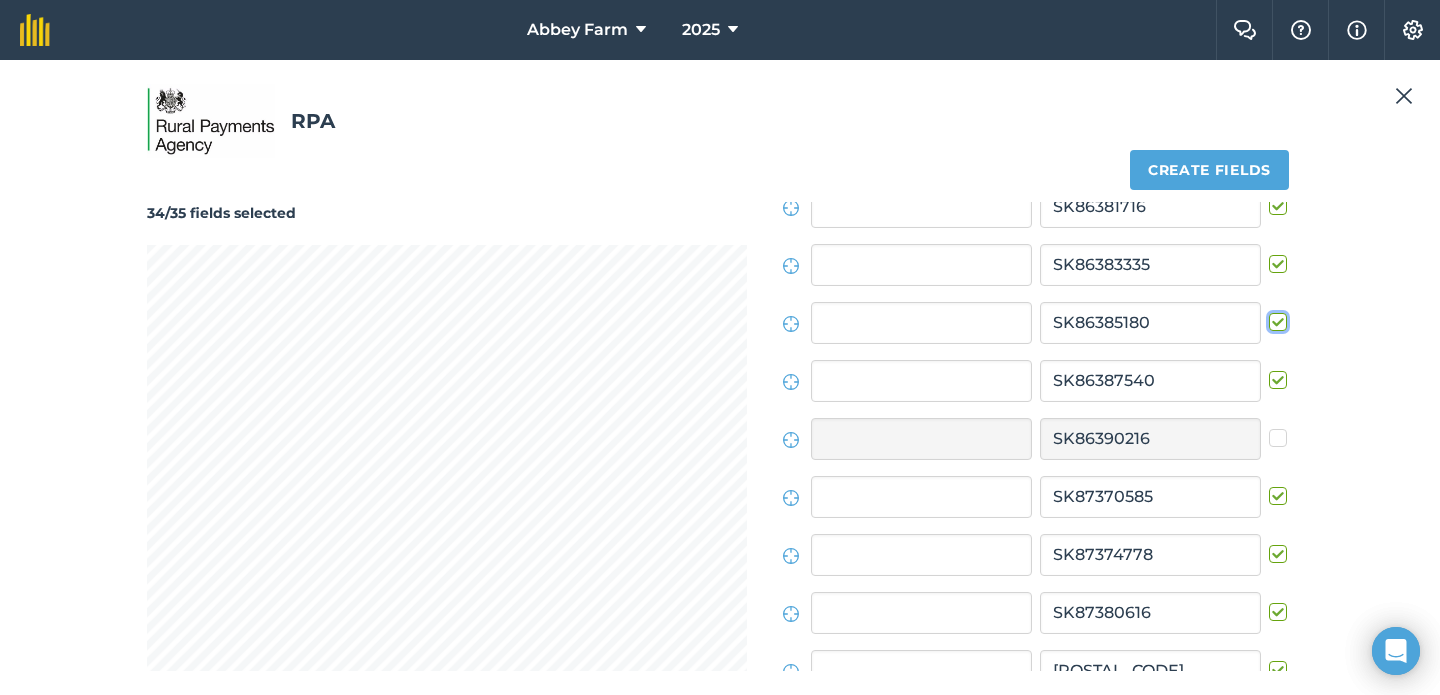 click at bounding box center [1275, 318] 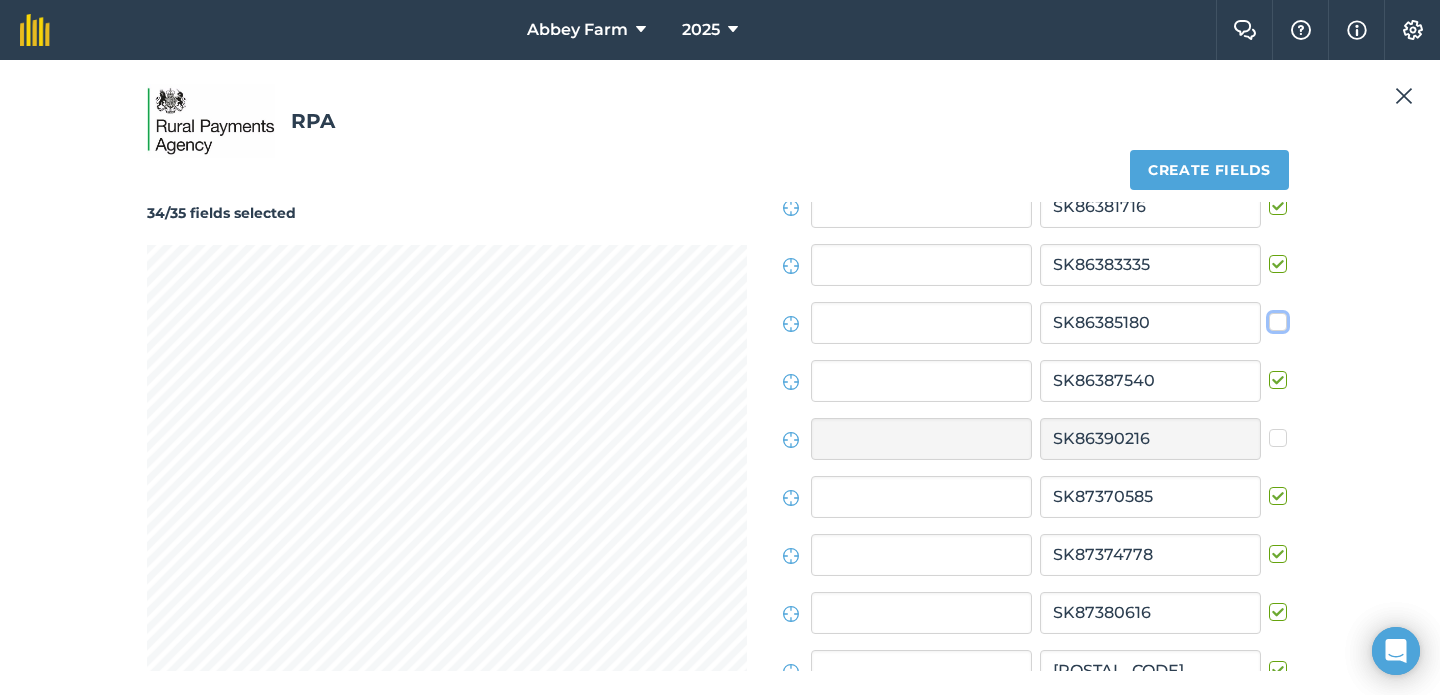 checkbox on "false" 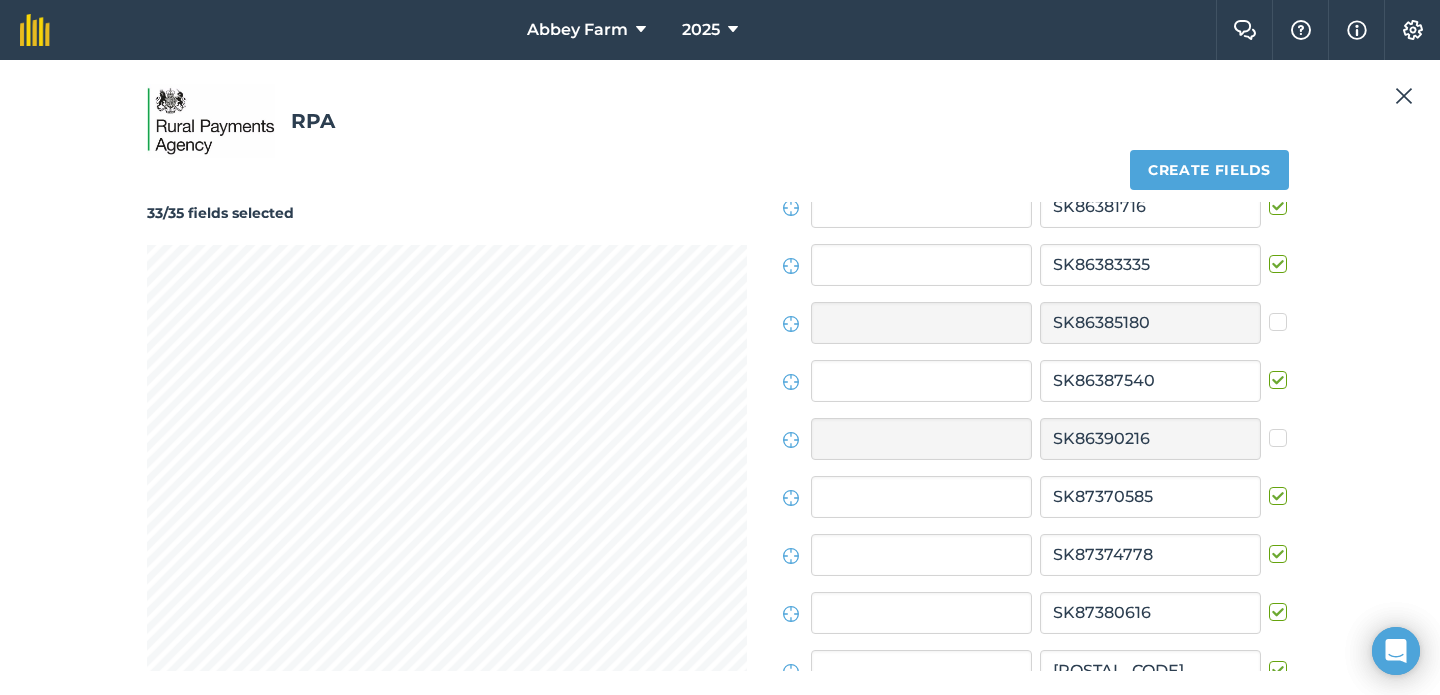click at bounding box center (1281, 386) 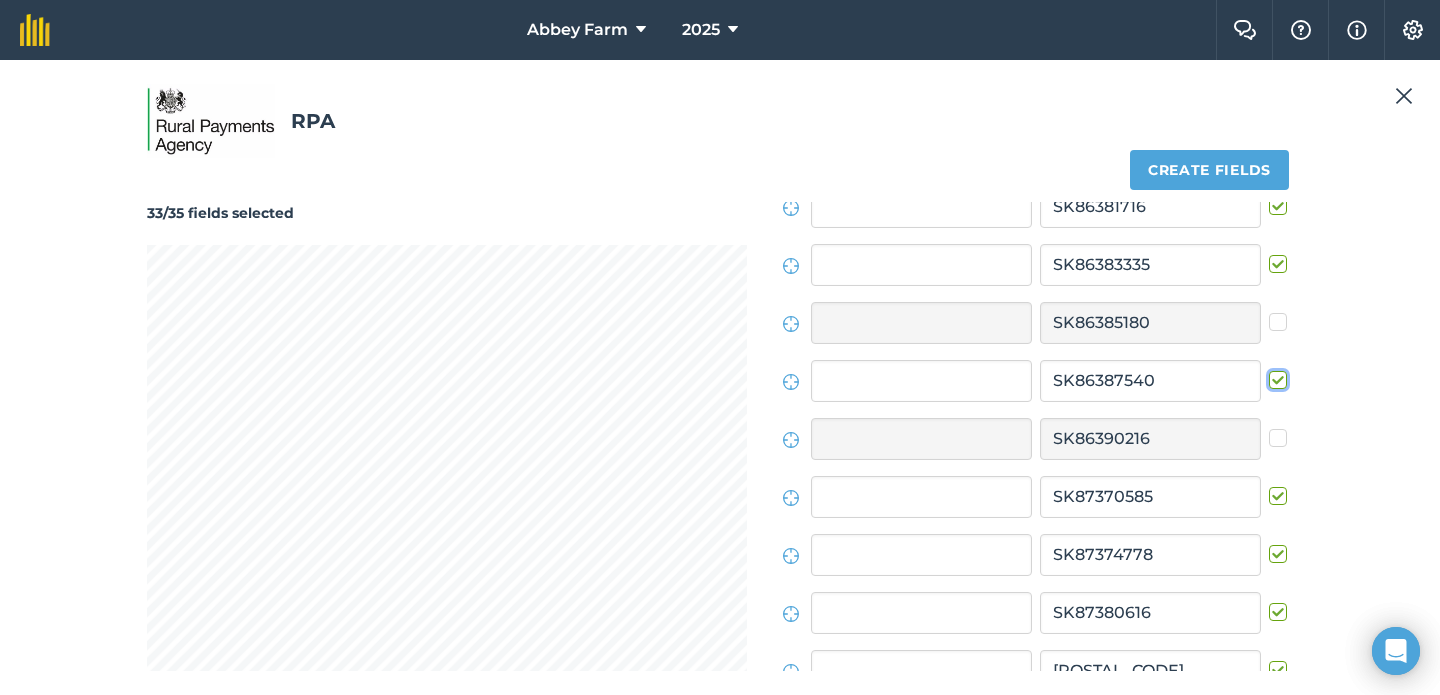 click at bounding box center [1275, 376] 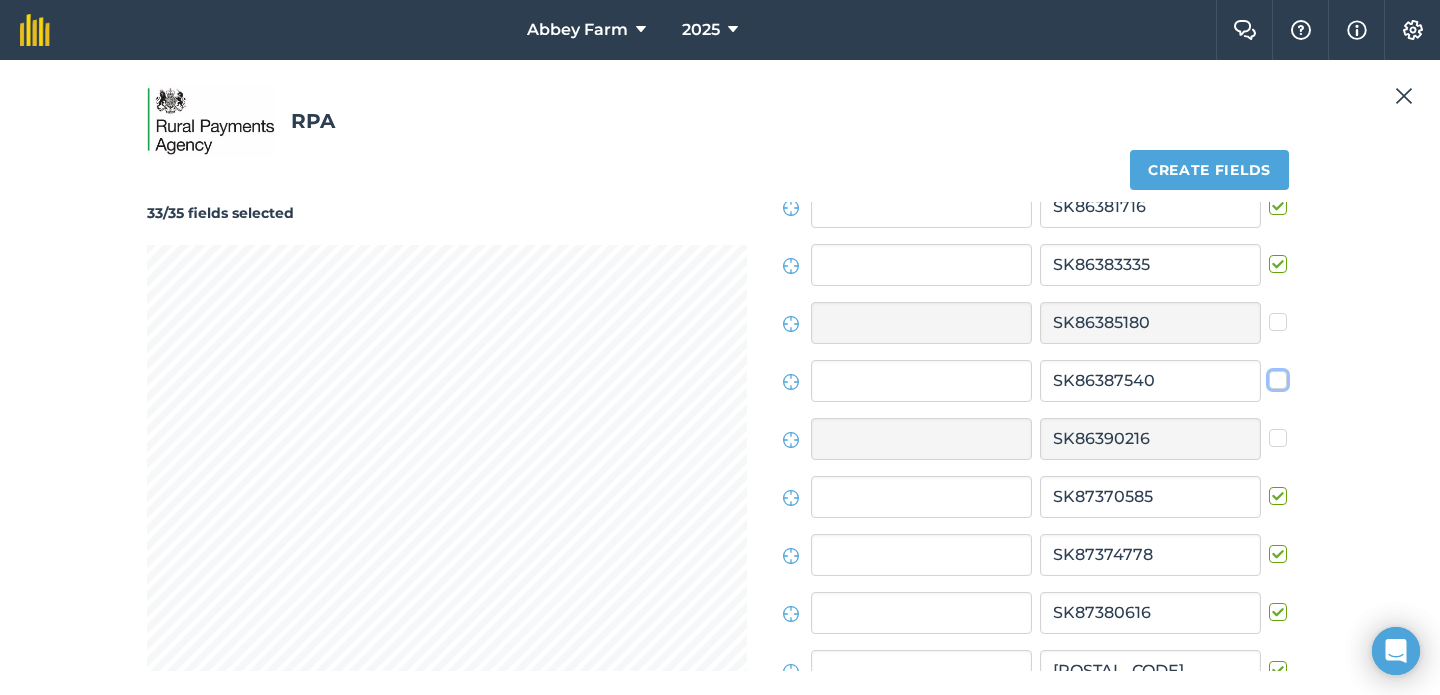 checkbox on "false" 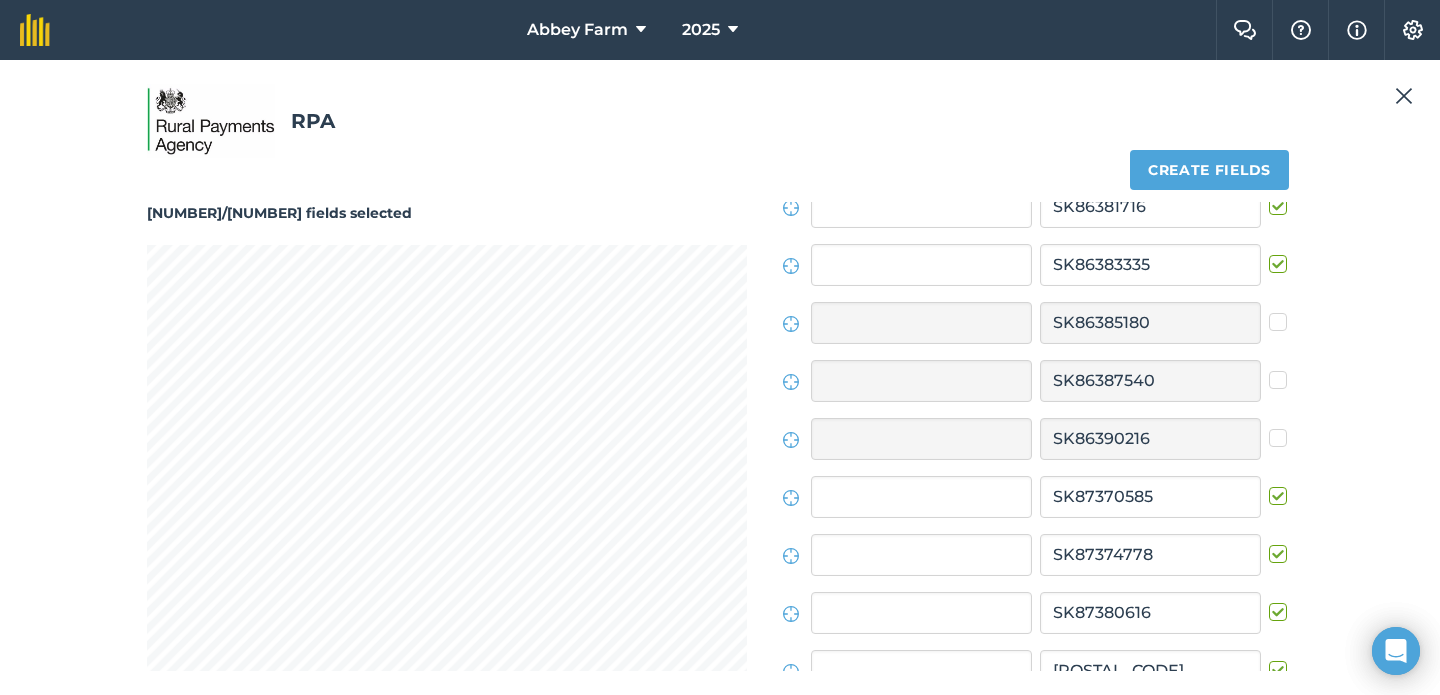 click on "[NUMBER]/[NUMBER] fields selected" at bounding box center (447, 436) 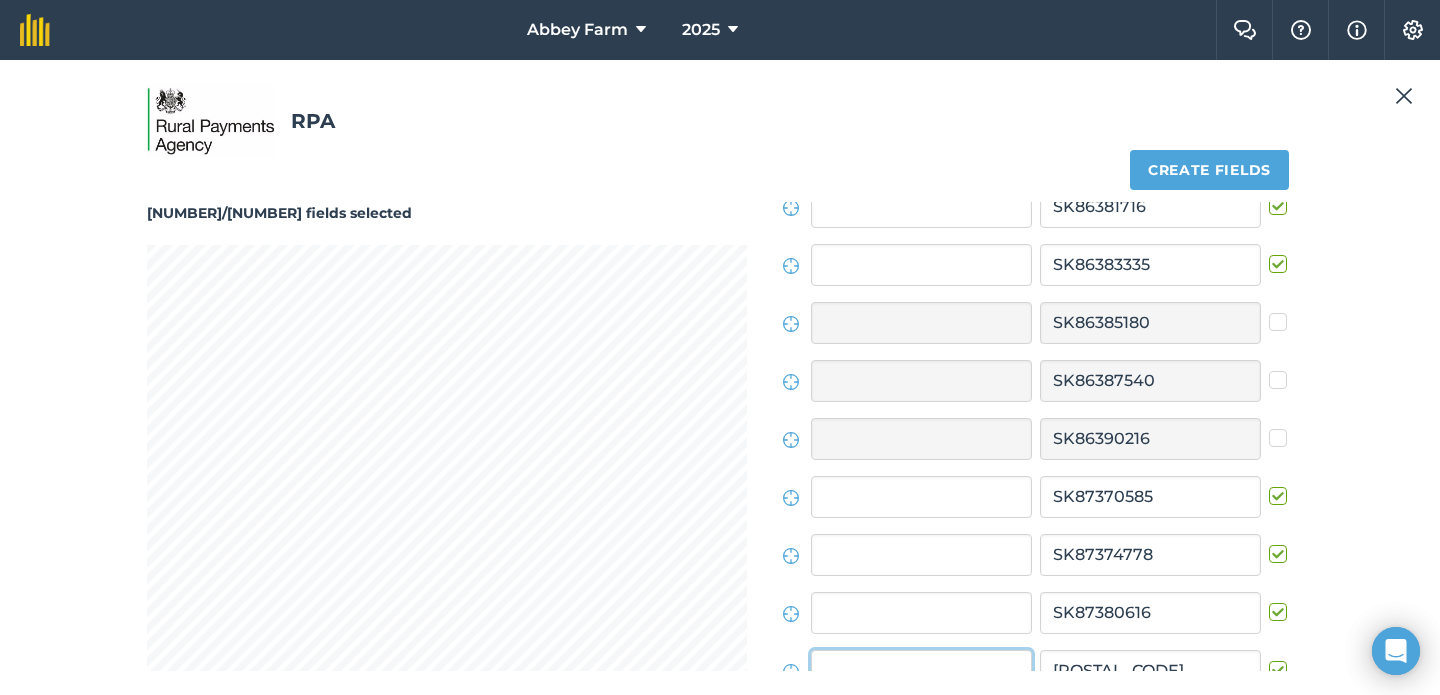 scroll, scrollTop: 1514, scrollLeft: 0, axis: vertical 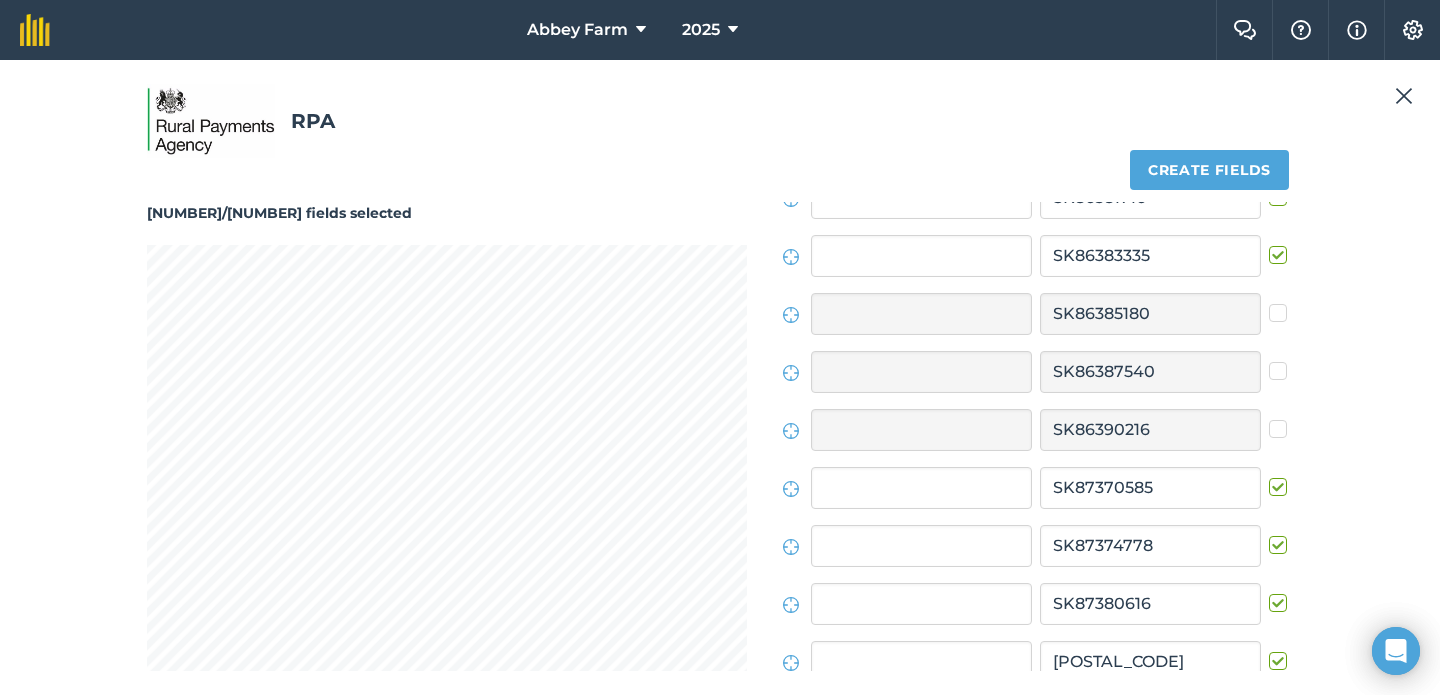 click at bounding box center (1281, 651) 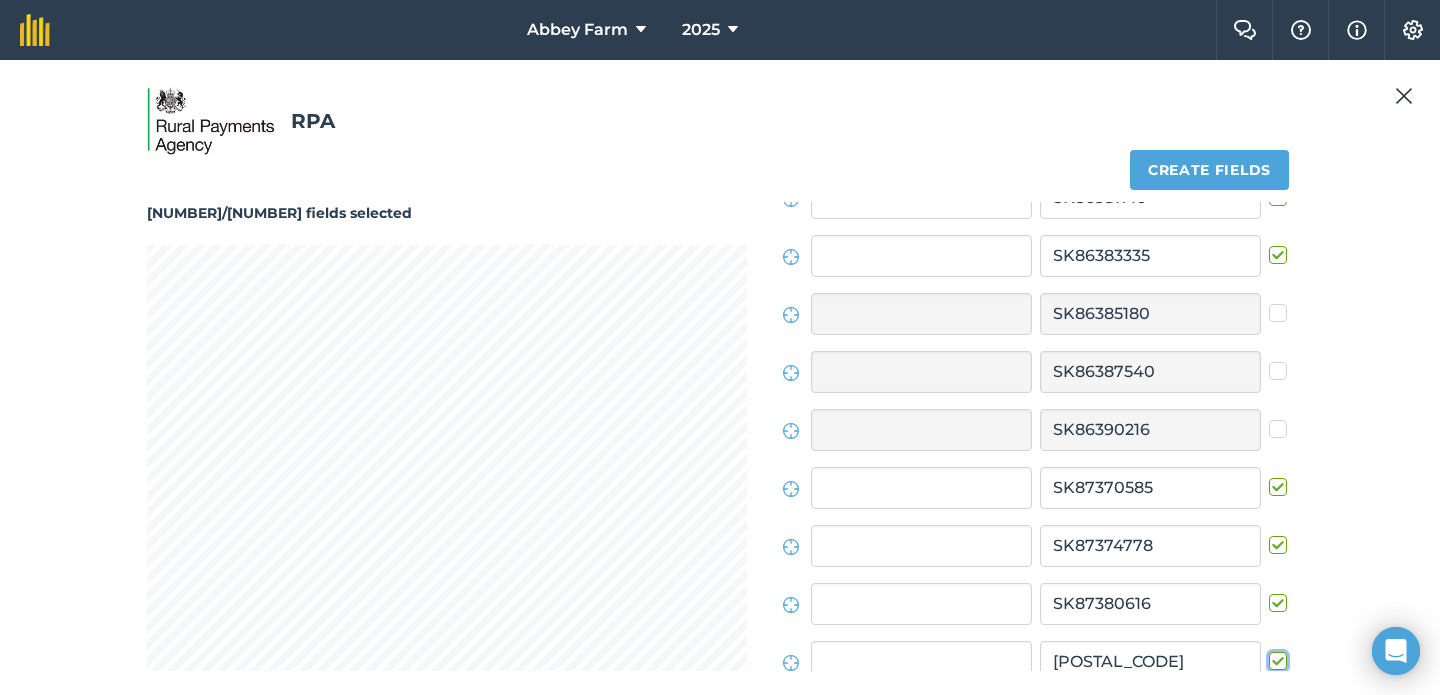 click at bounding box center (1275, 657) 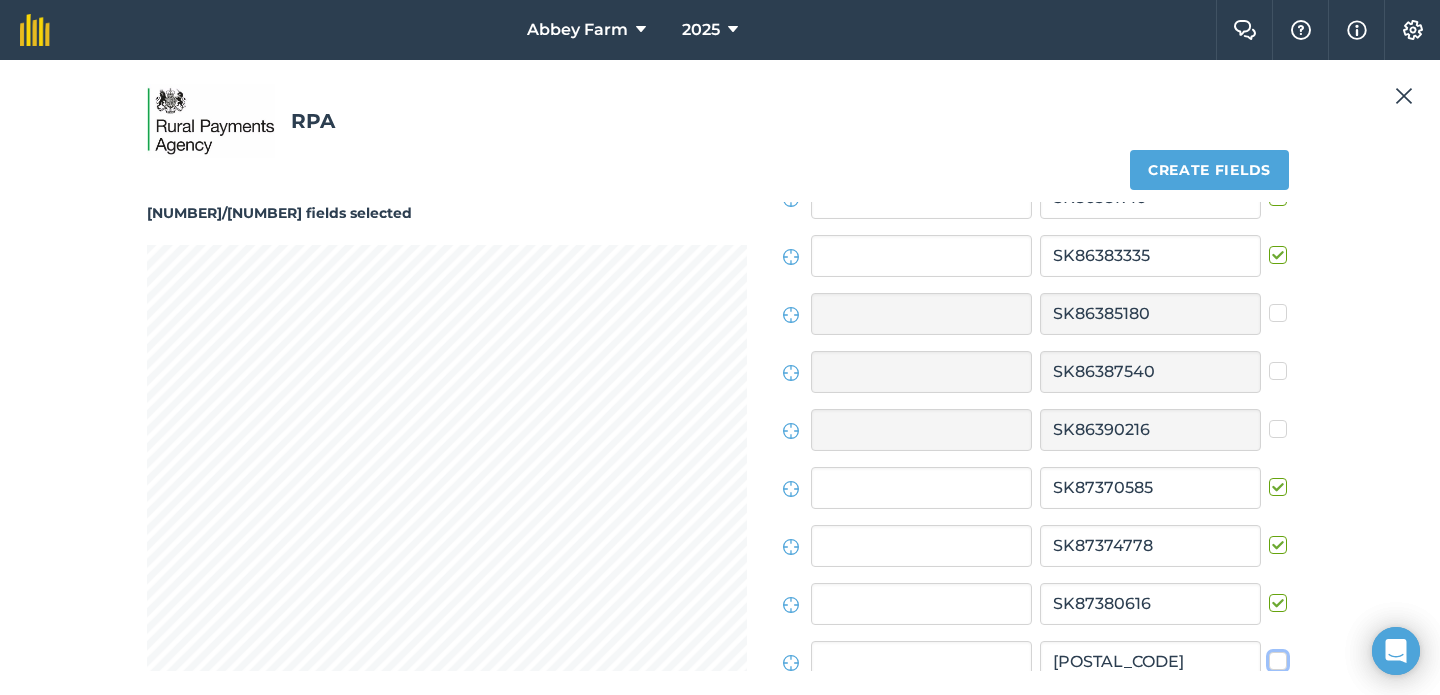 checkbox on "false" 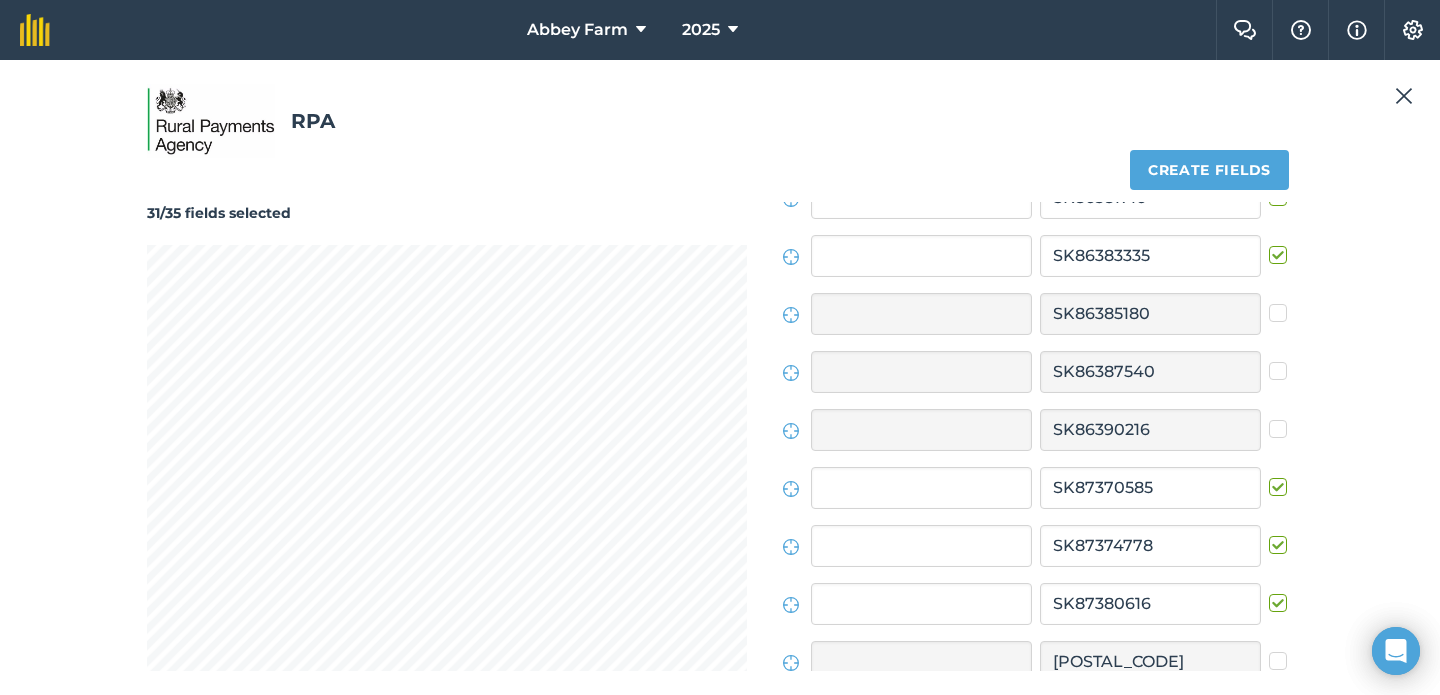 click at bounding box center (1281, 245) 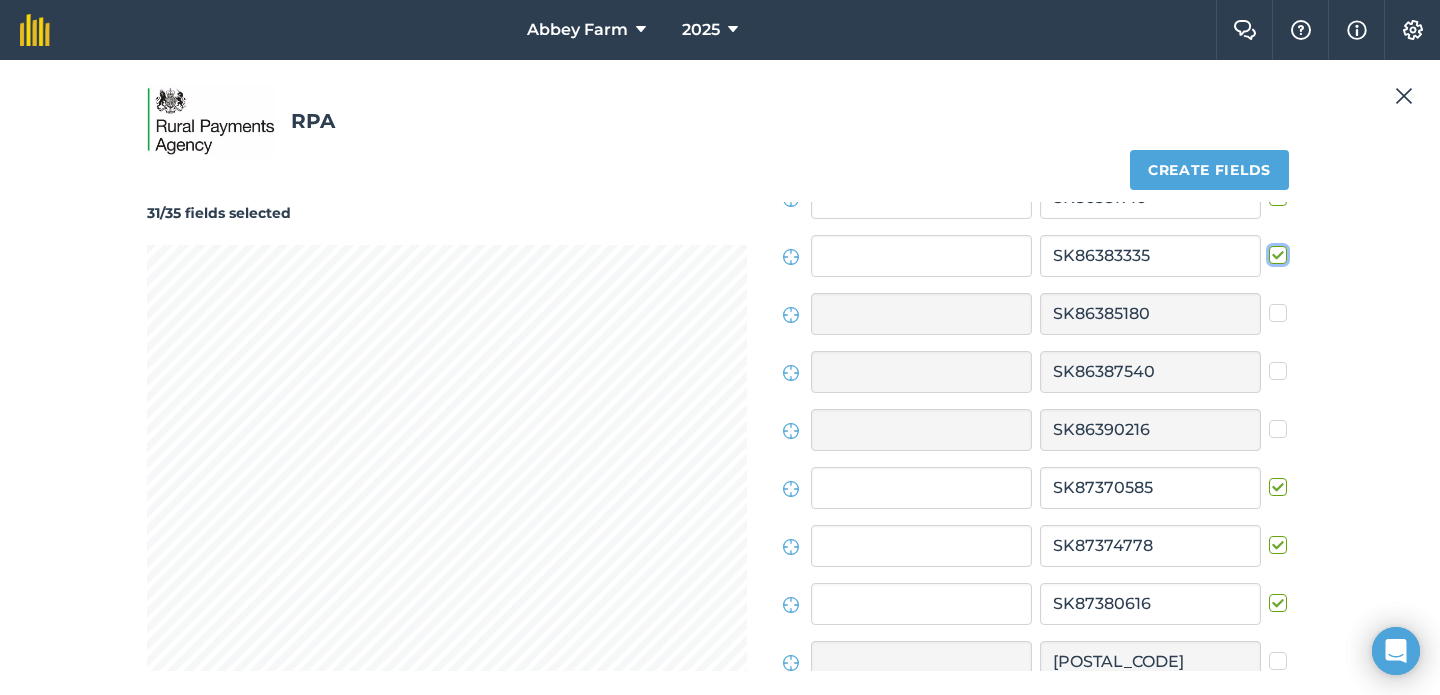 click at bounding box center [1275, 251] 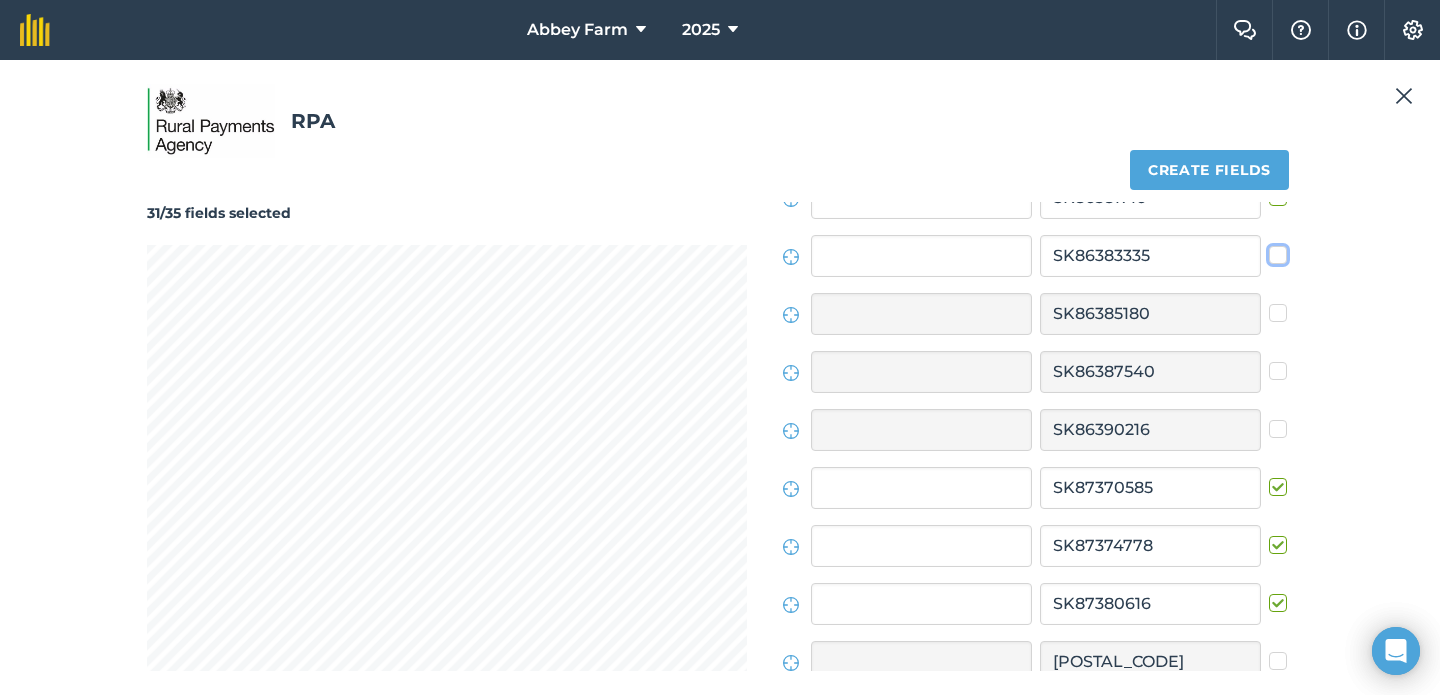 checkbox on "false" 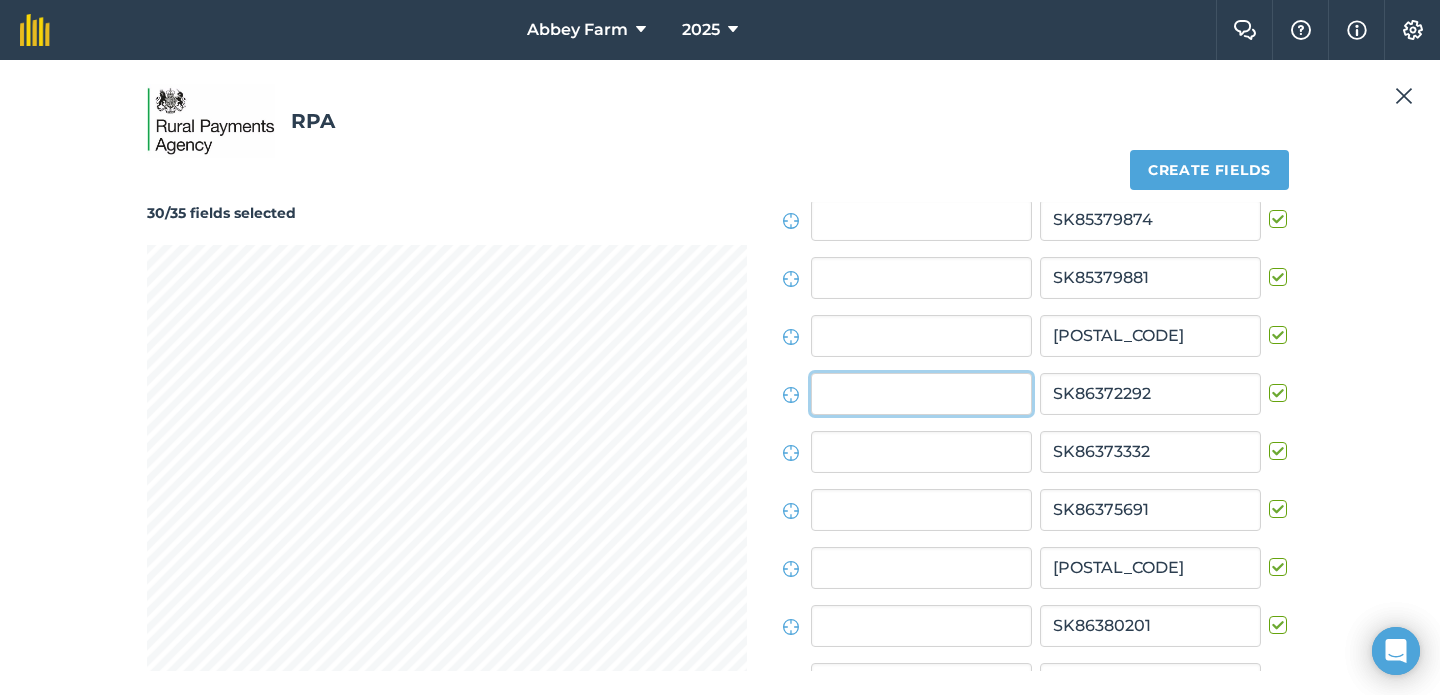 scroll, scrollTop: 985, scrollLeft: 0, axis: vertical 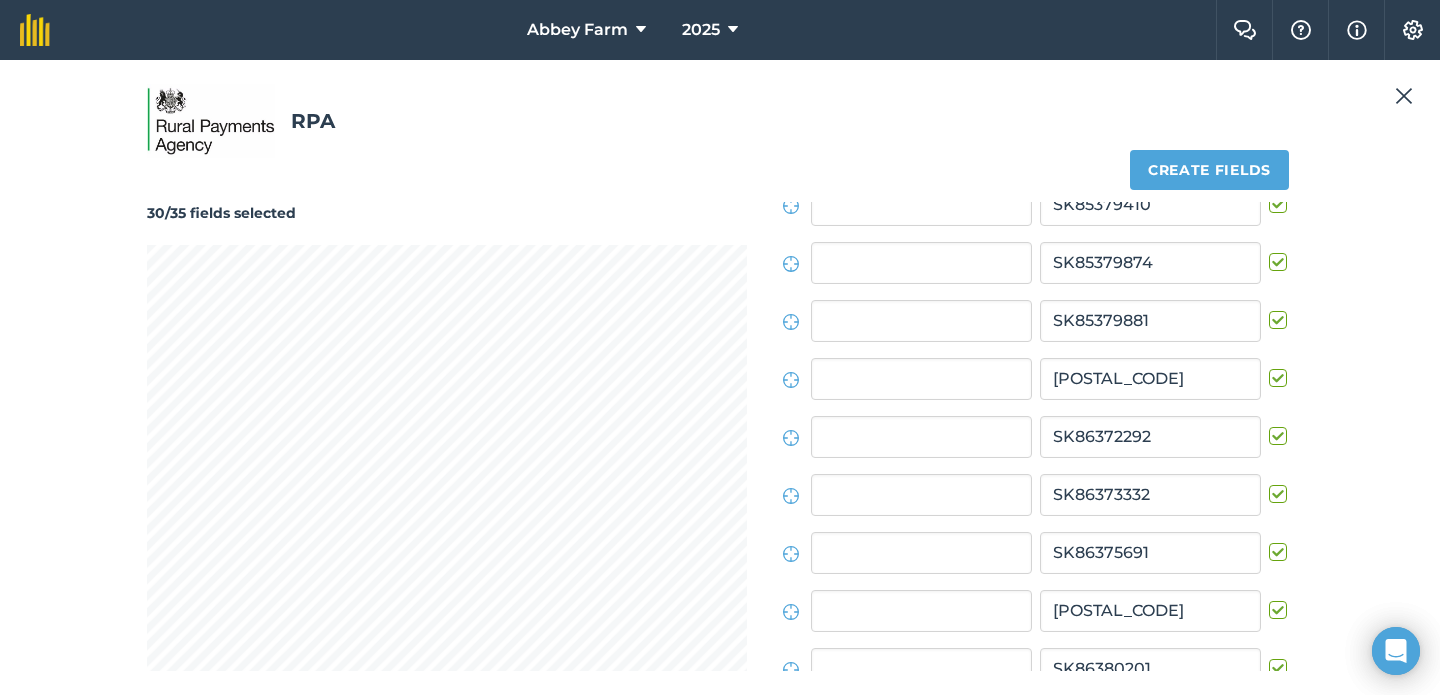 click on "Field IDs SK83397333 SK83399296 SK83399373 SK83399841 SK84392990 SK84396146 SK84397983 SK84400129 SK84403327 SK84403955 SK84408119 SK85377172 SK85377580 SK85377585 SK85378187 SK85378280 SK85379410 SK85379874 SK85379881 SK85385115 SK86372292 SK86373332 SK86375691 SK86376628 SK86380201 SK86381716 SK86383335 SK86385180 SK86387540 SK86390216 SK87370585 SK87374778 SK87380616 SK87380939 SK88364056" at bounding box center (1036, 243) 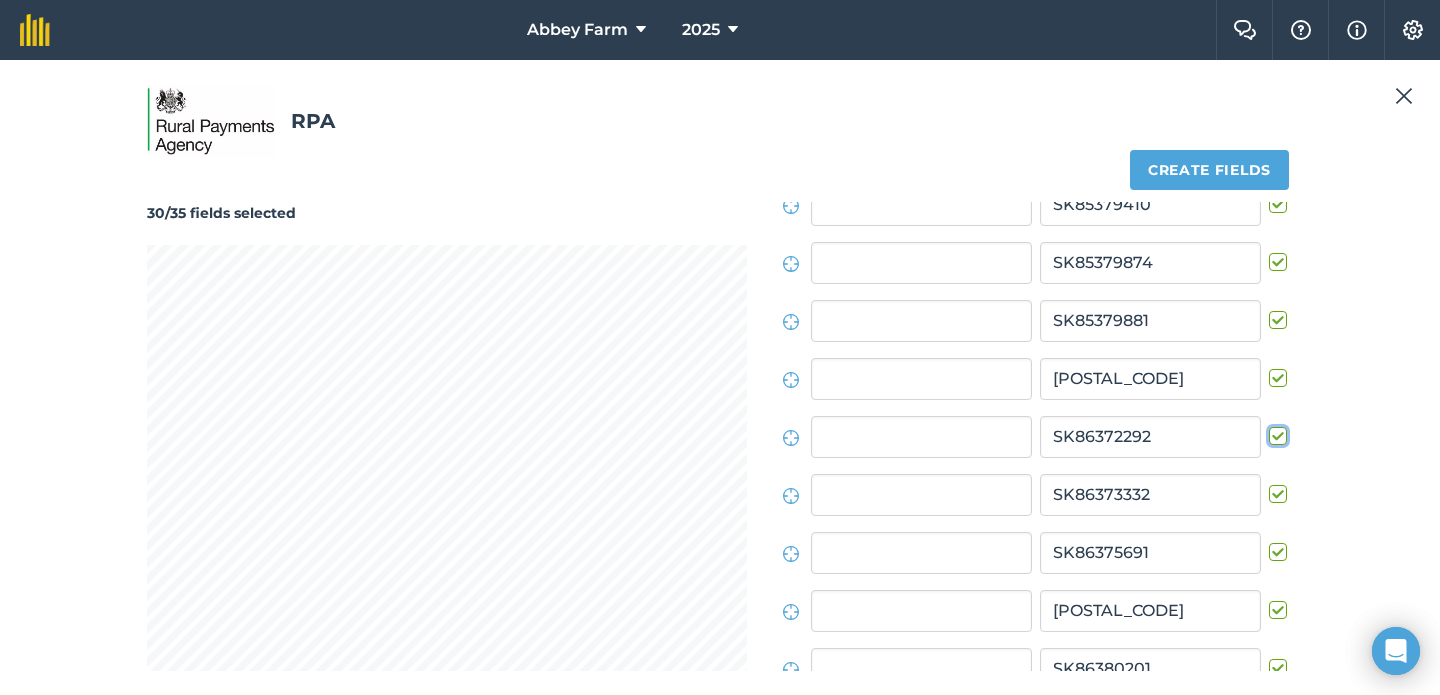click at bounding box center (1275, 432) 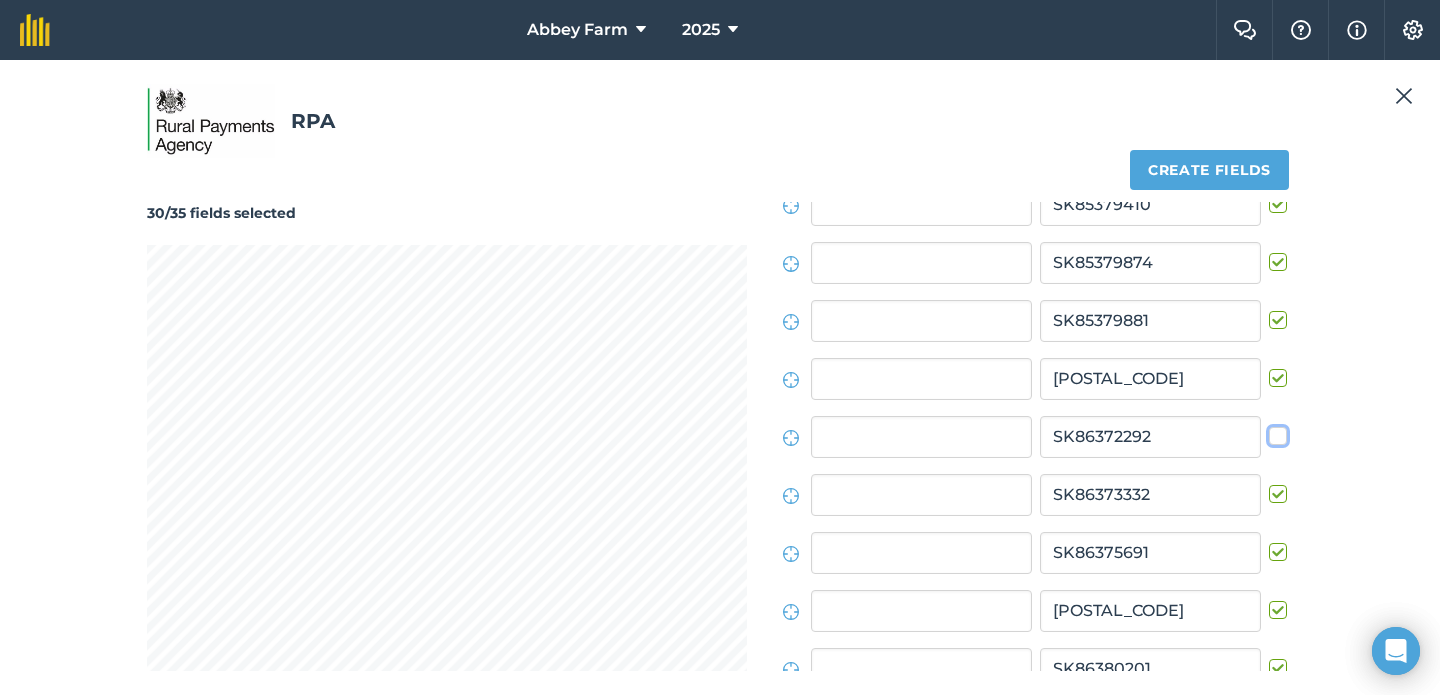 checkbox on "false" 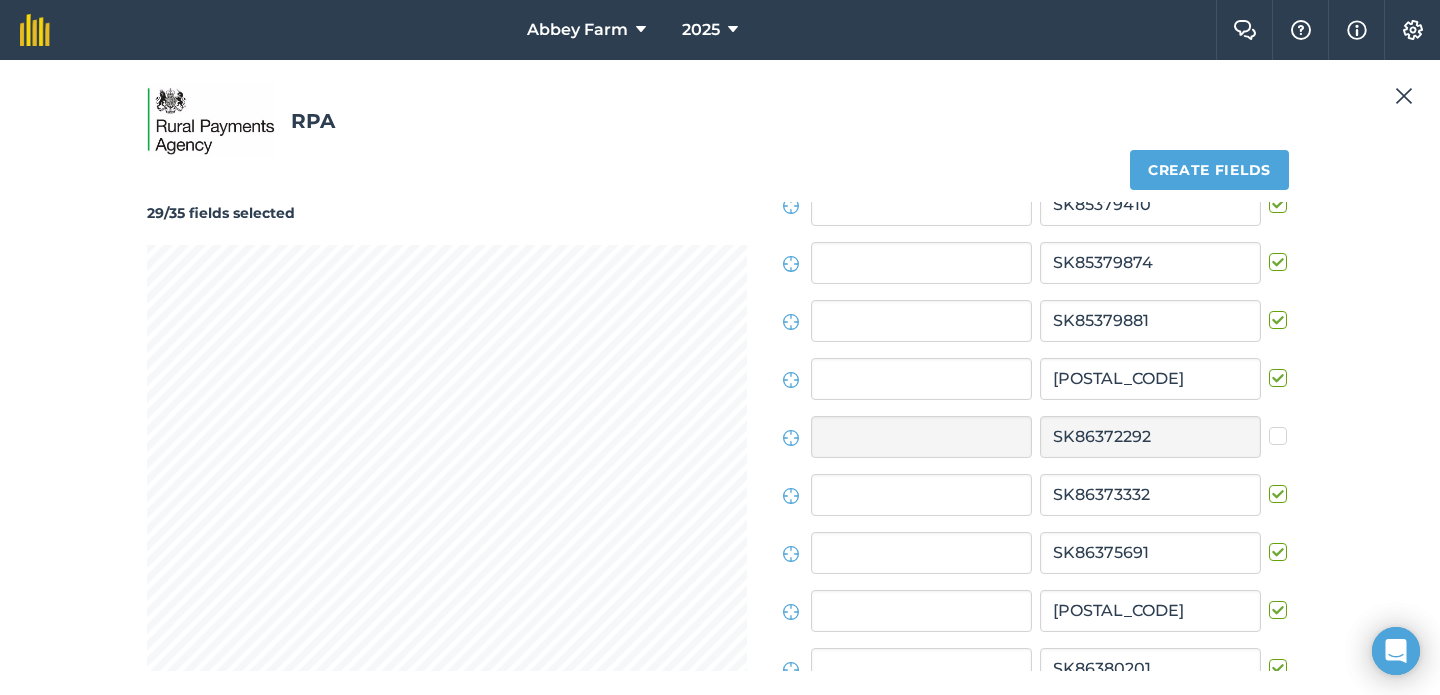 click at bounding box center (1281, 542) 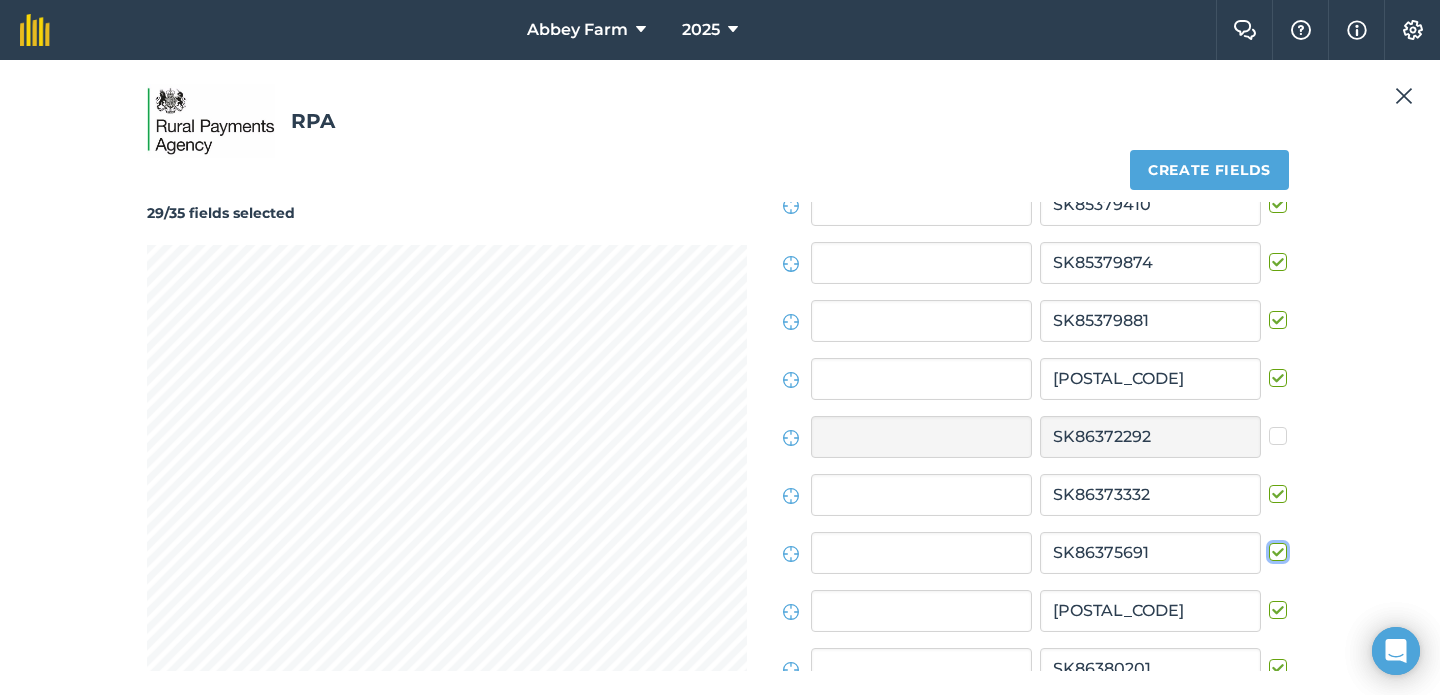 click at bounding box center (1275, 548) 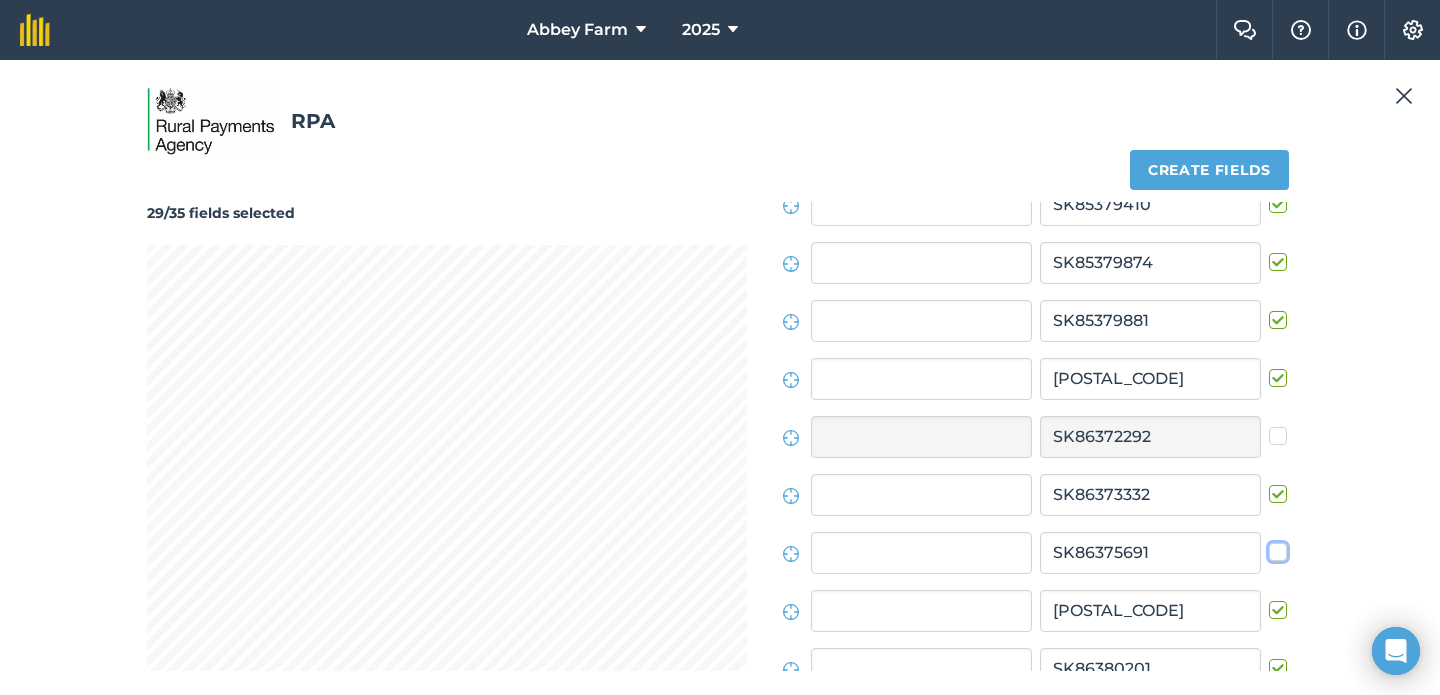 checkbox on "false" 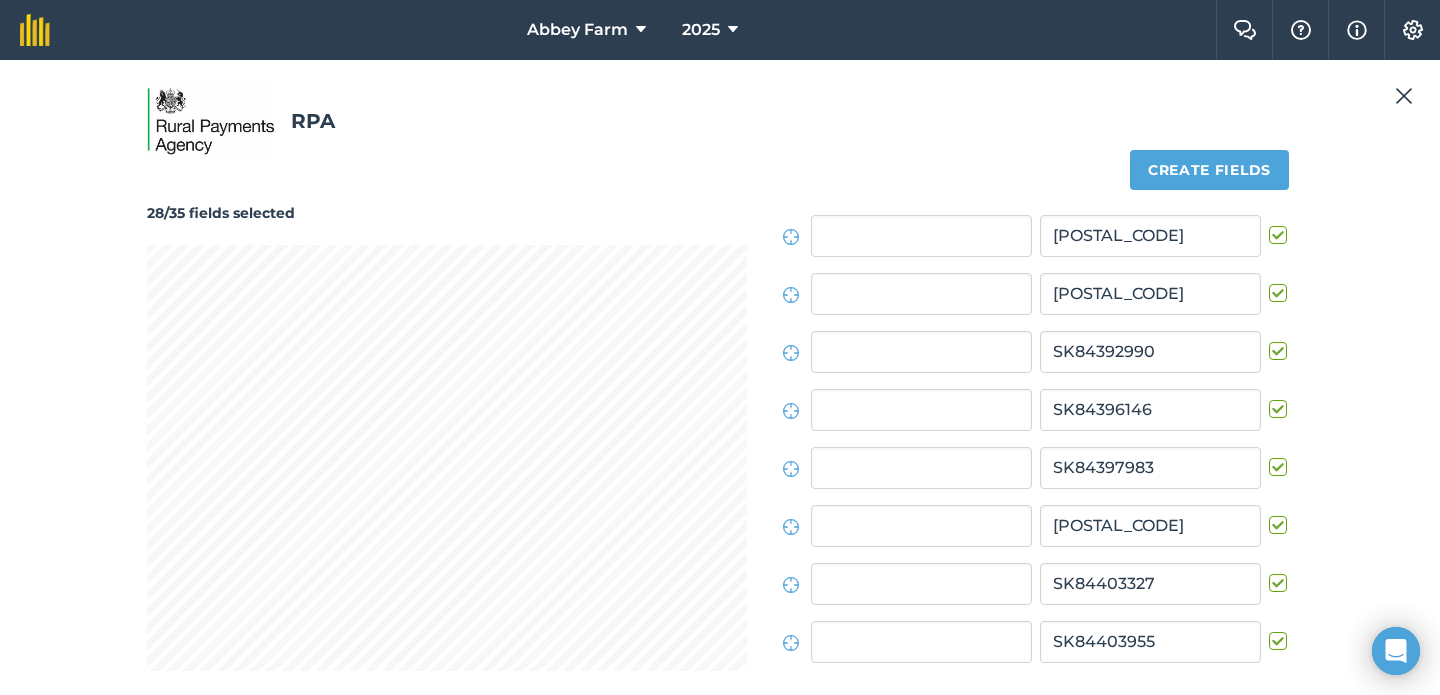 scroll, scrollTop: 0, scrollLeft: 0, axis: both 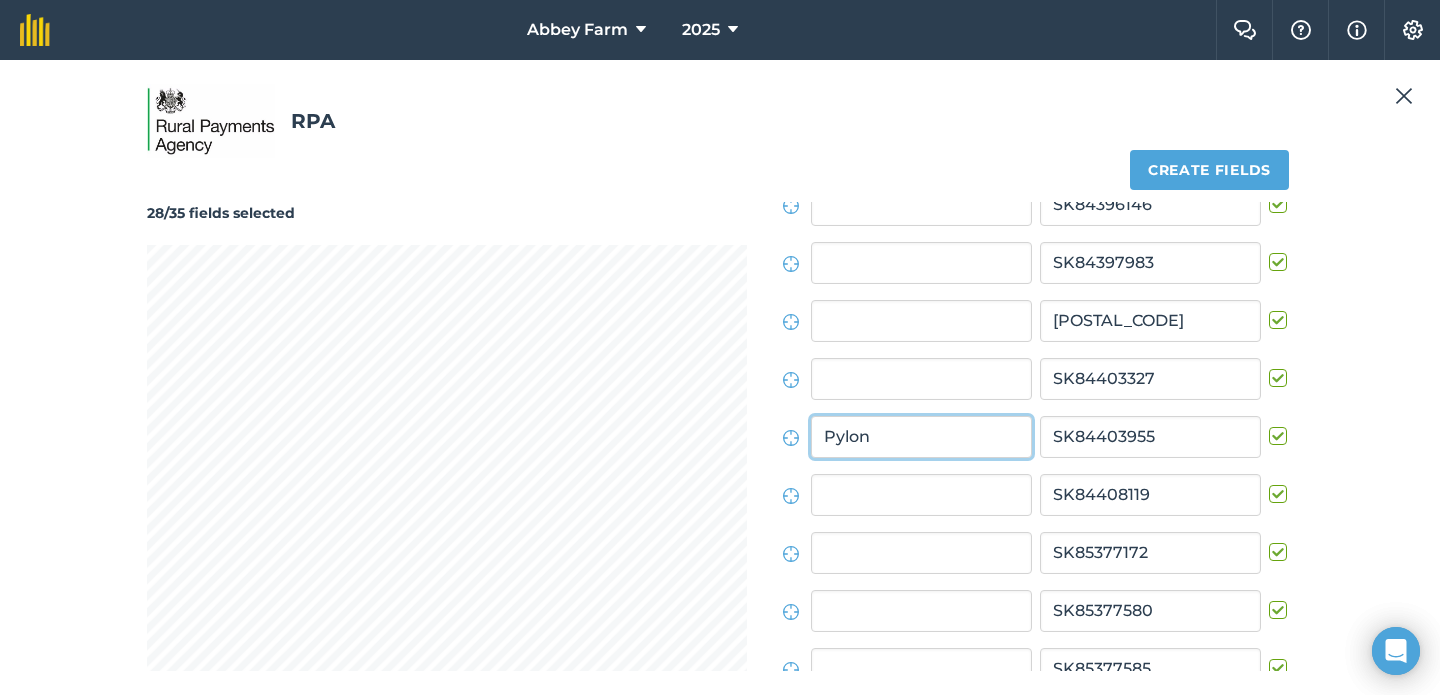 type on "Pylon" 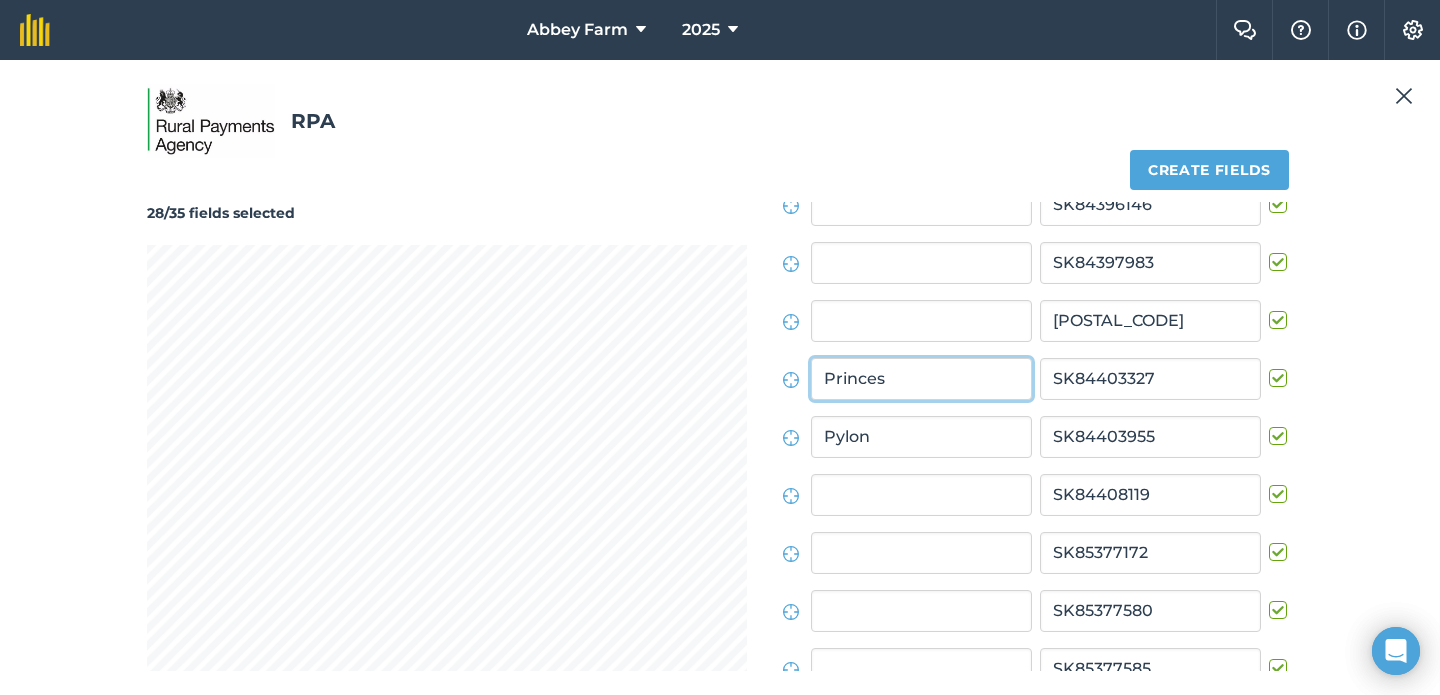 type on "Princes" 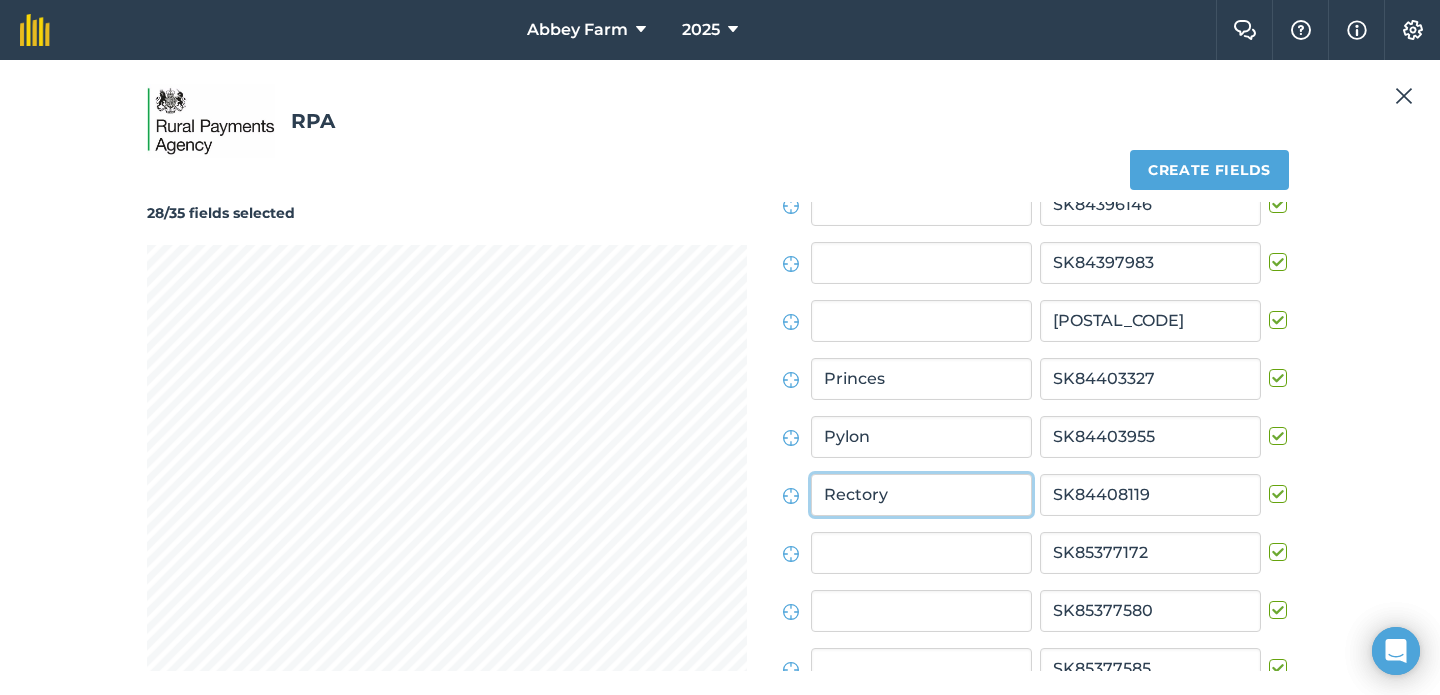 type on "Rectory" 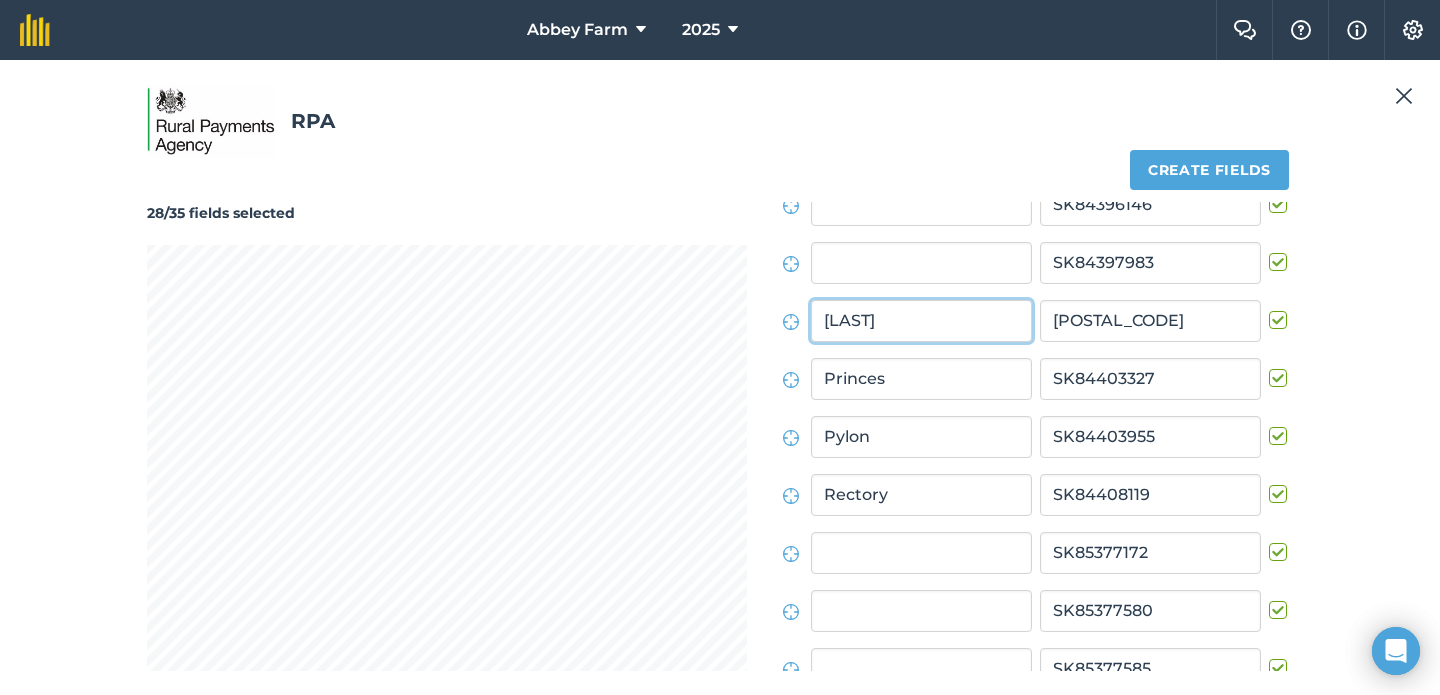 type on "[LAST]" 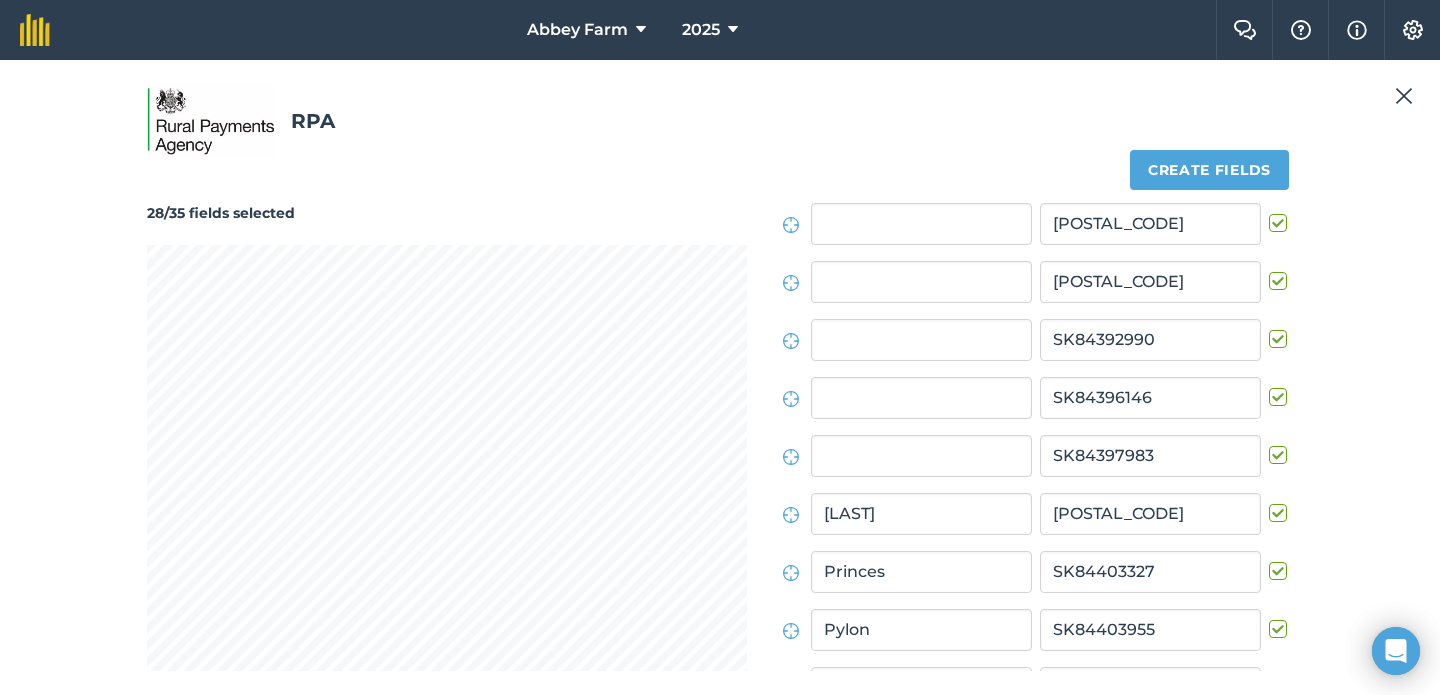scroll, scrollTop: 0, scrollLeft: 0, axis: both 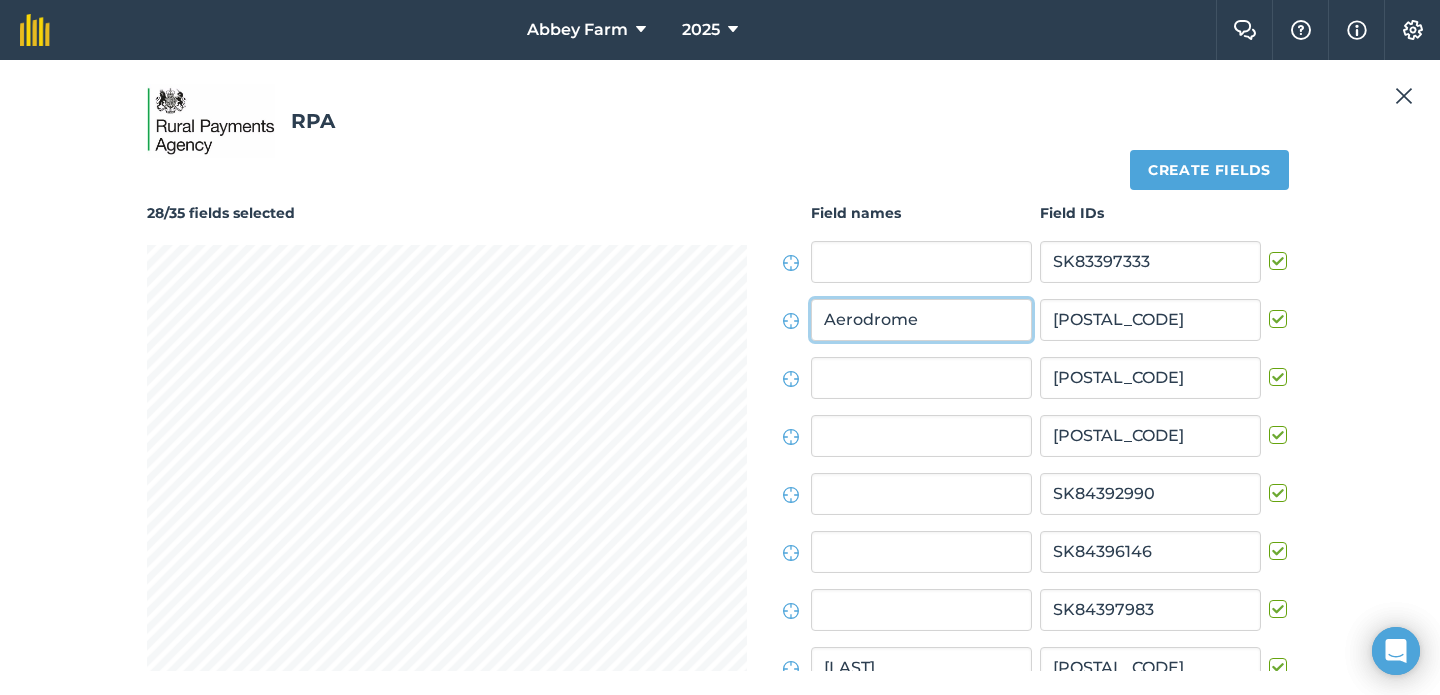 type on "Aerodrome" 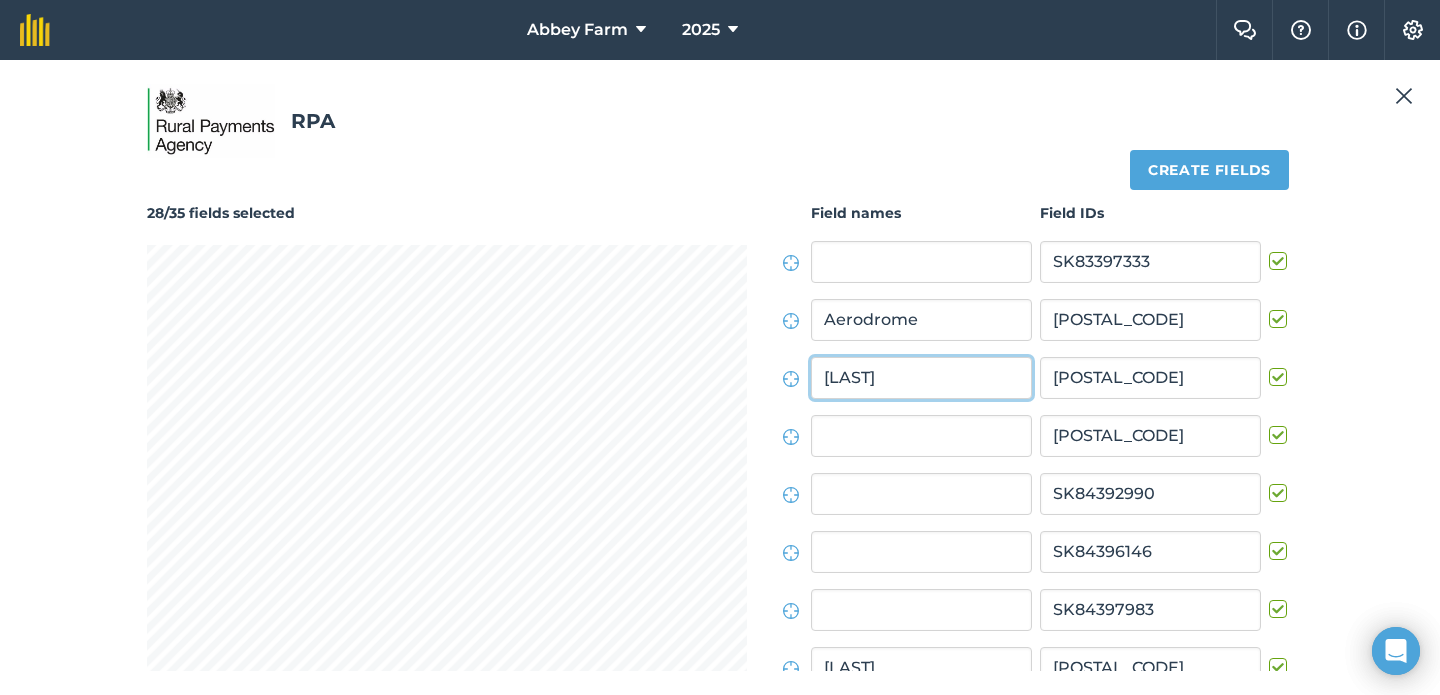 type on "[LAST]" 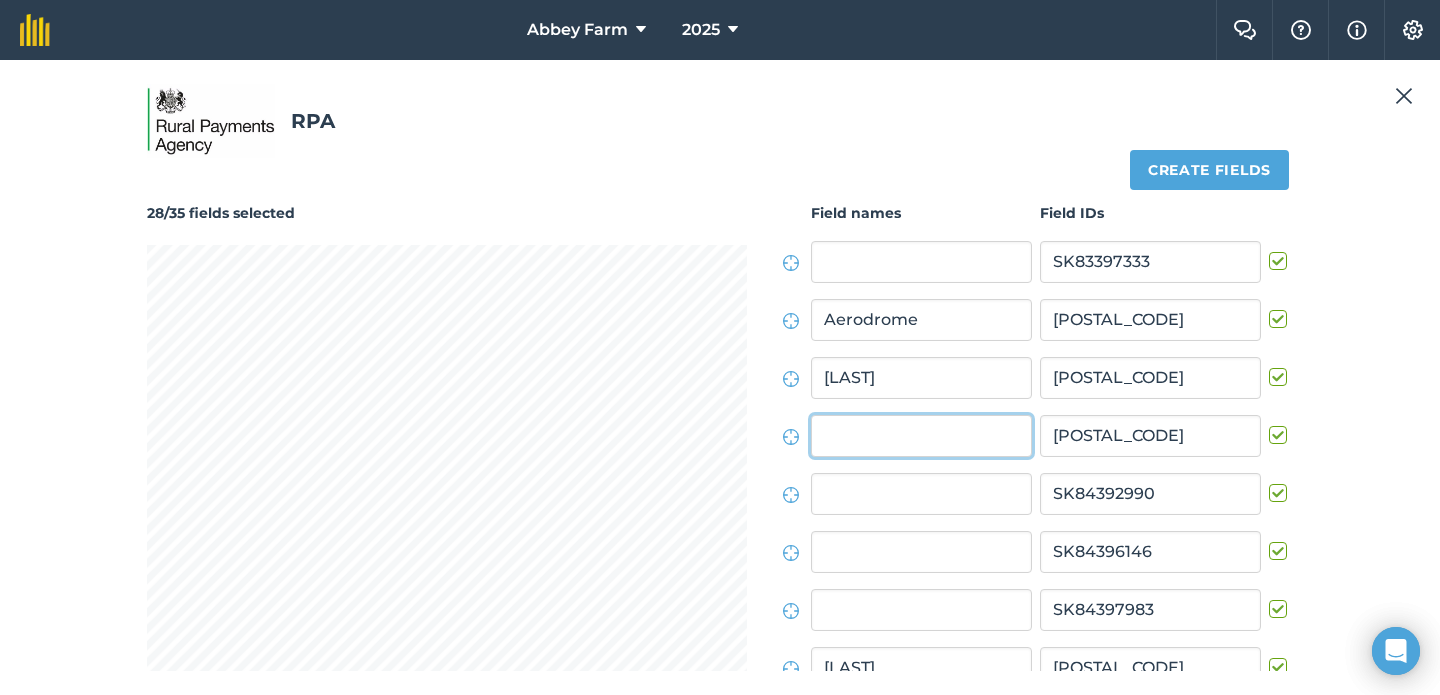 click at bounding box center [921, 436] 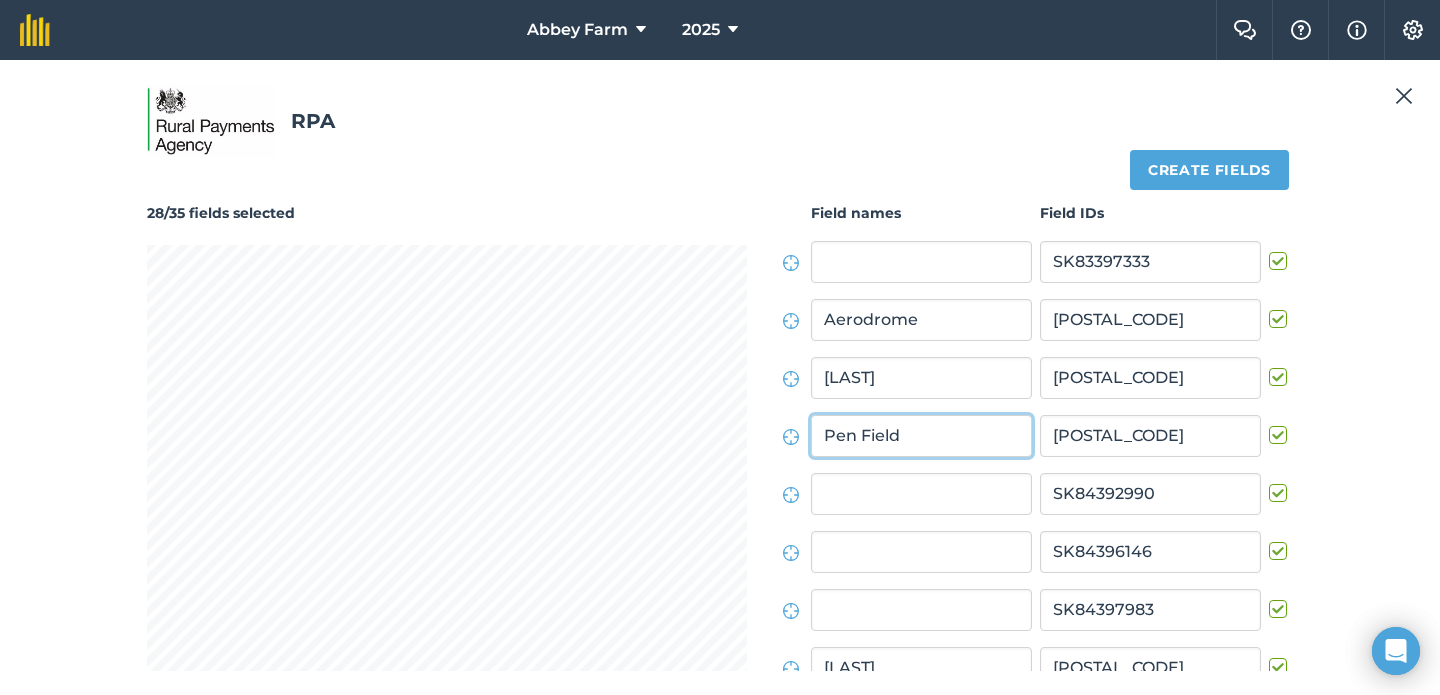 type on "Pen Field" 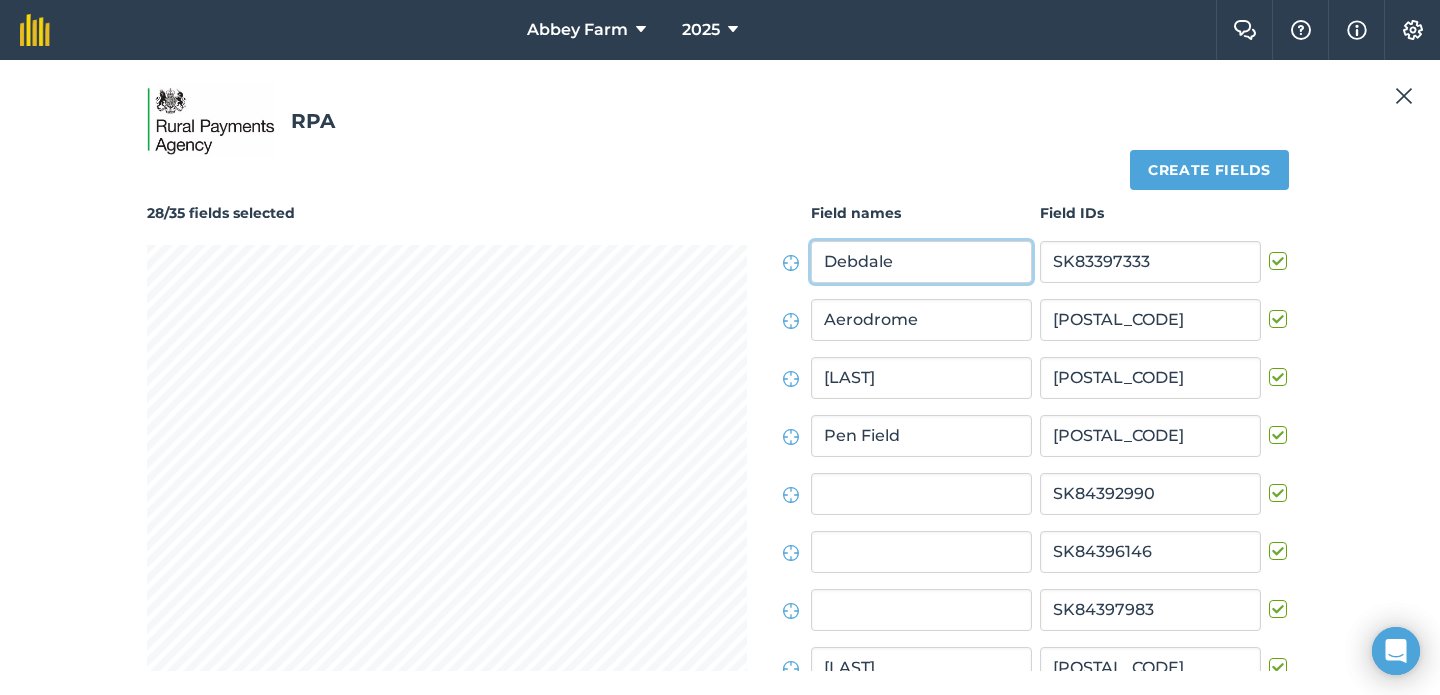 type on "Debdale" 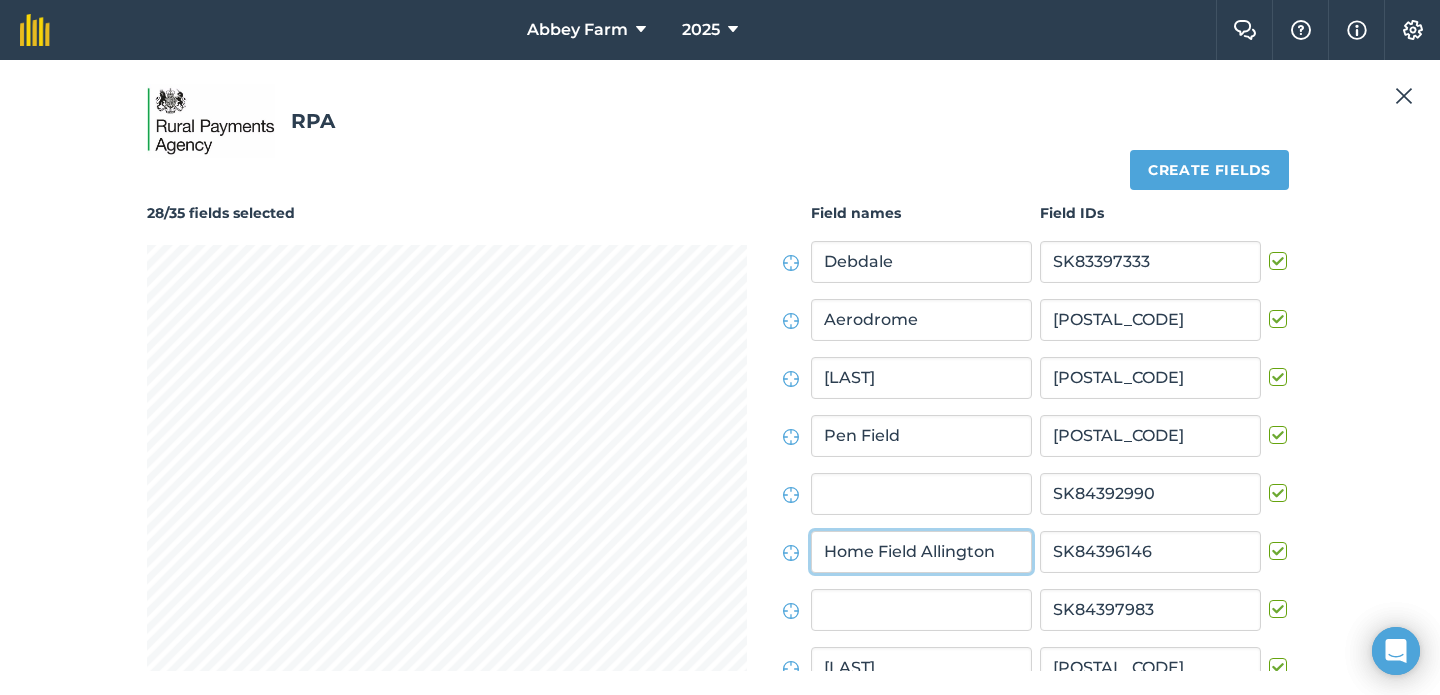type on "Home Field Allington" 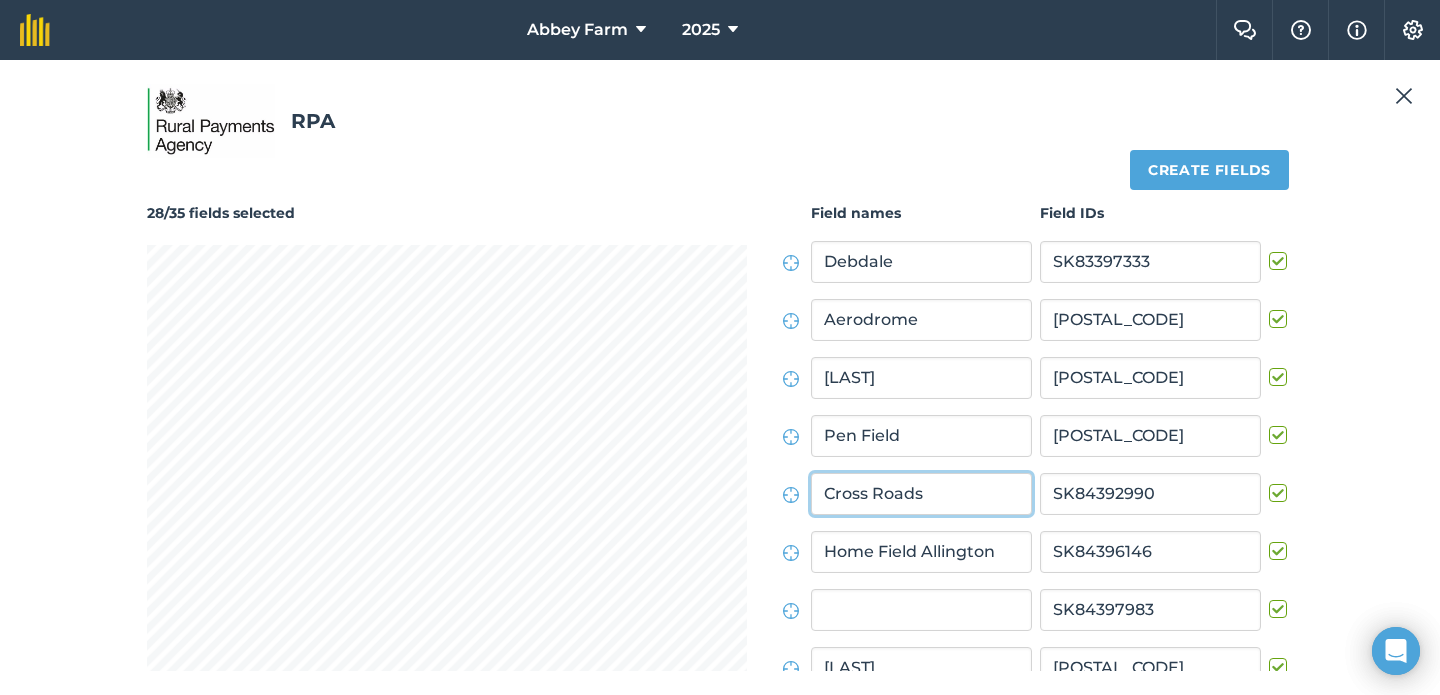 type on "Cross Roads" 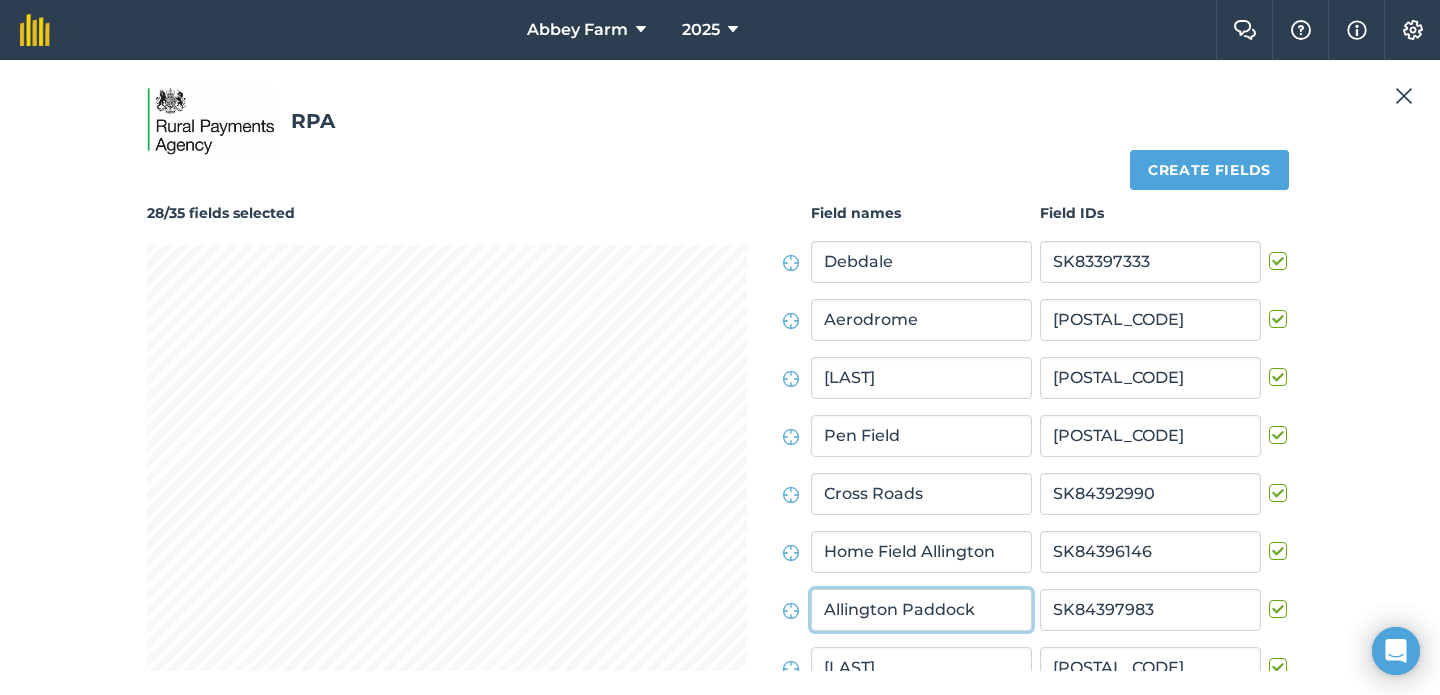 type on "Allington Paddock" 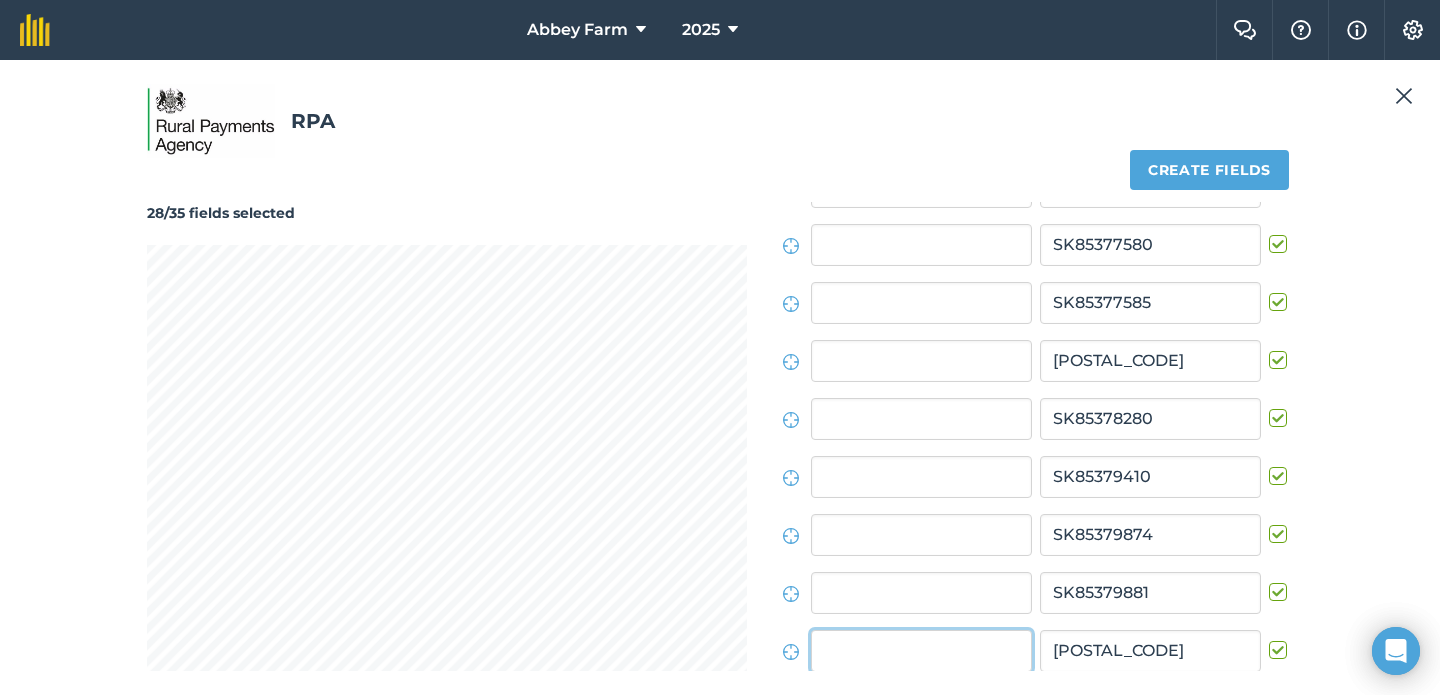 scroll, scrollTop: 927, scrollLeft: 0, axis: vertical 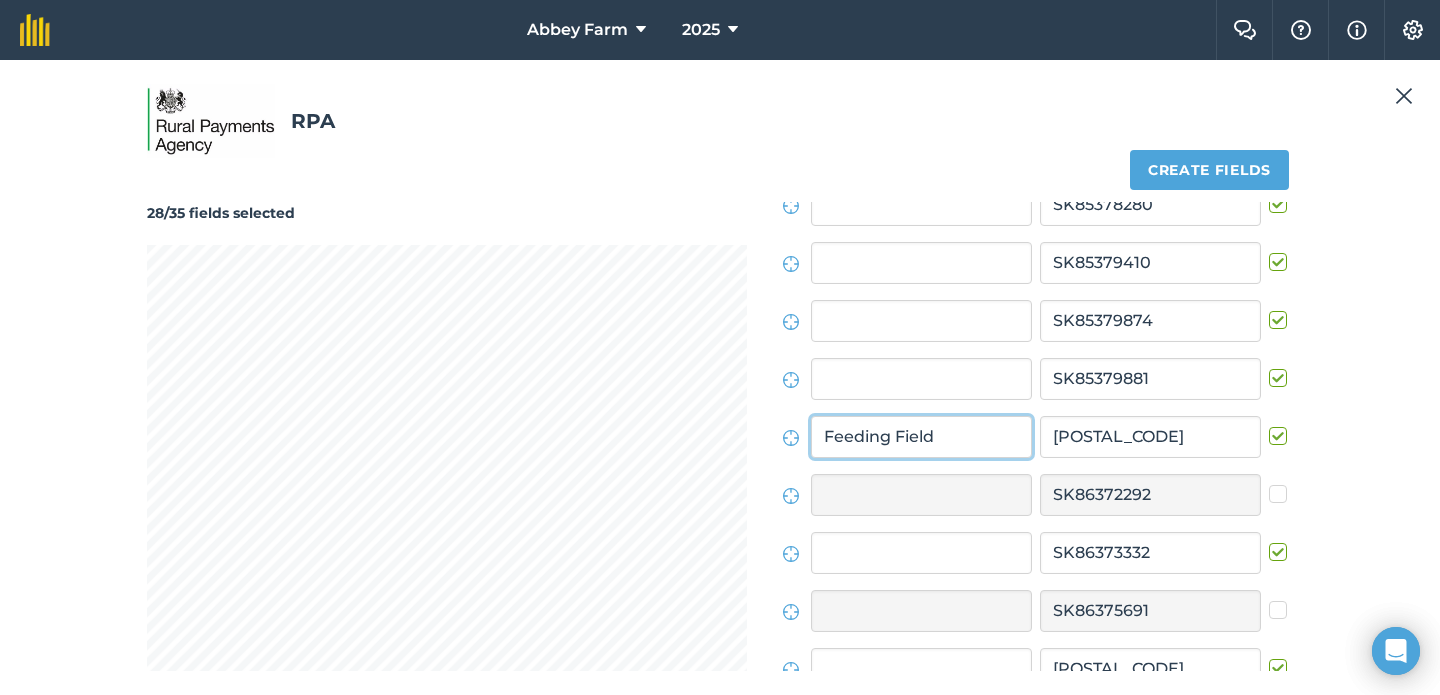 type on "Feeding Field" 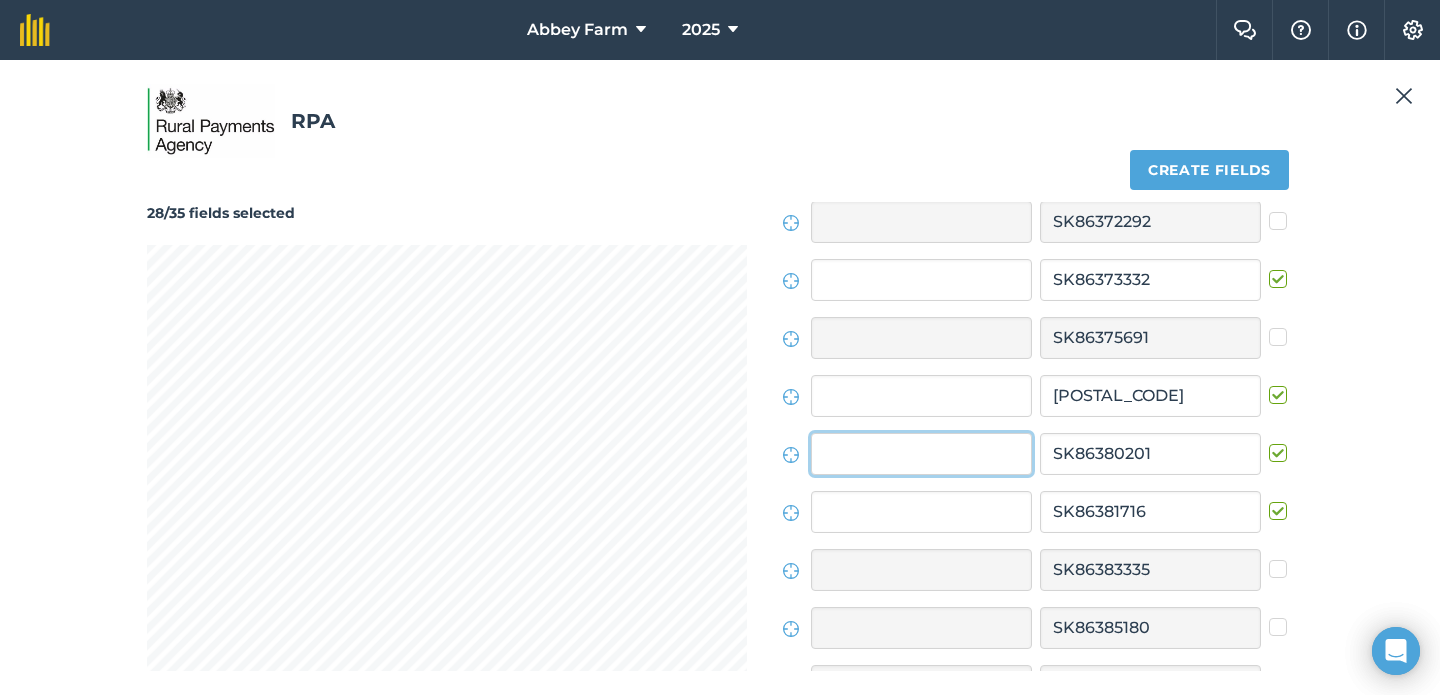 scroll, scrollTop: 1217, scrollLeft: 0, axis: vertical 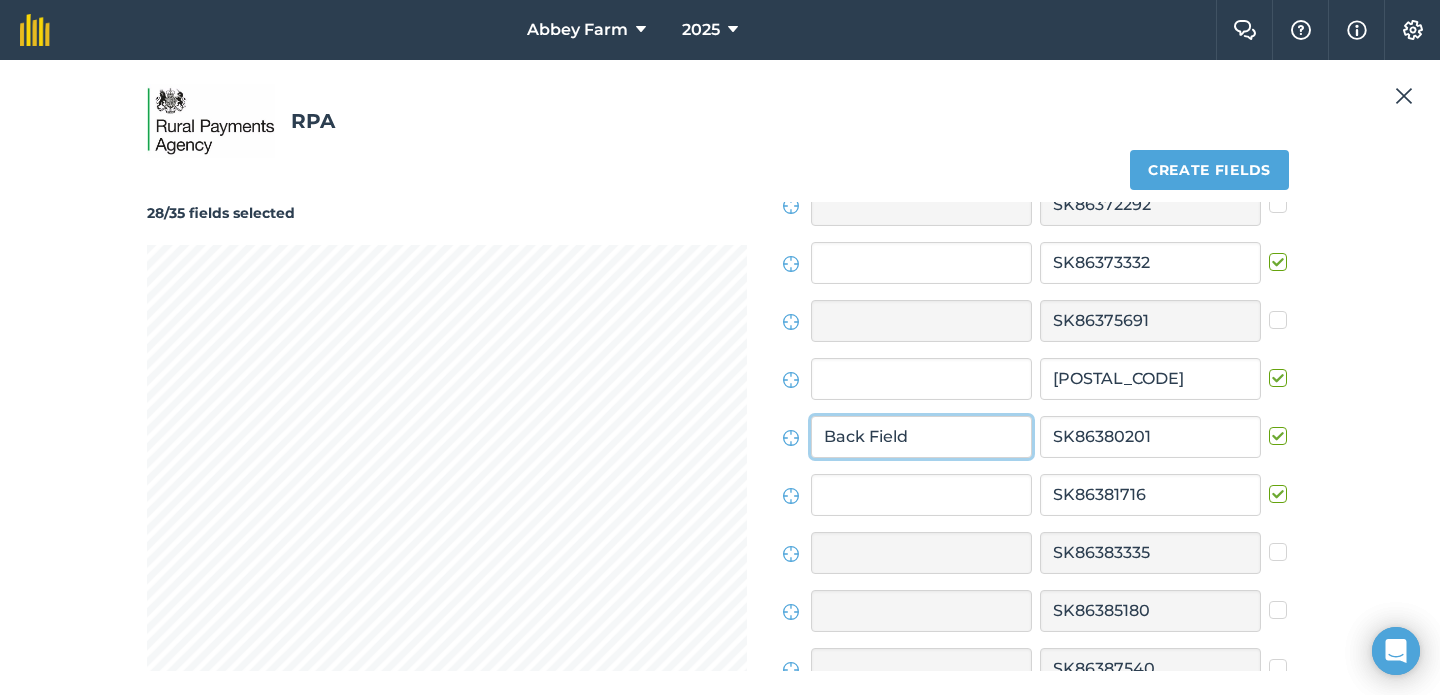 type on "Back Field" 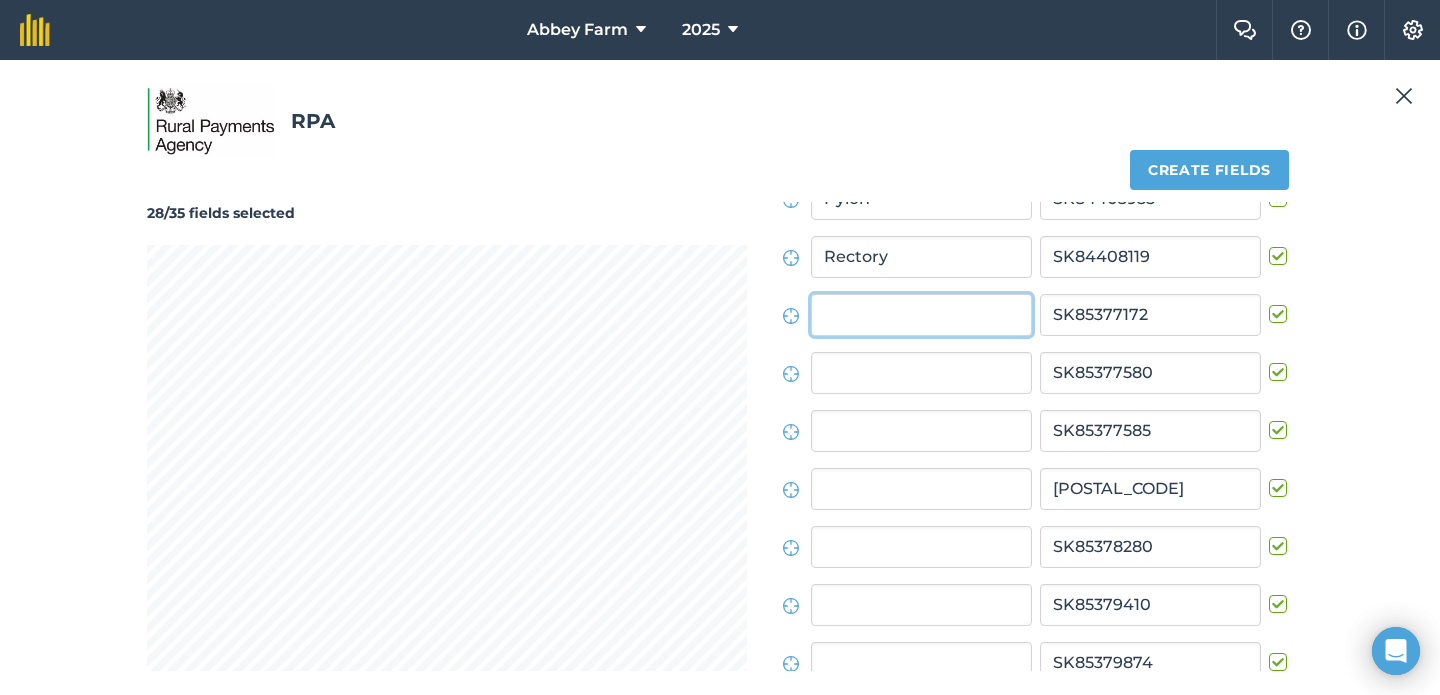scroll, scrollTop: 463, scrollLeft: 0, axis: vertical 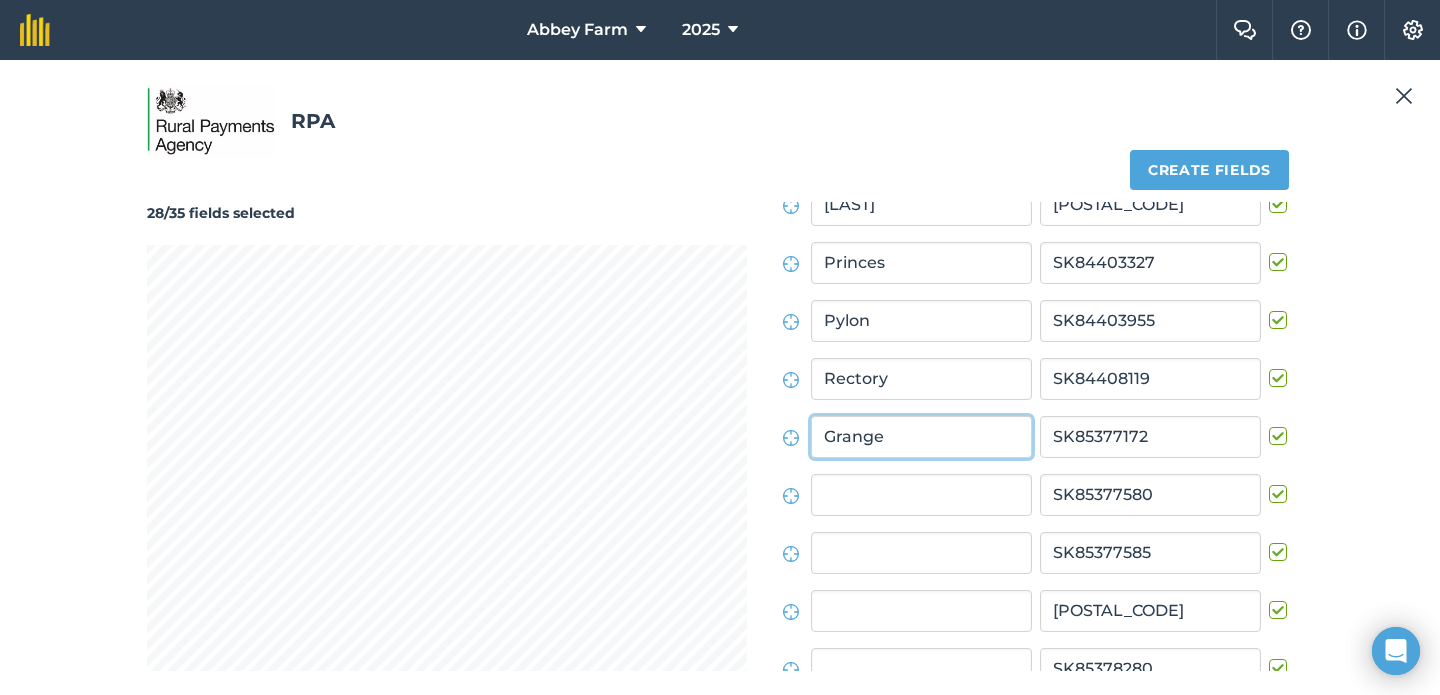 type on "Grange" 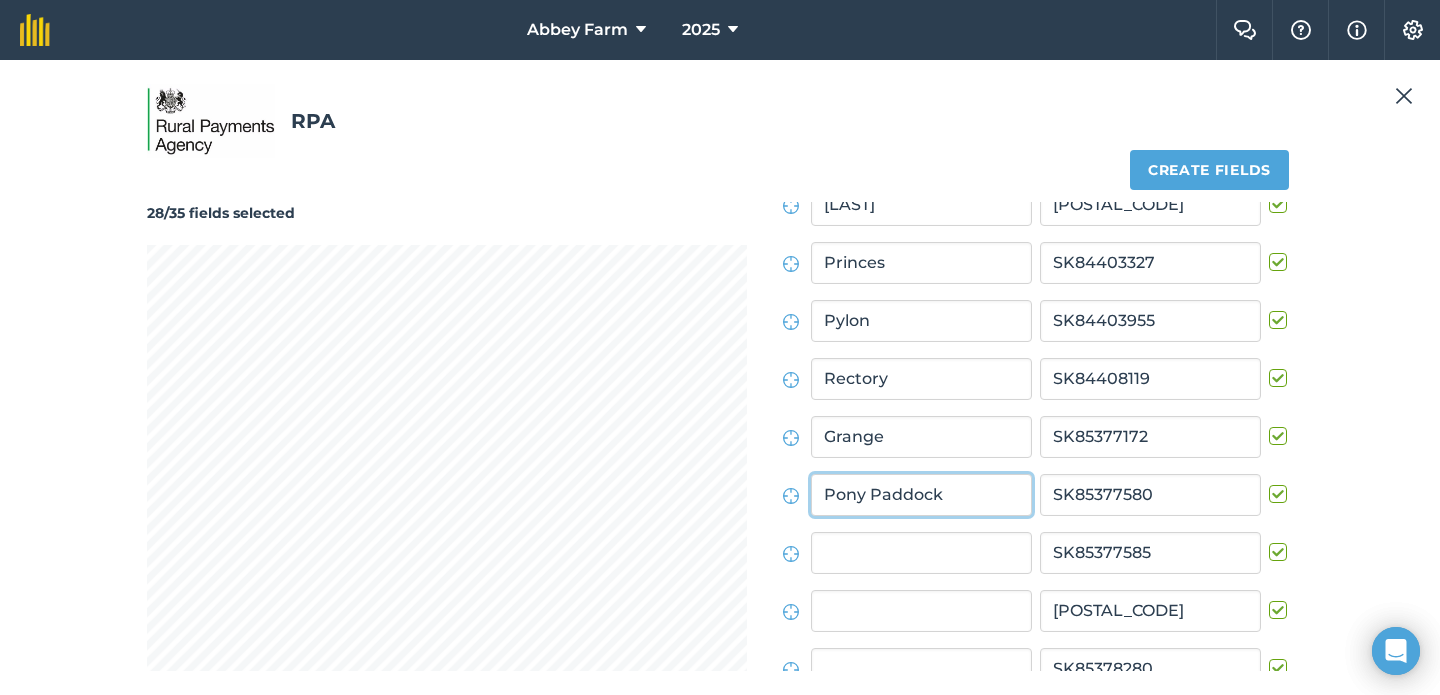 type on "Pony Paddock" 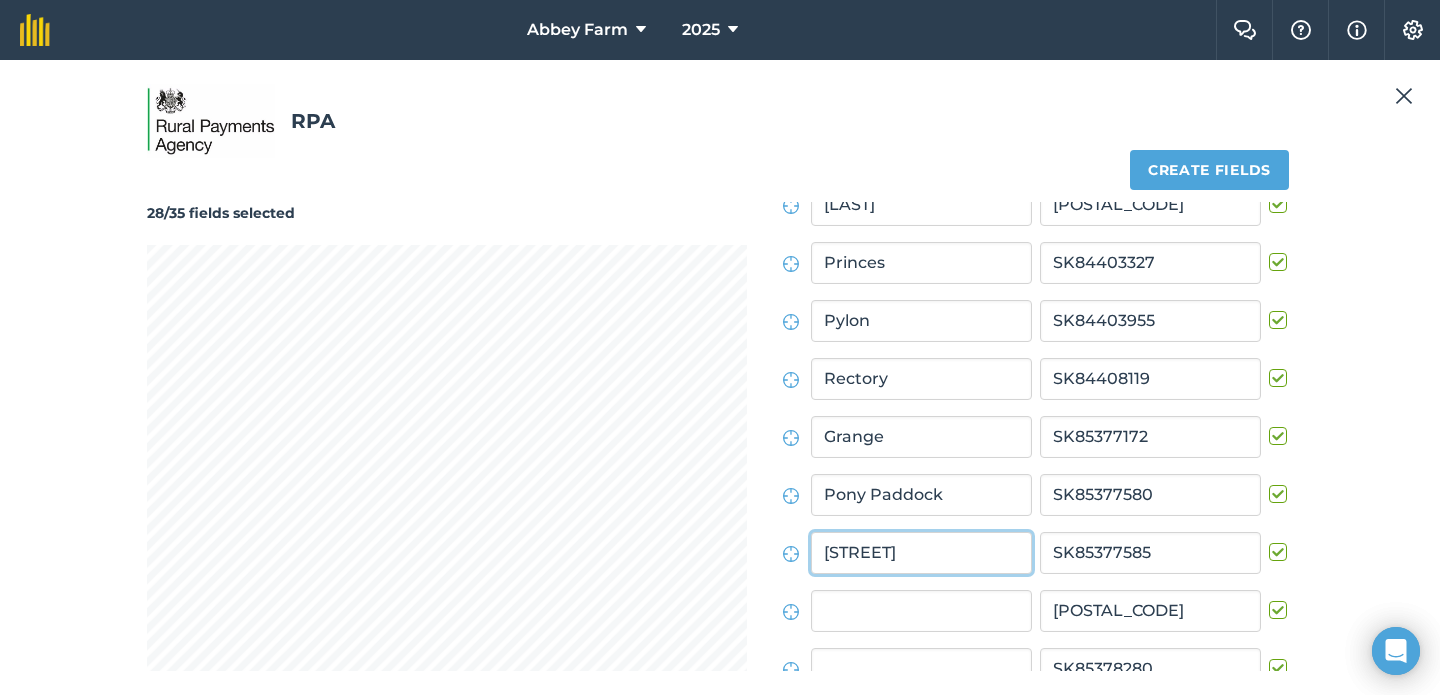 type on "[STREET]" 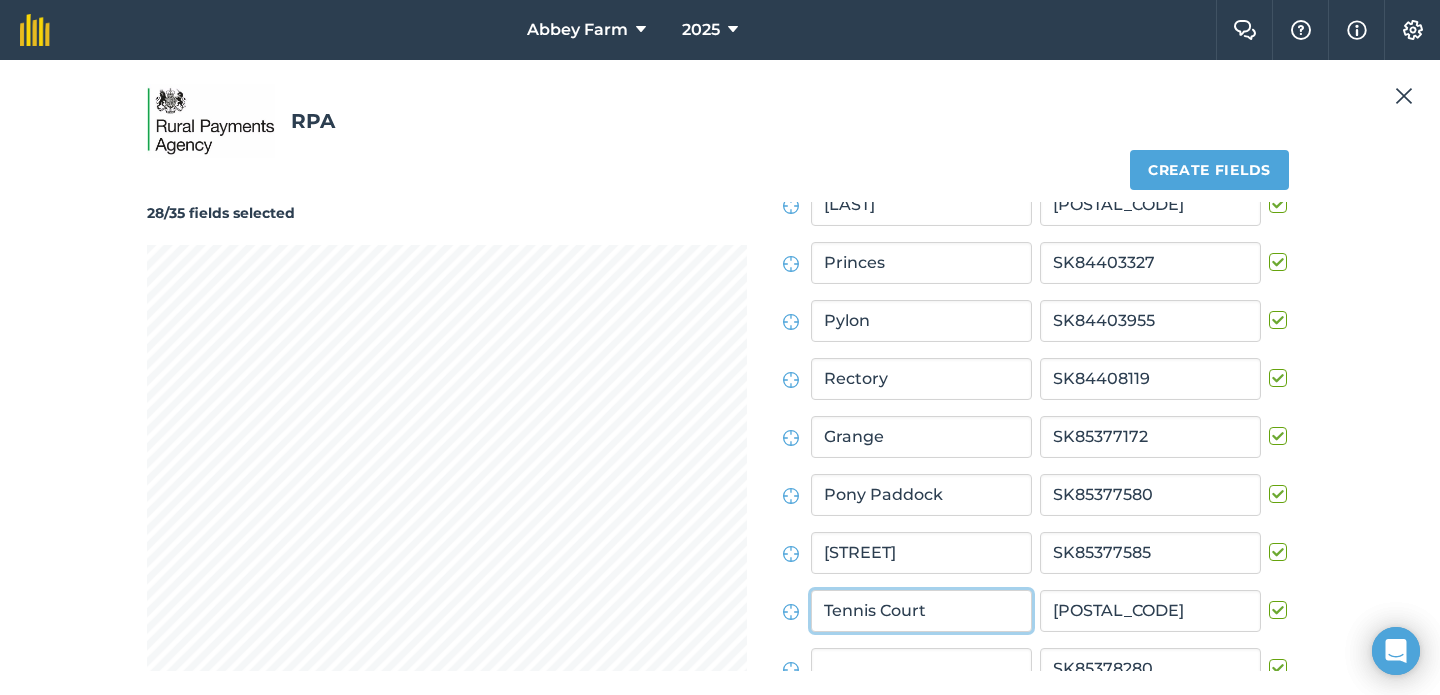 type on "Tennis Court" 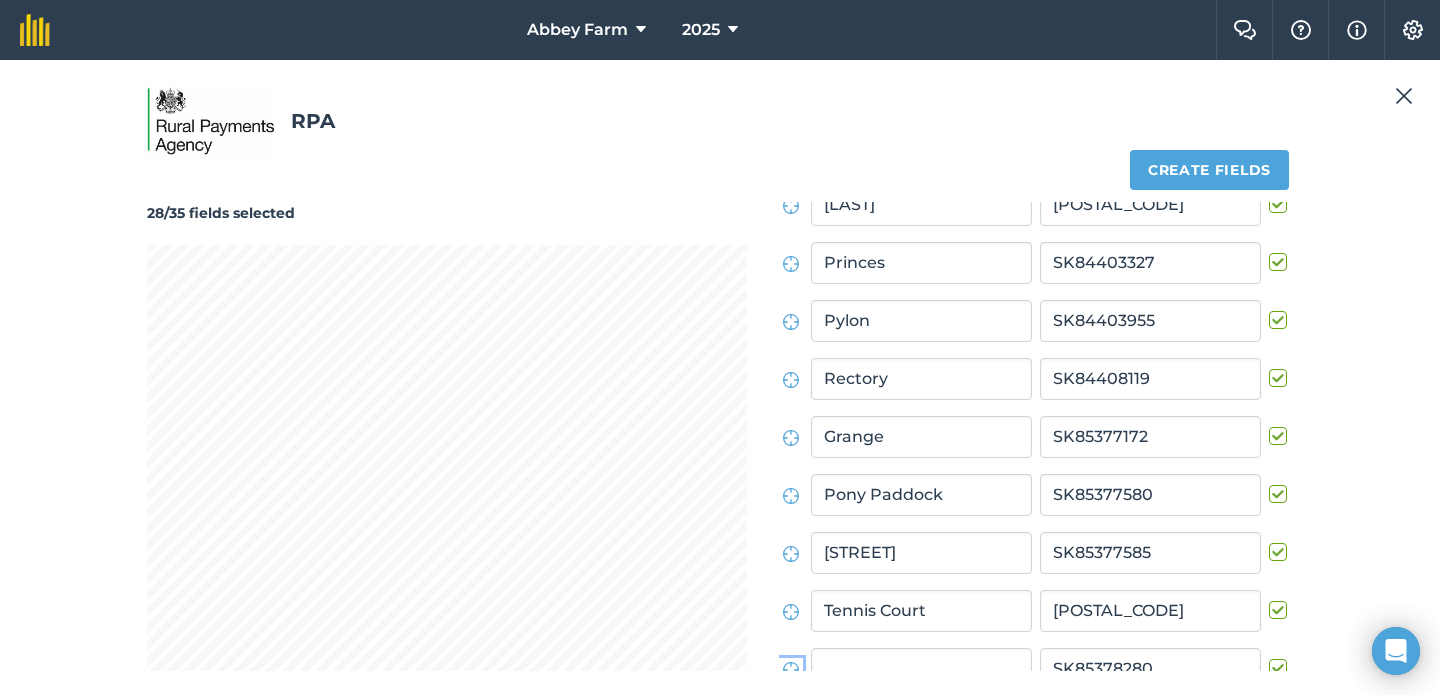 scroll, scrollTop: 481, scrollLeft: 0, axis: vertical 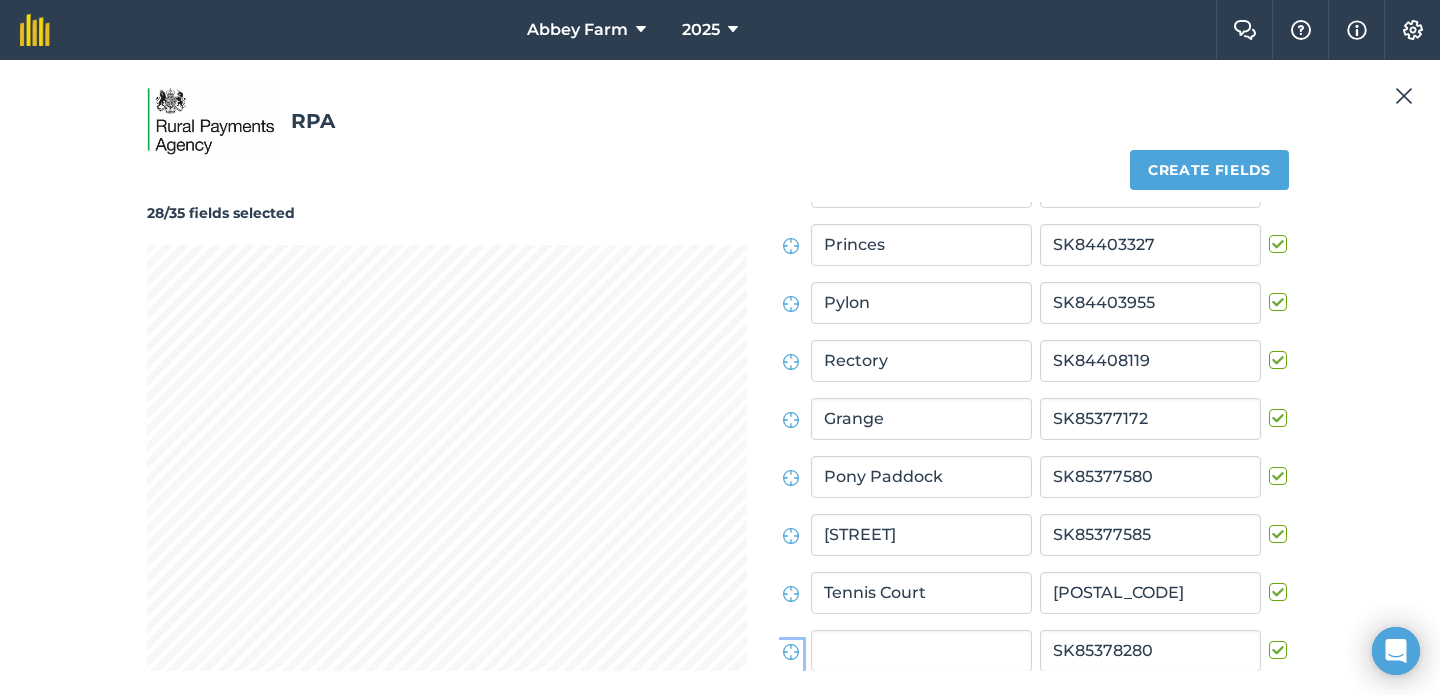 type 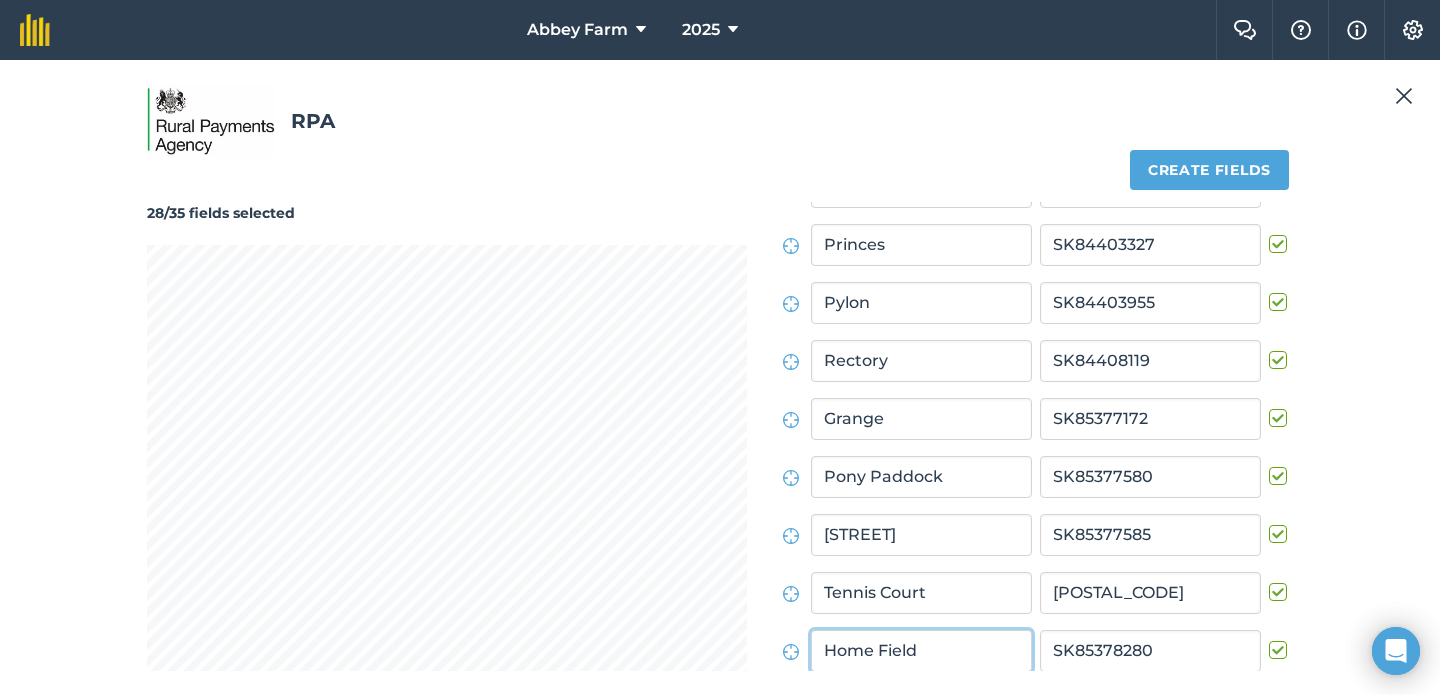 type on "Home Field" 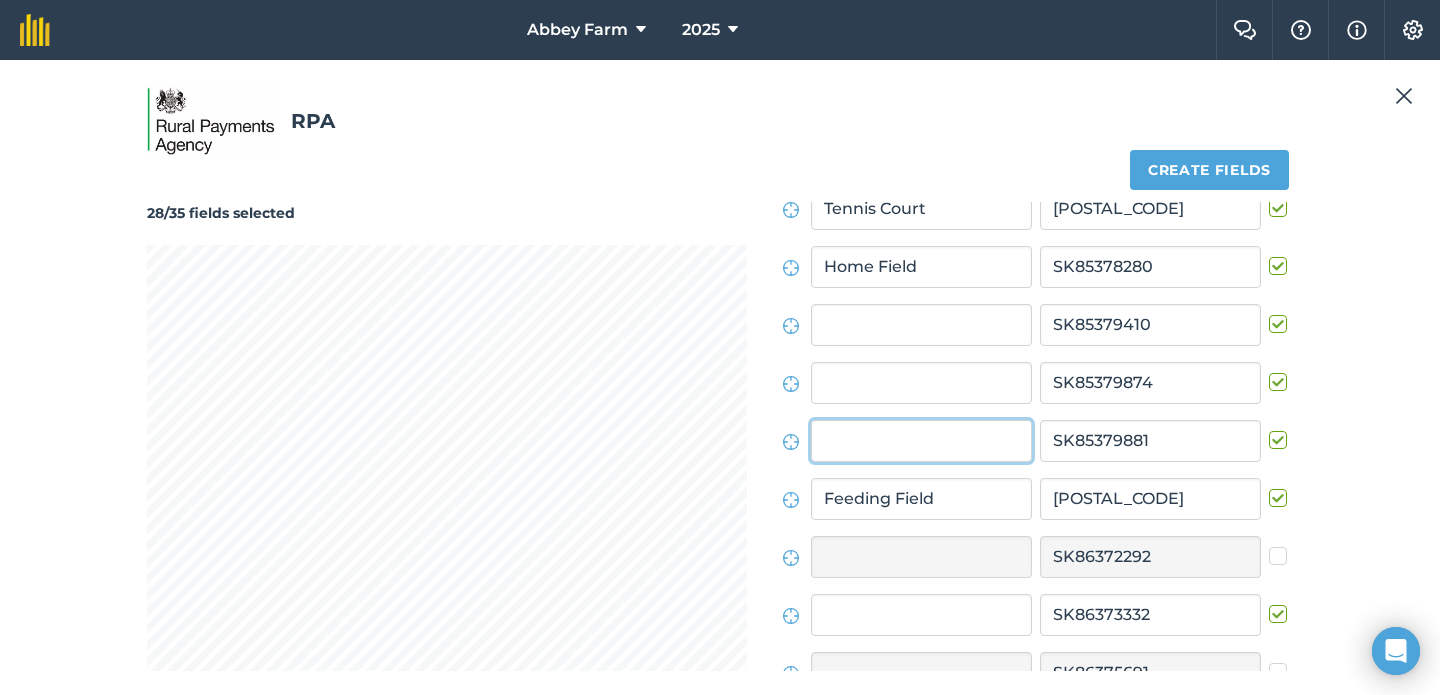 scroll, scrollTop: 869, scrollLeft: 0, axis: vertical 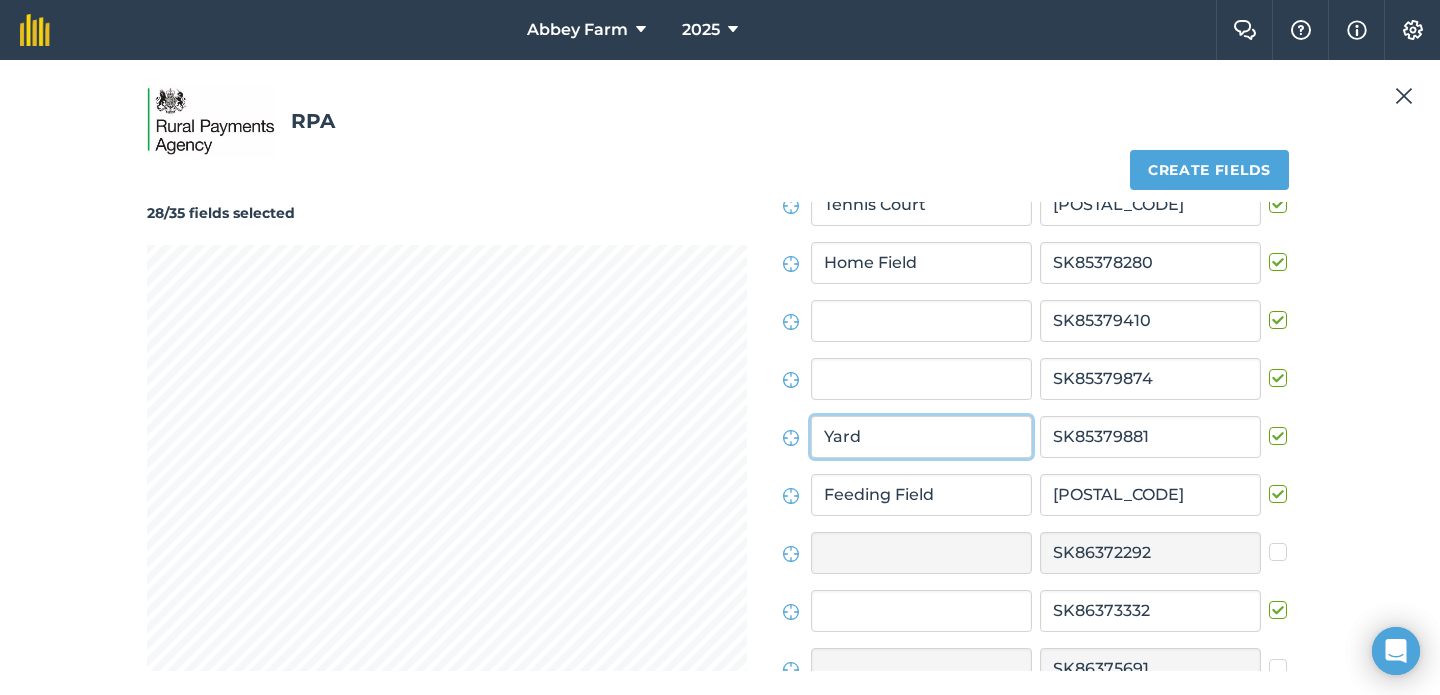 type on "Yard" 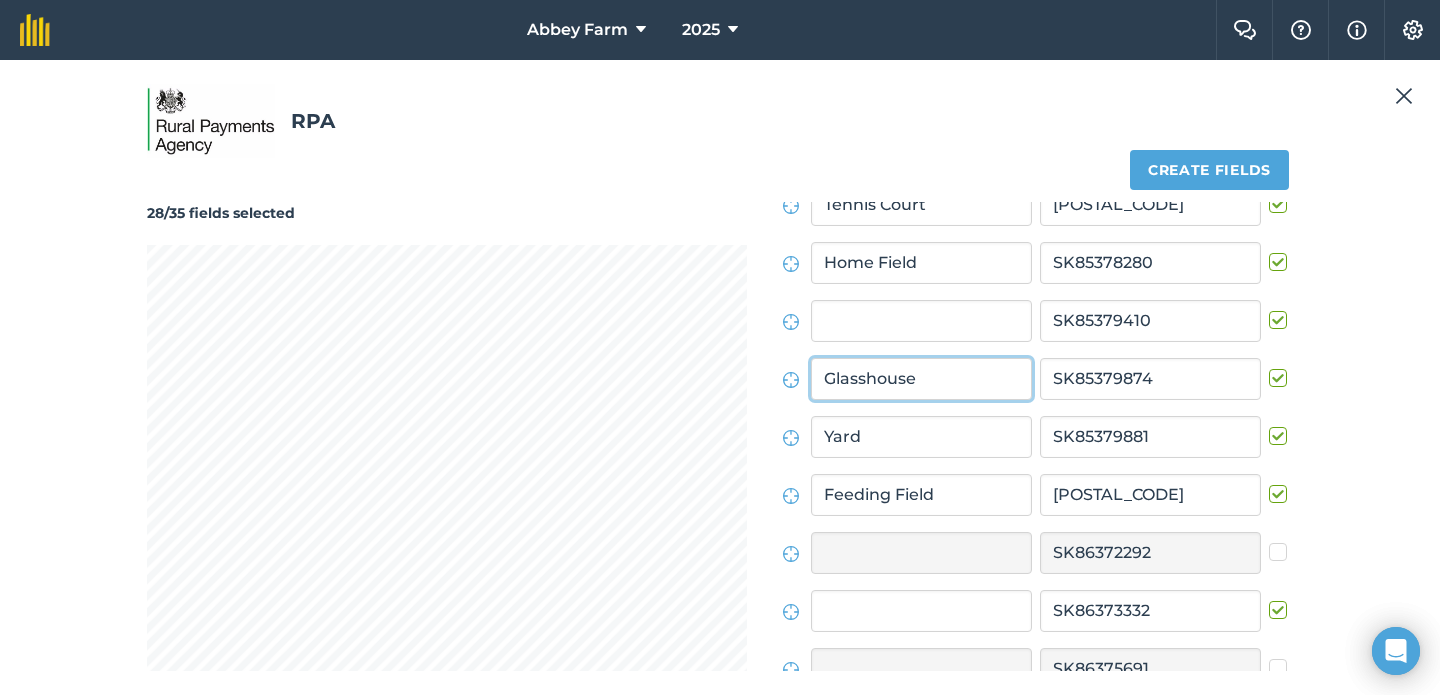 type on "Glasshouse" 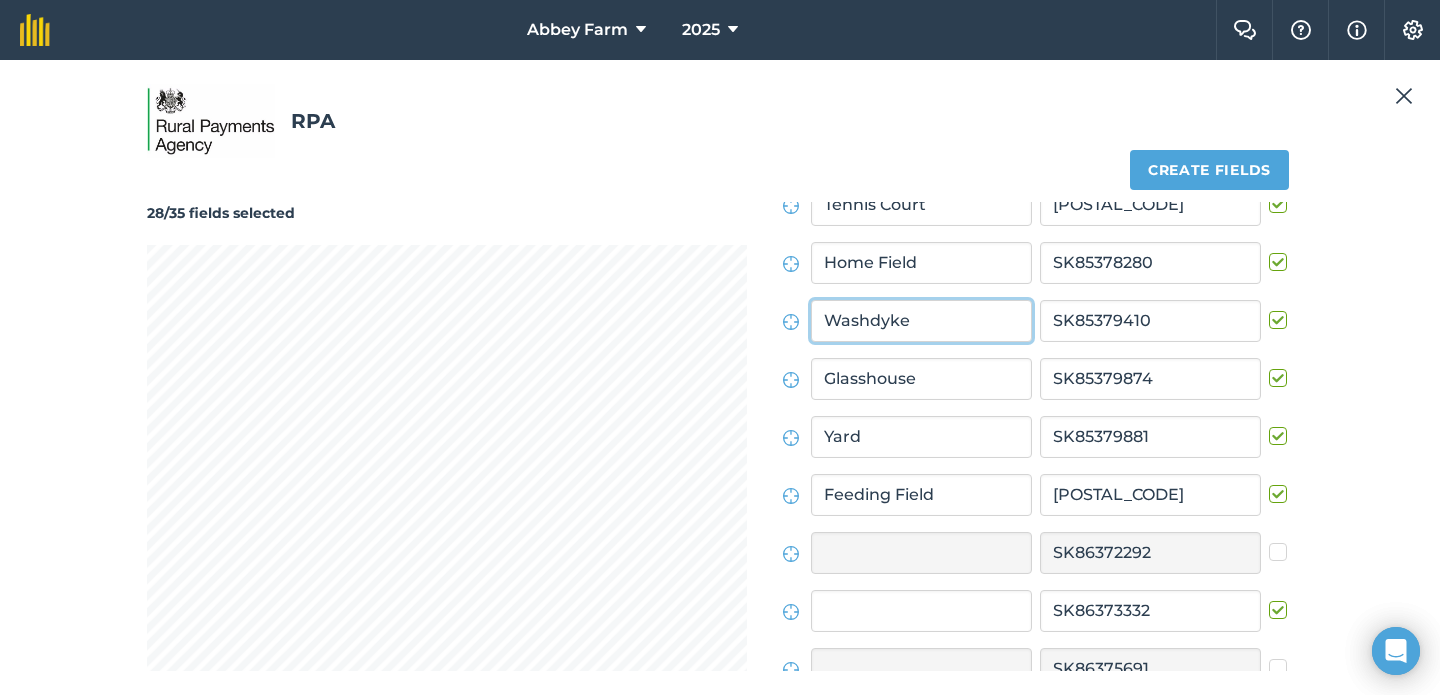 click on "Washdyke" at bounding box center (921, 321) 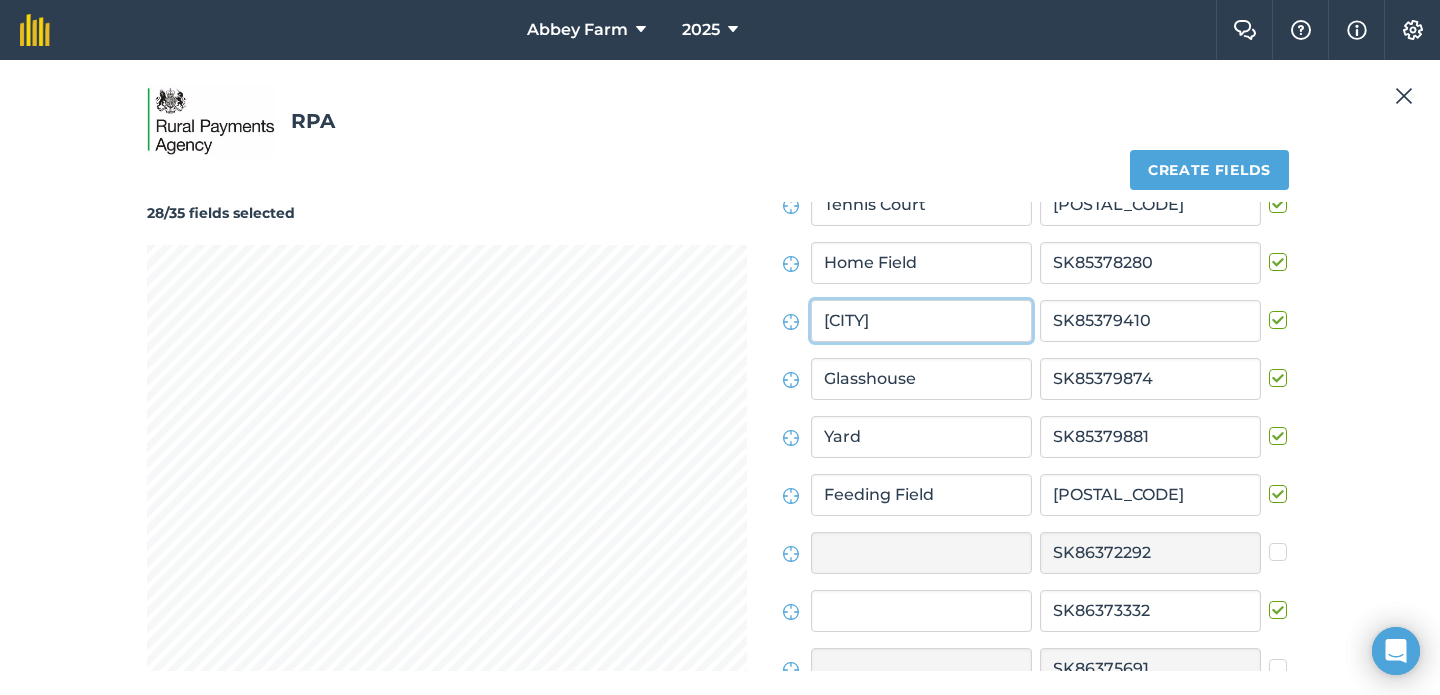 type on "[CITY]" 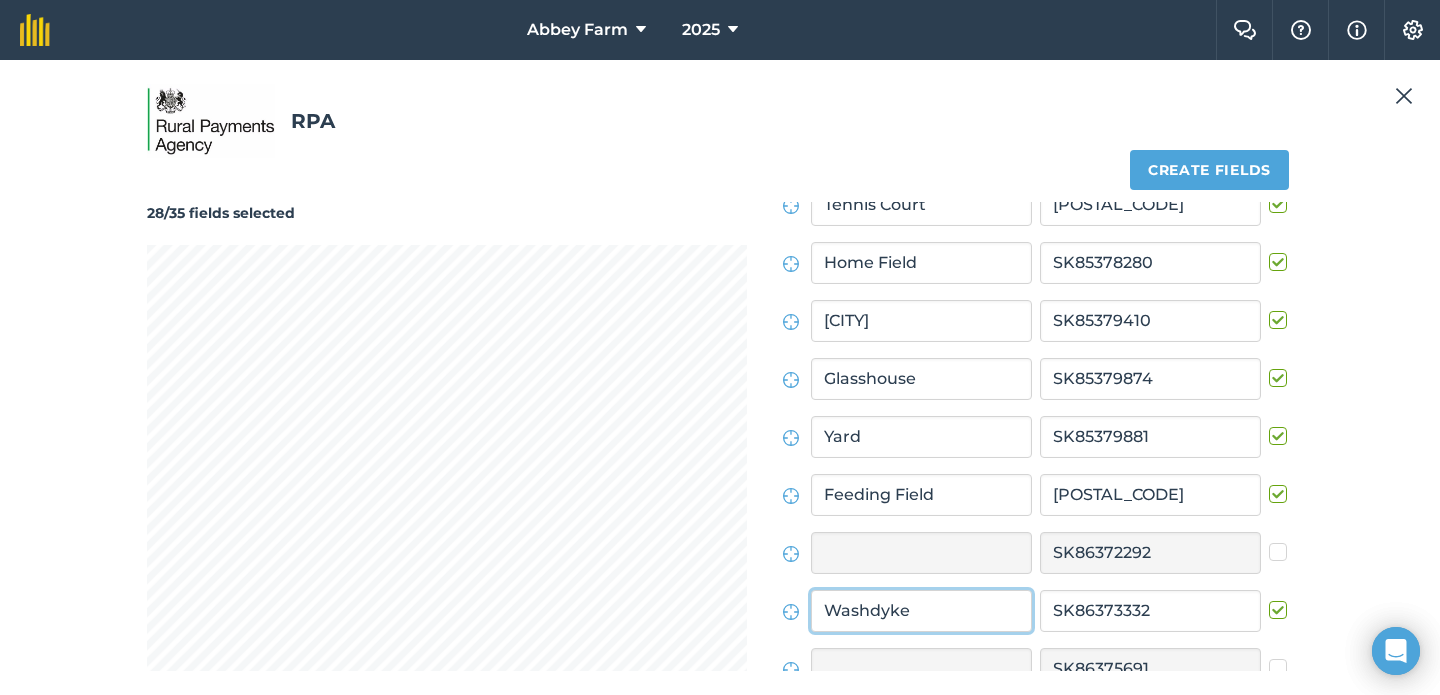 type on "Washdyke" 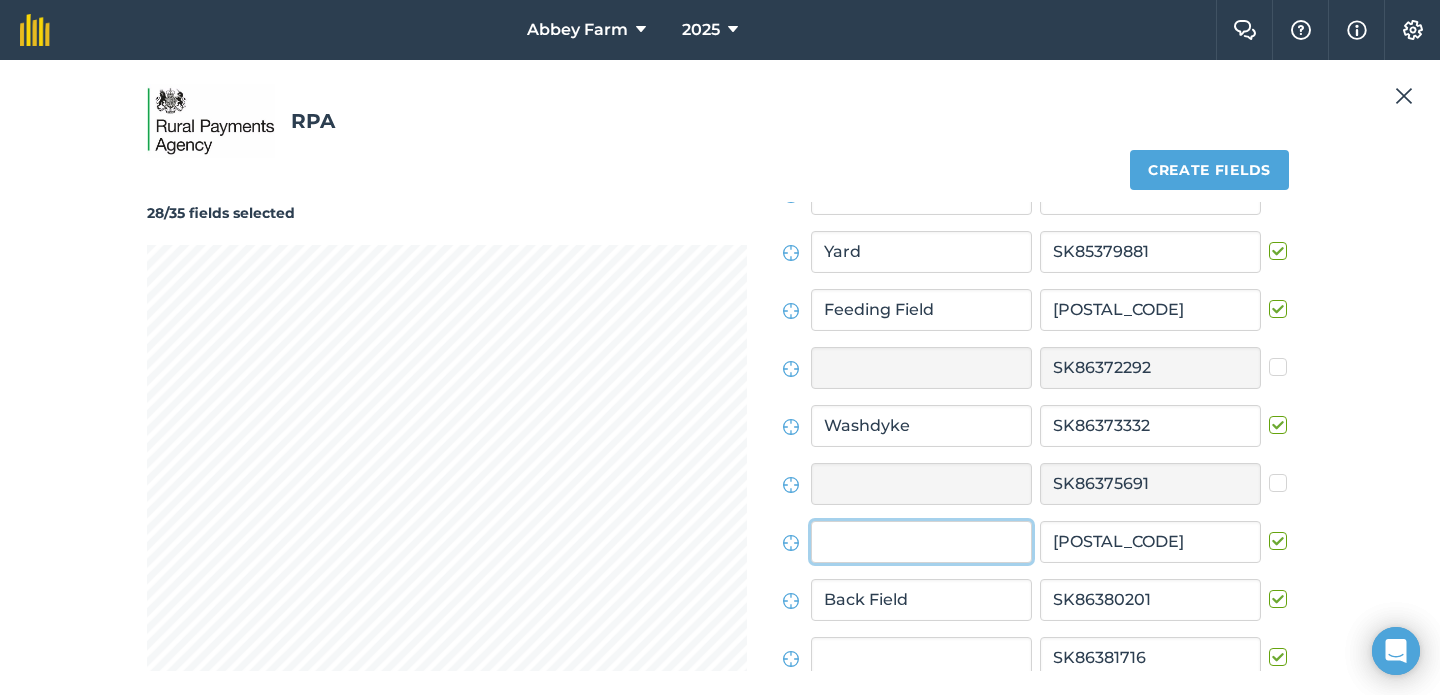 scroll, scrollTop: 1159, scrollLeft: 0, axis: vertical 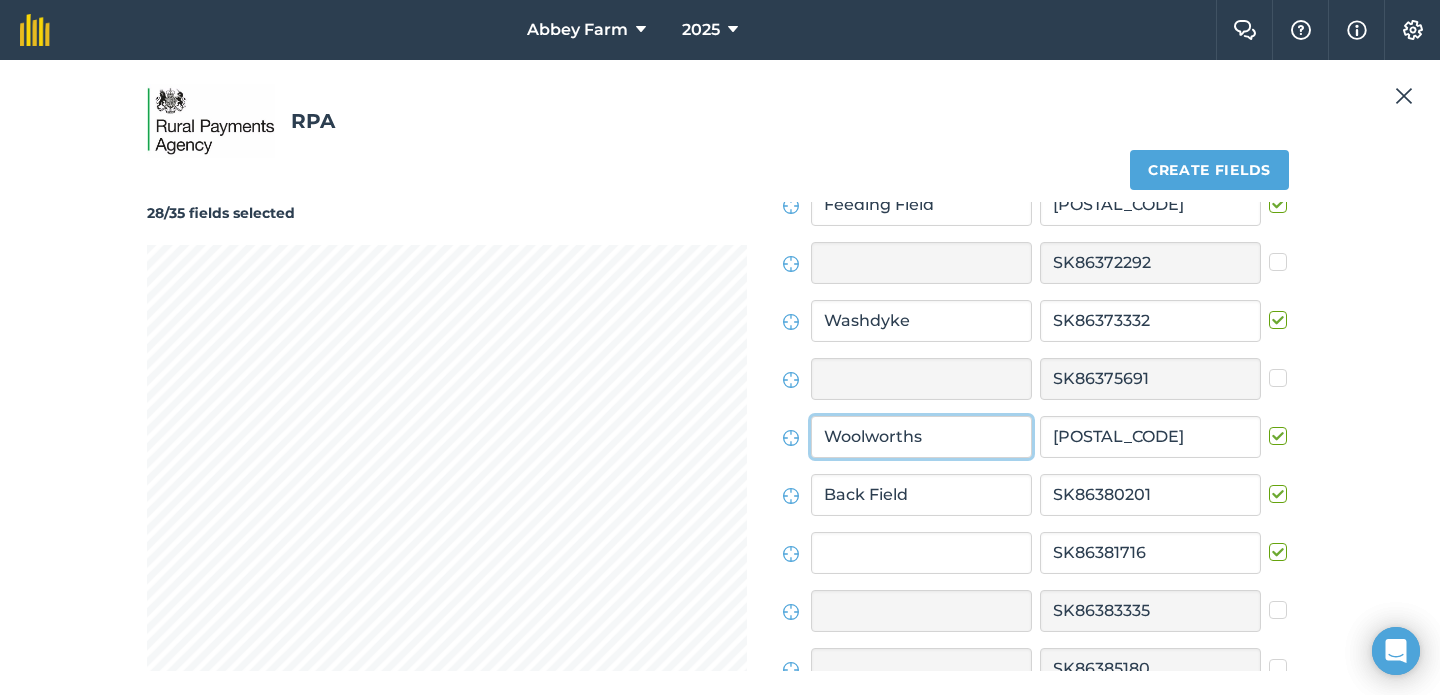 type on "Woolworths" 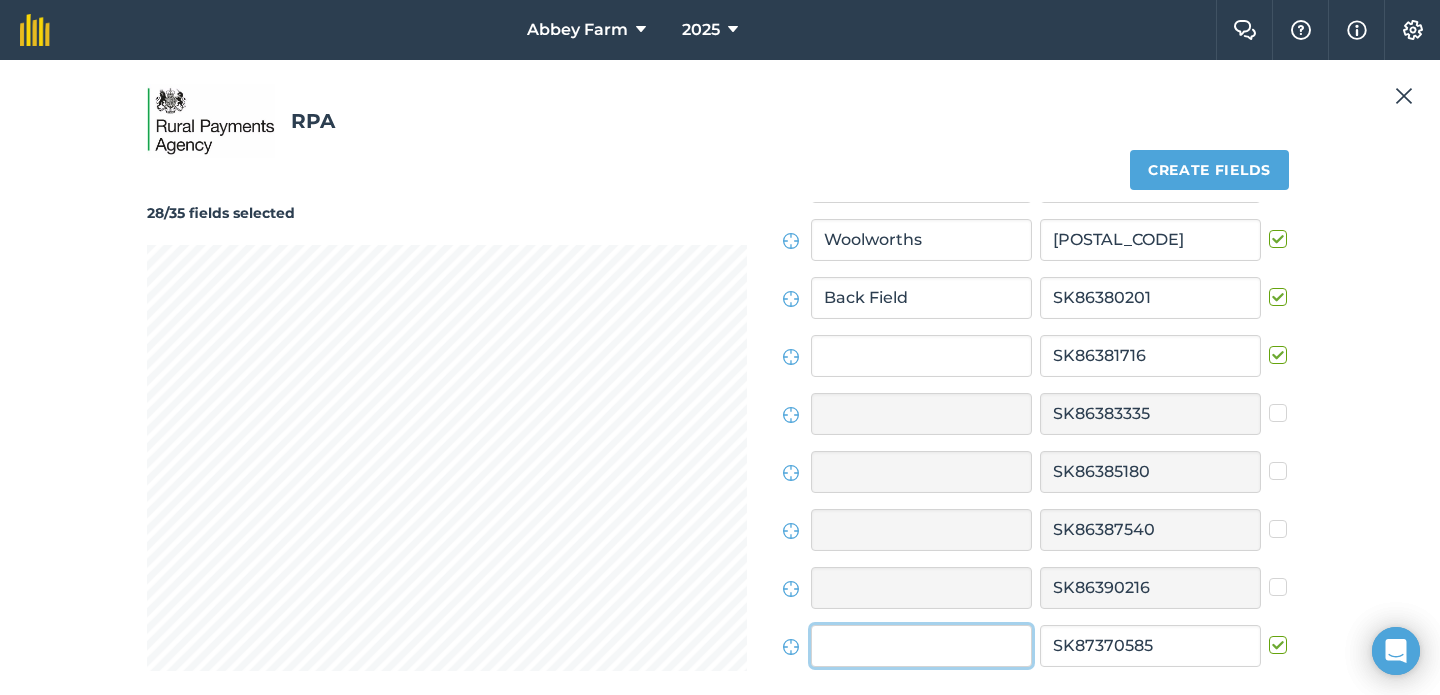 scroll, scrollTop: 1565, scrollLeft: 0, axis: vertical 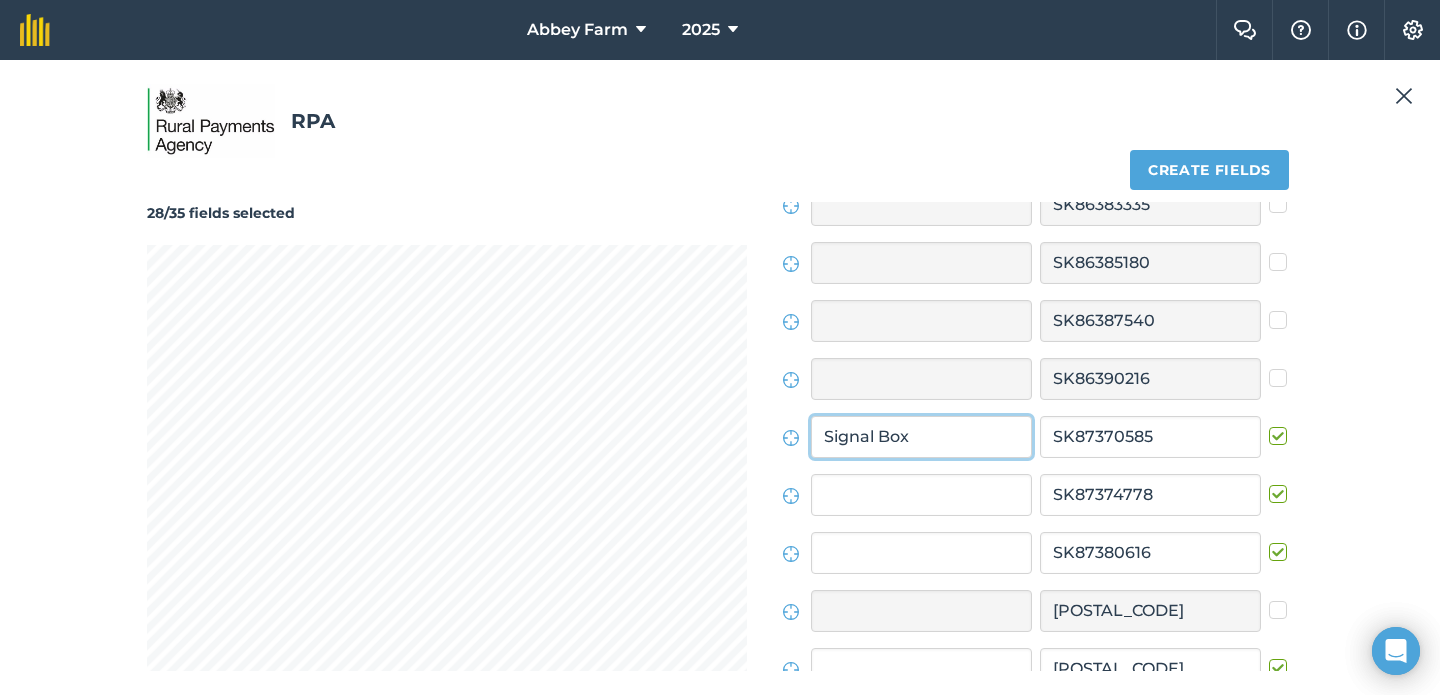 type on "Signal Box" 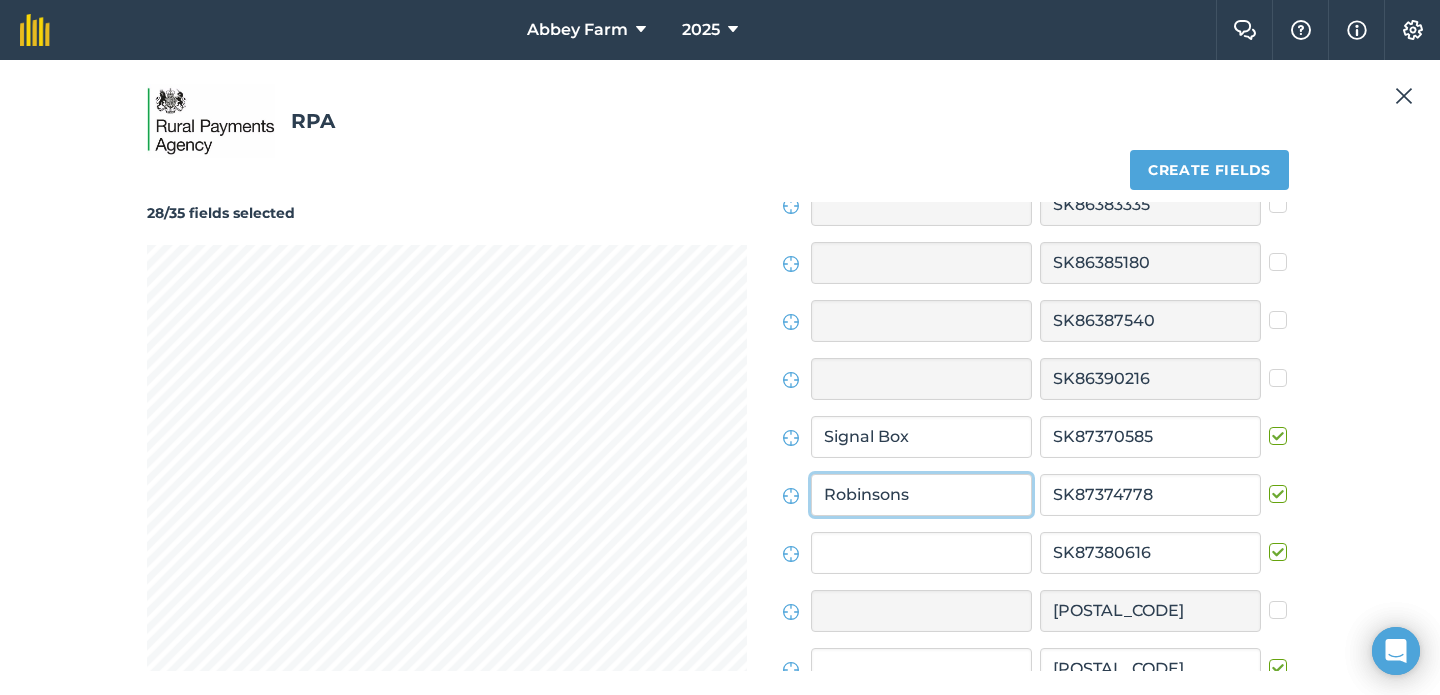 type on "Robinsons" 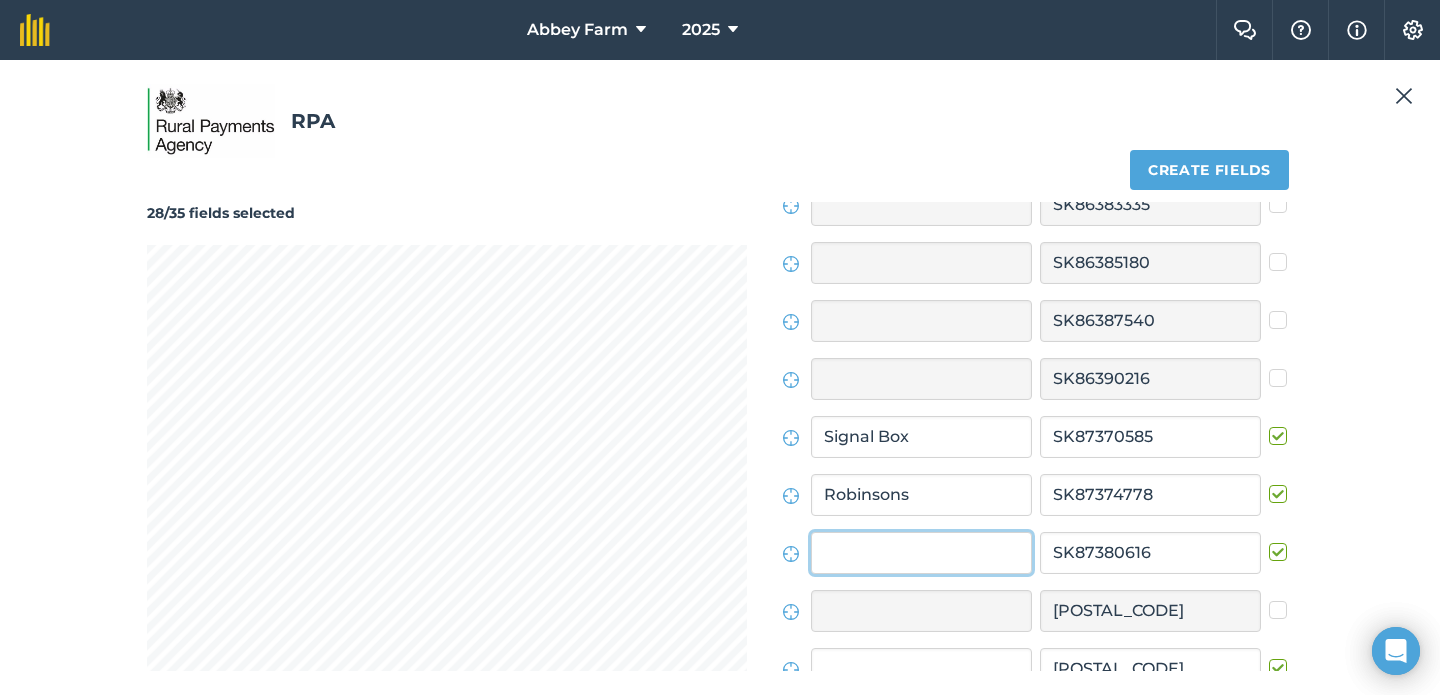 click at bounding box center (921, 553) 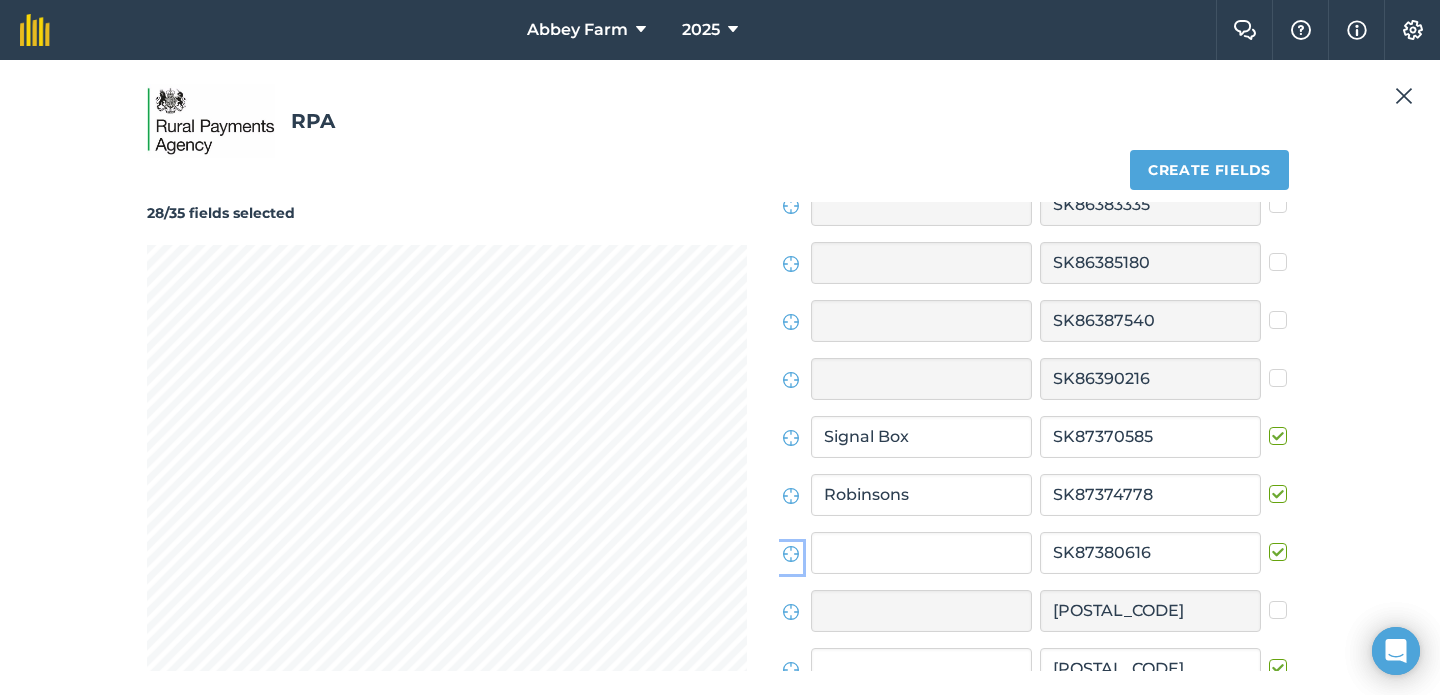 click 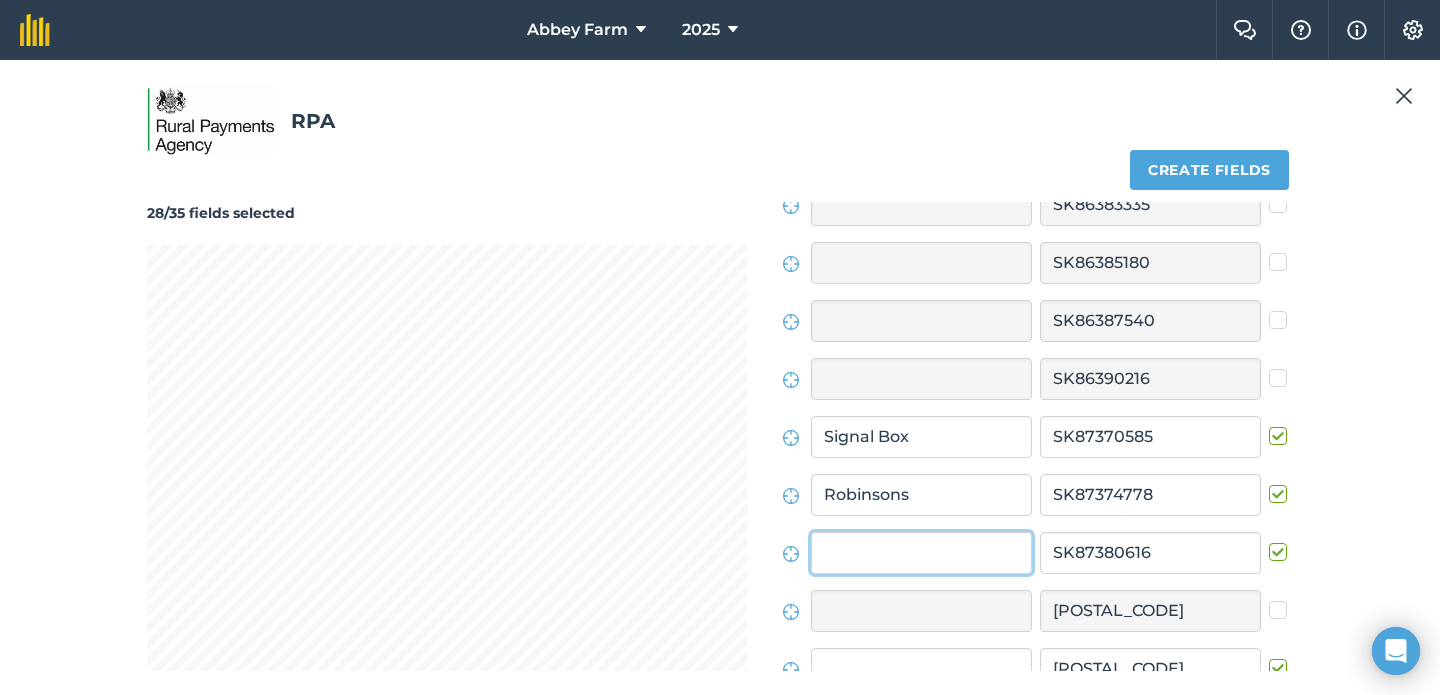 click at bounding box center [921, 553] 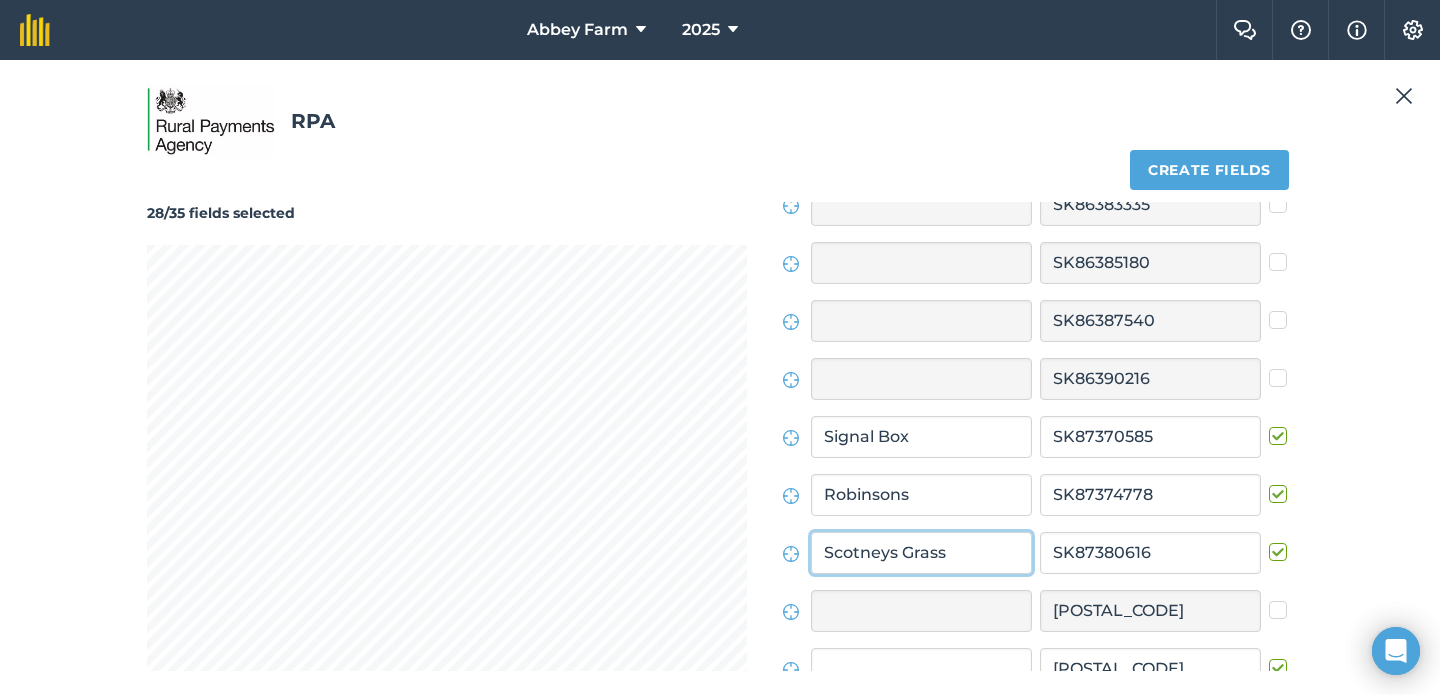 scroll, scrollTop: 1583, scrollLeft: 0, axis: vertical 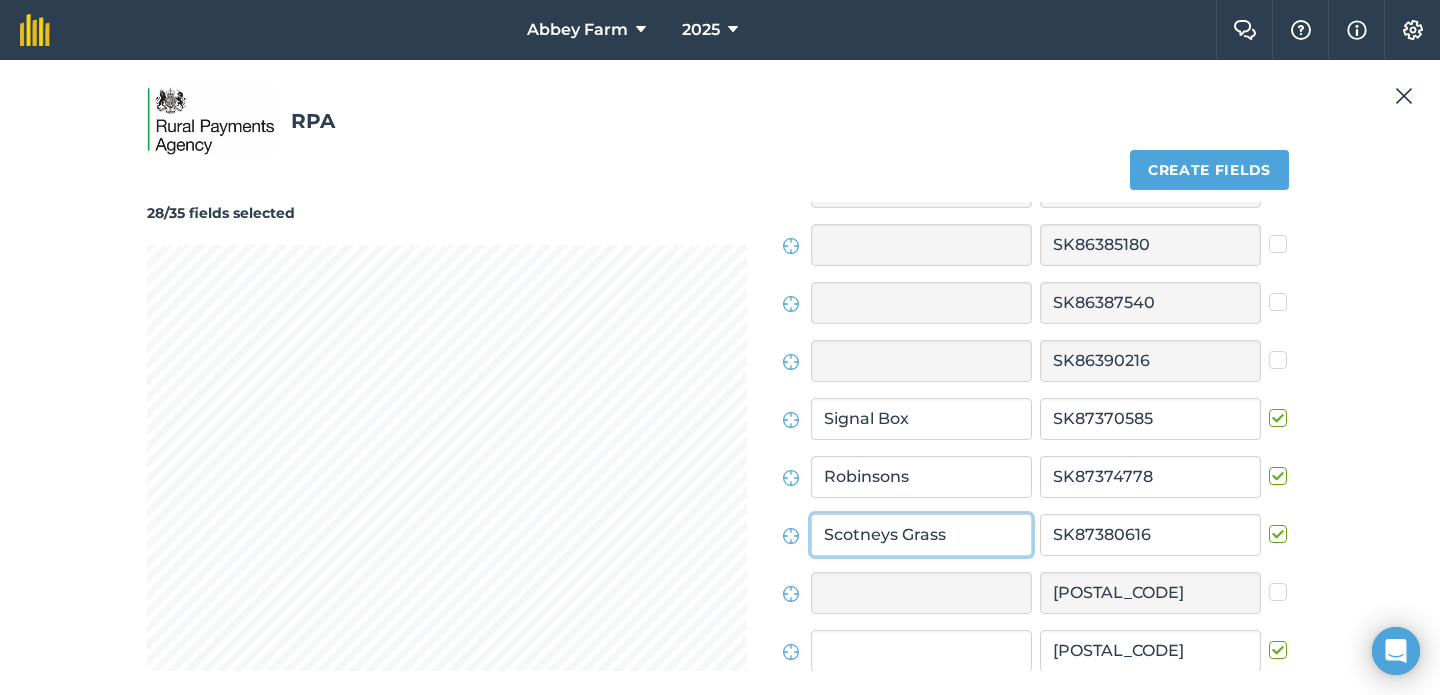 type on "Scotneys Grass" 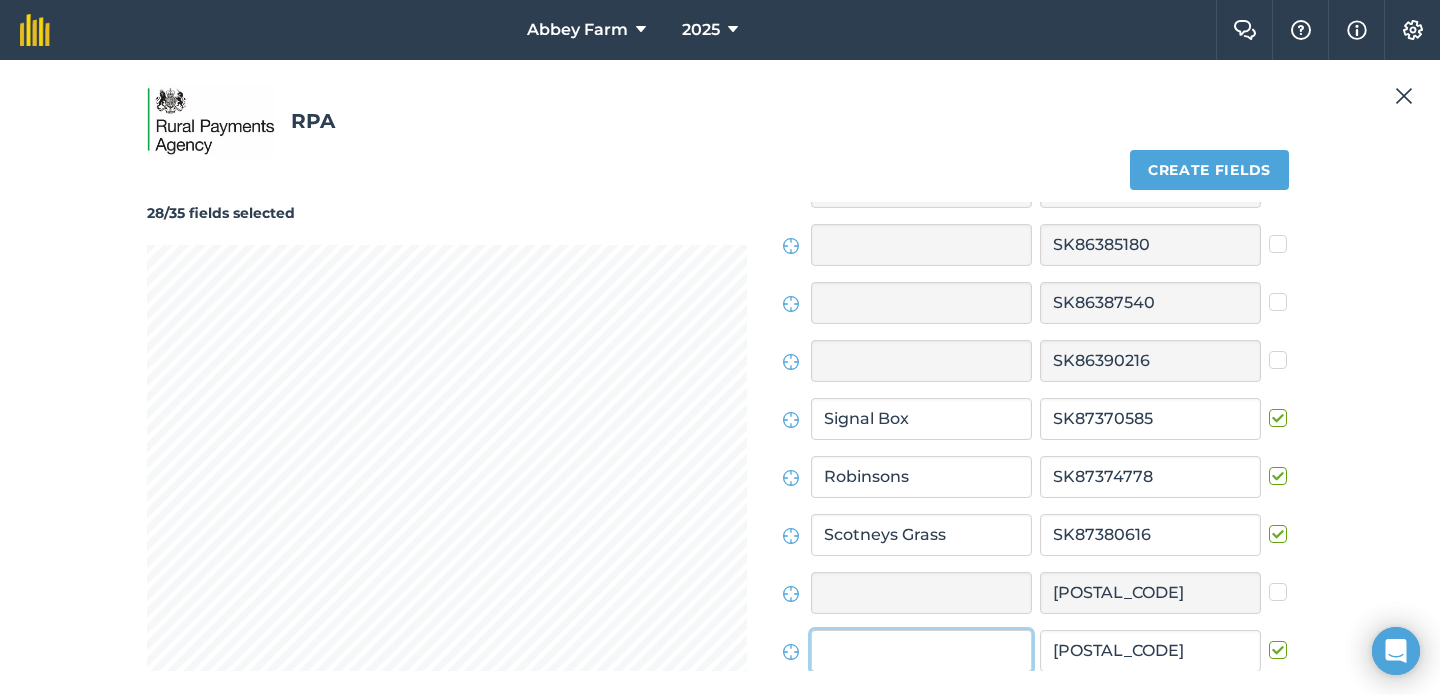 click at bounding box center [921, 651] 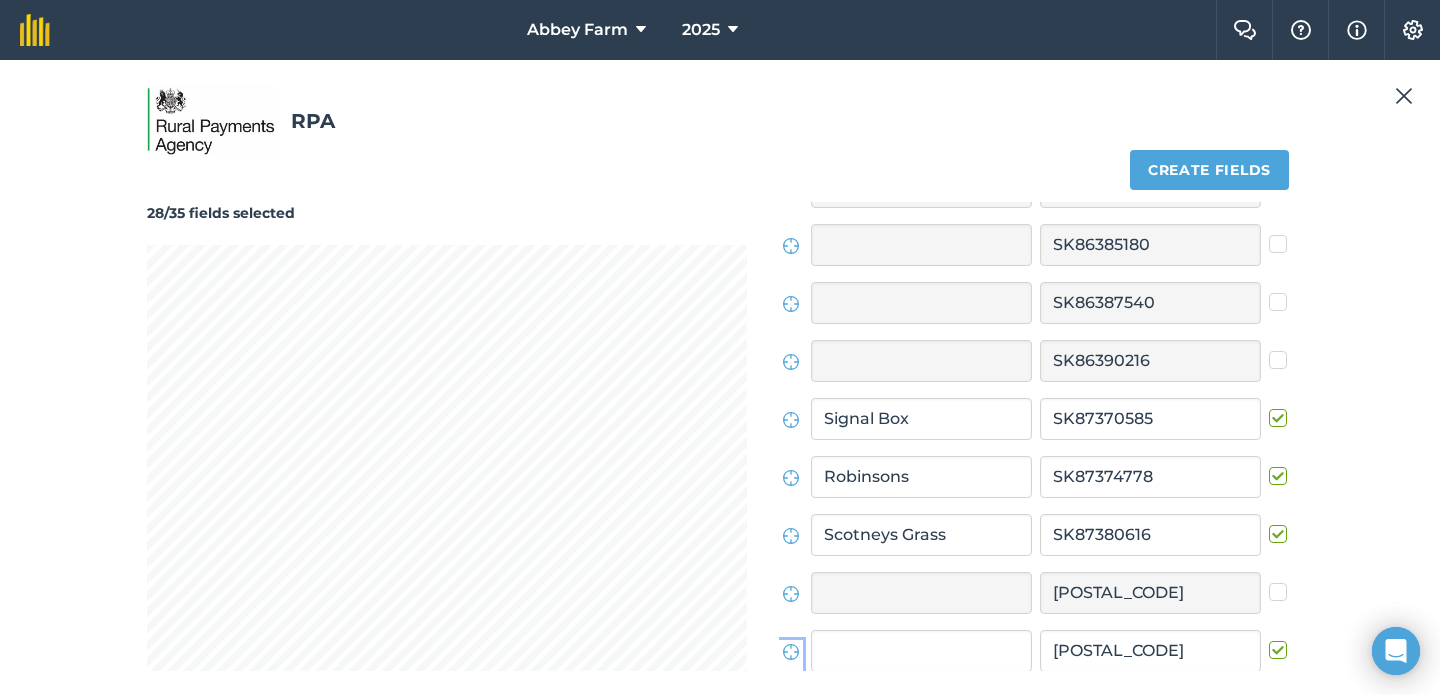 click 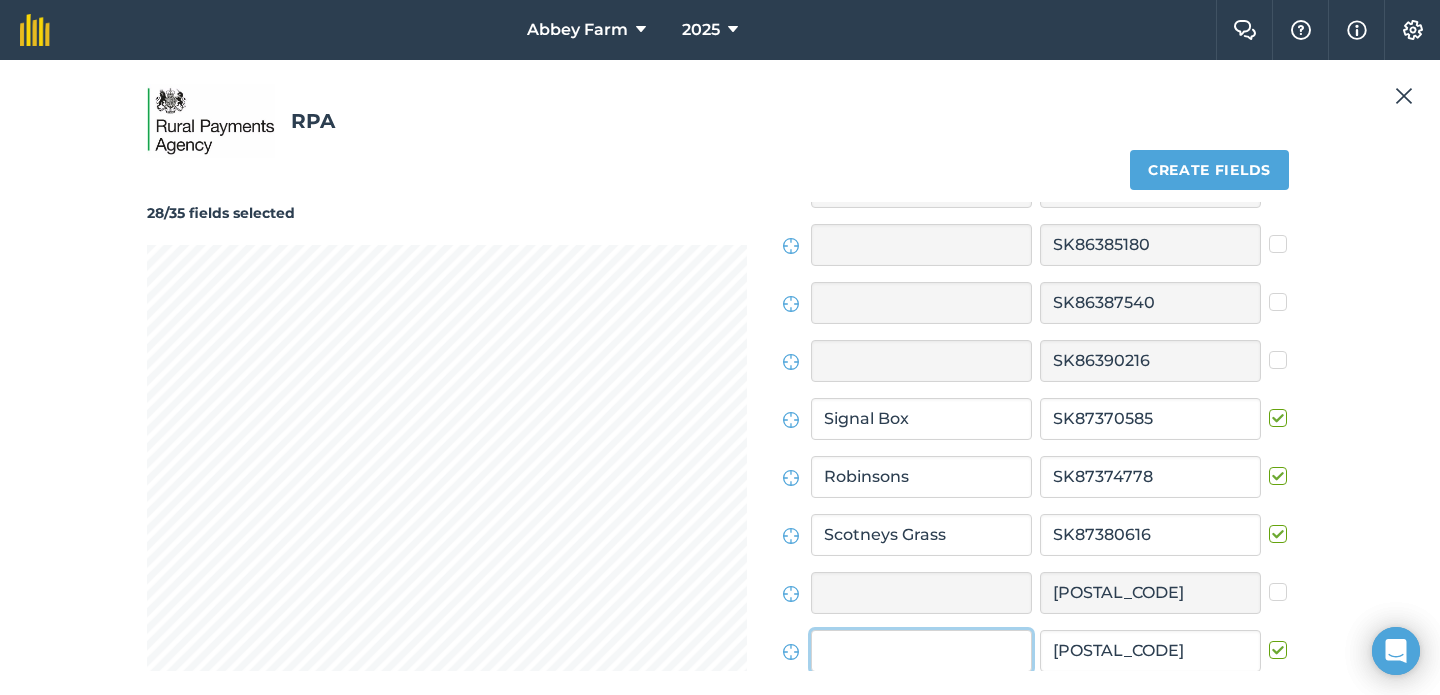 click at bounding box center (921, 651) 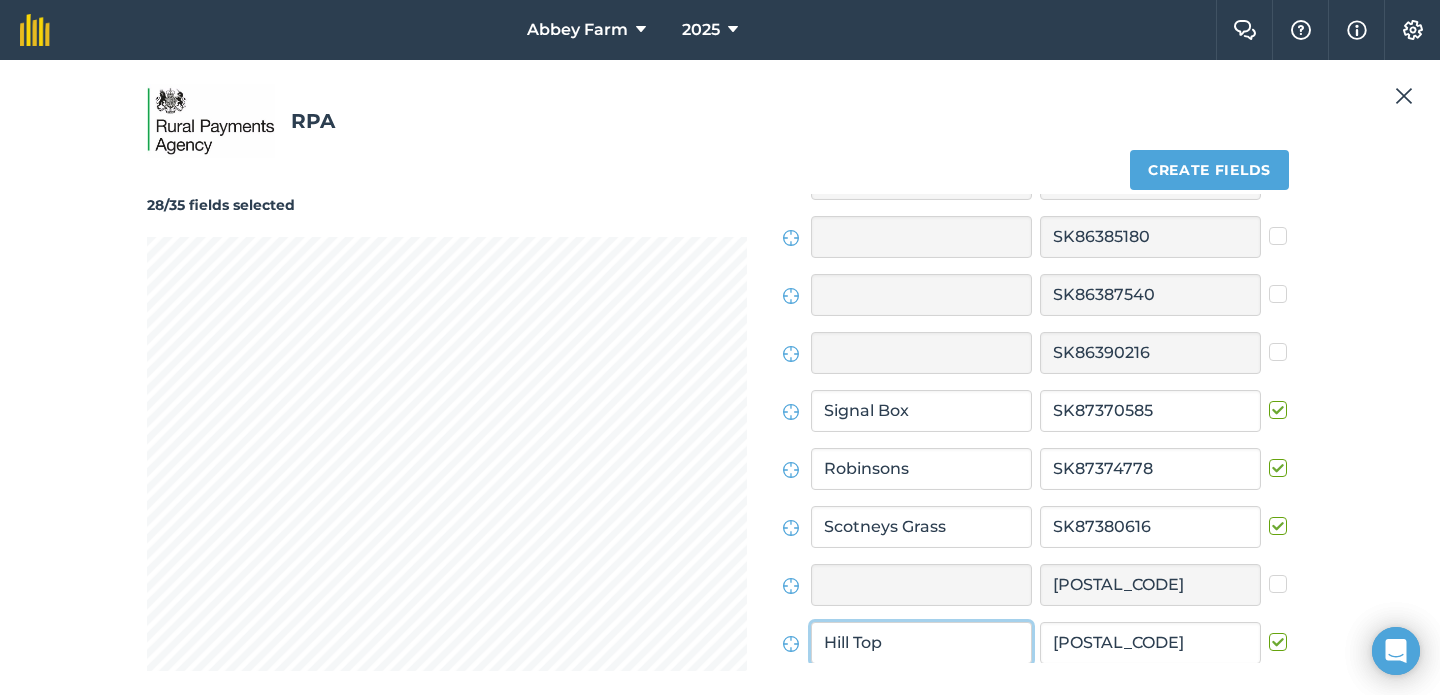 scroll, scrollTop: 0, scrollLeft: 0, axis: both 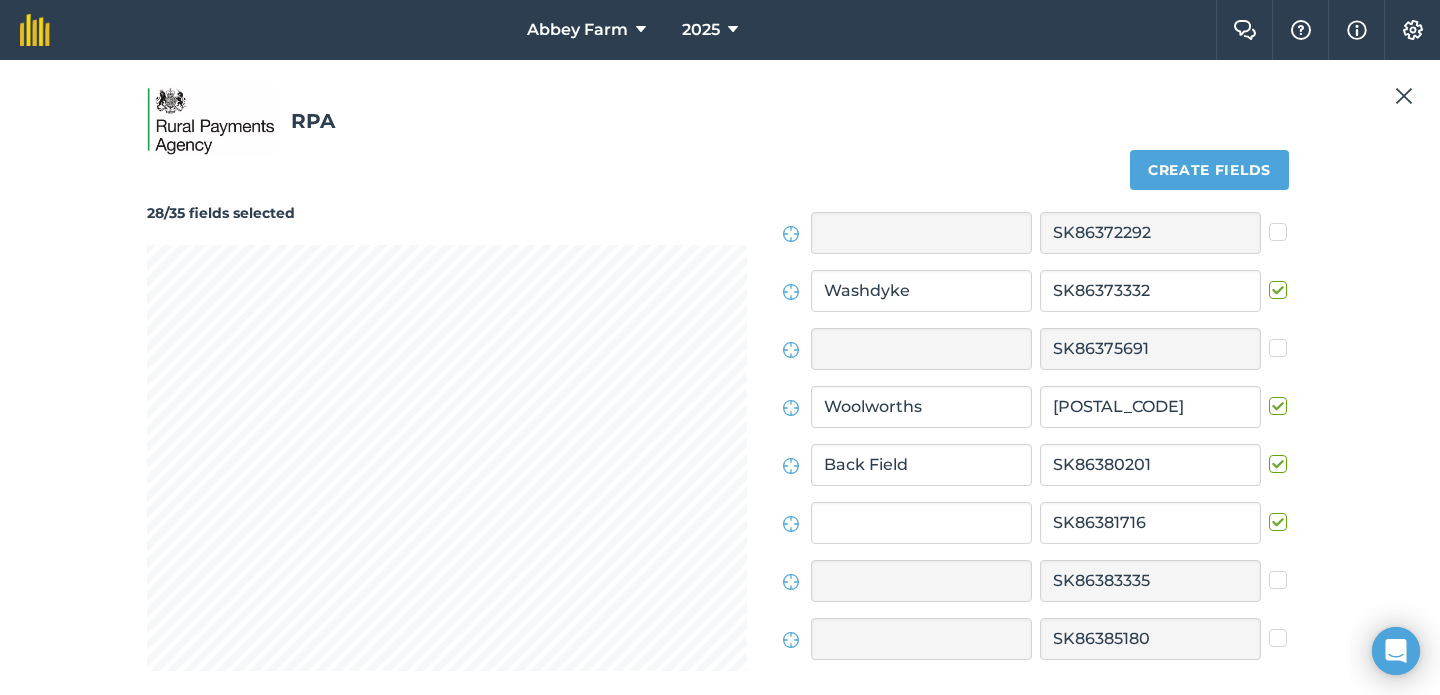 type on "Hill Top" 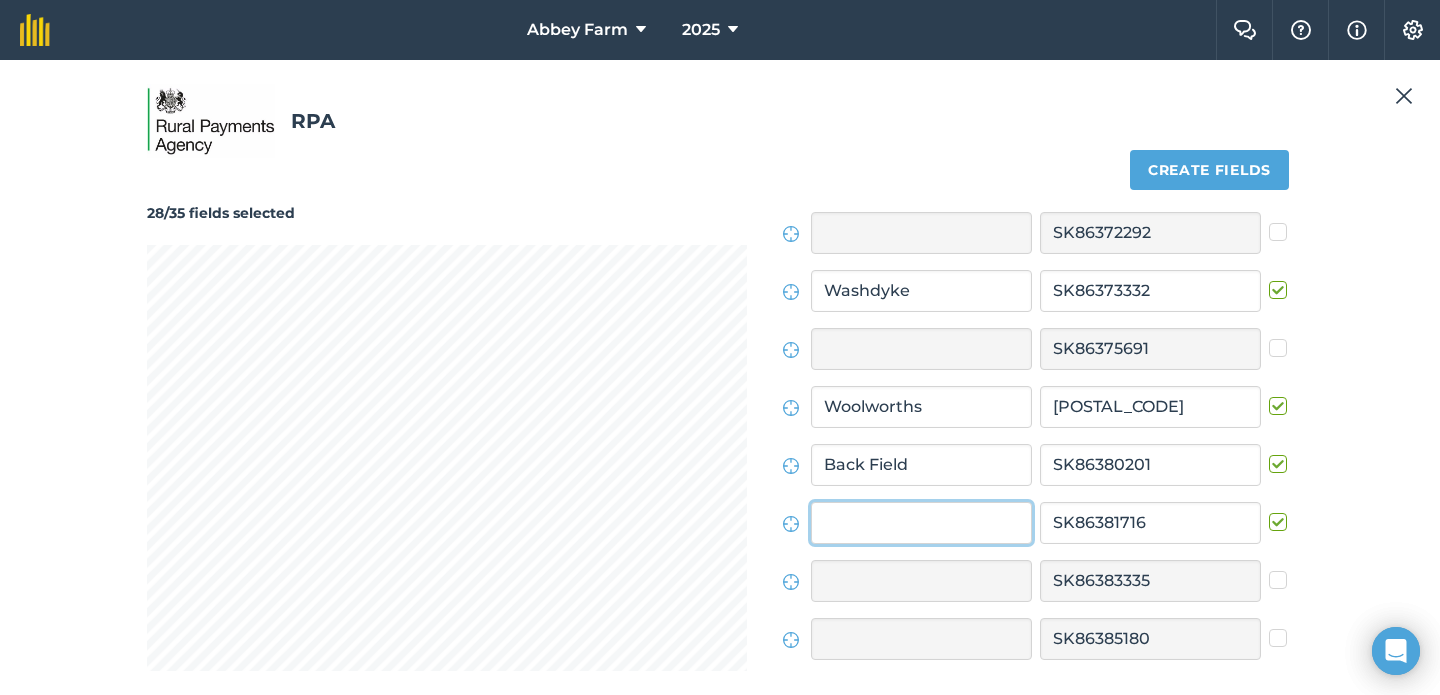 click at bounding box center [921, 523] 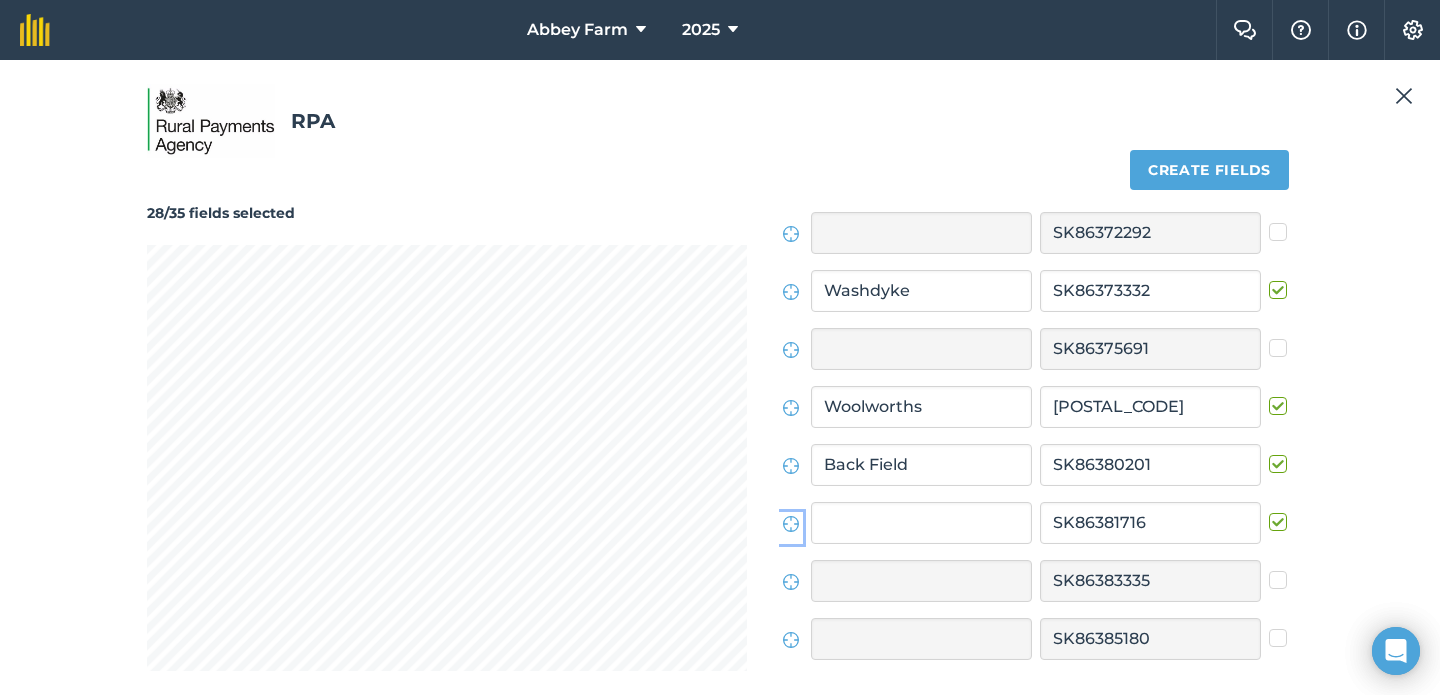 click 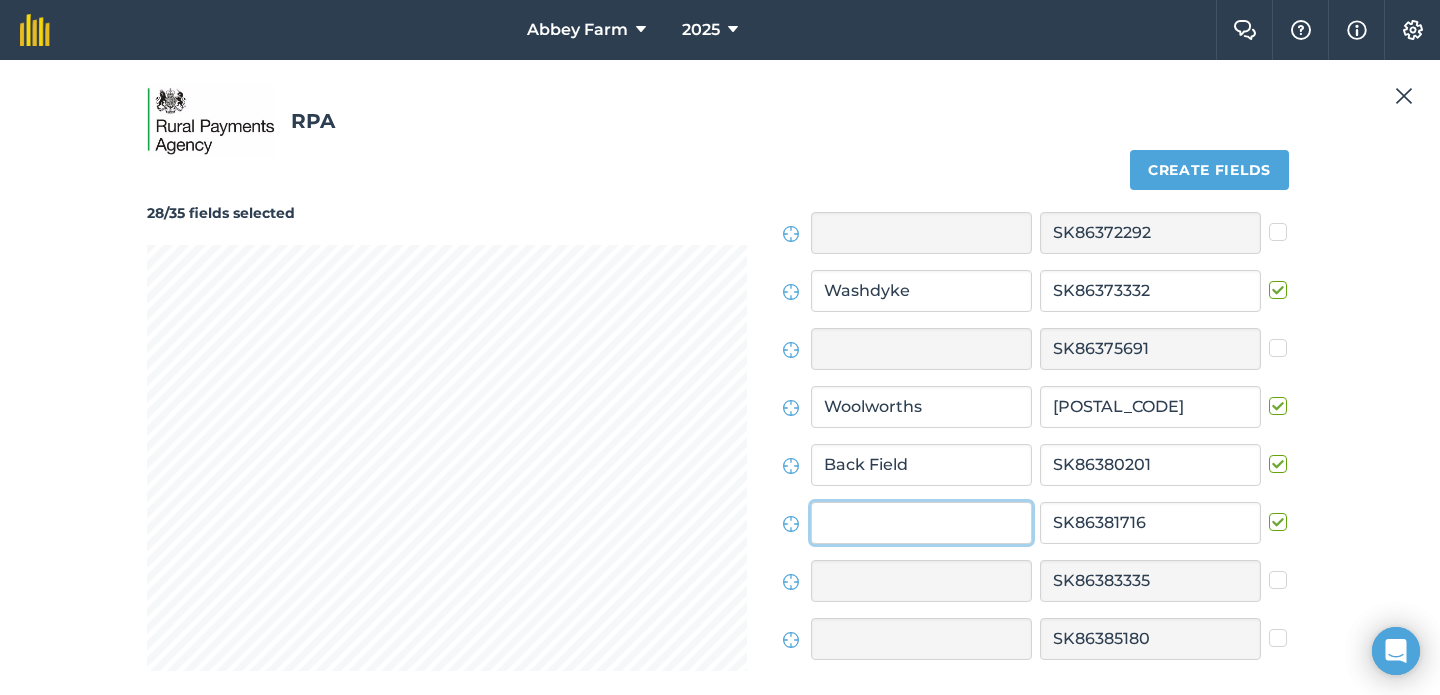 click at bounding box center (921, 523) 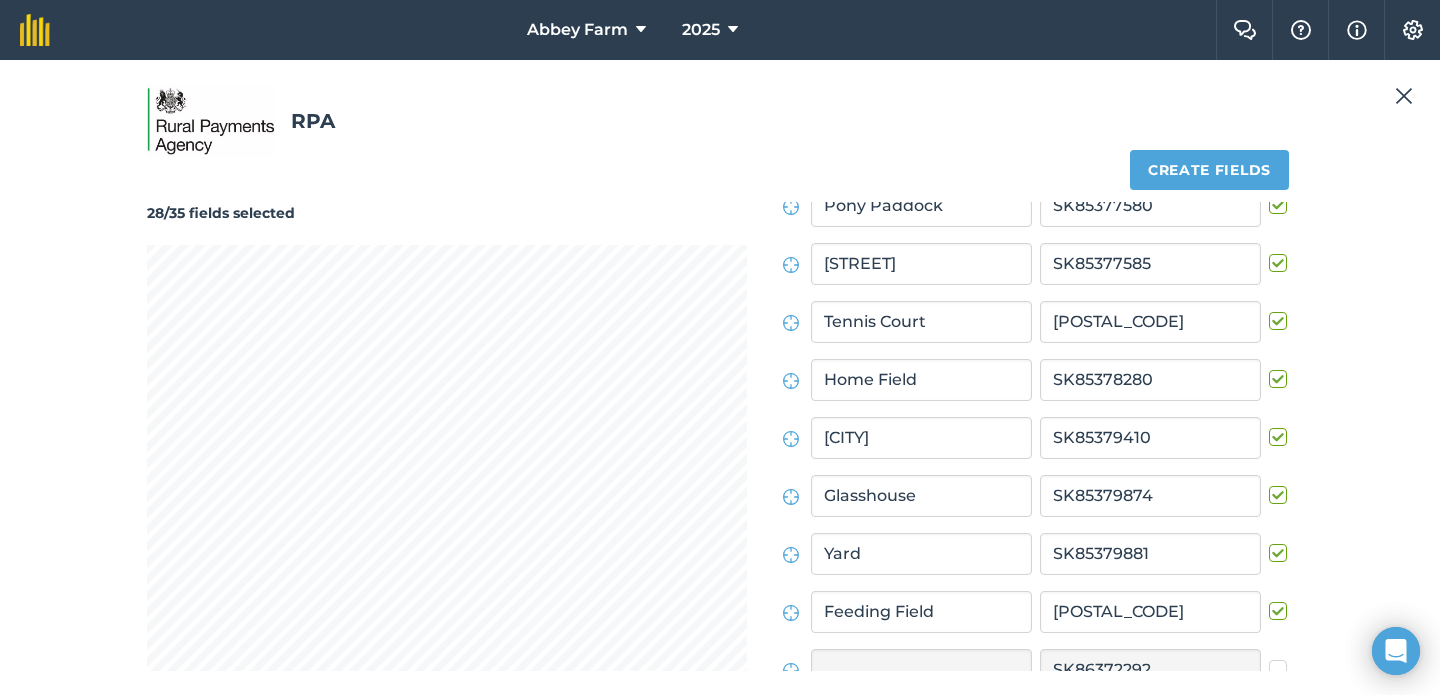scroll, scrollTop: 0, scrollLeft: 0, axis: both 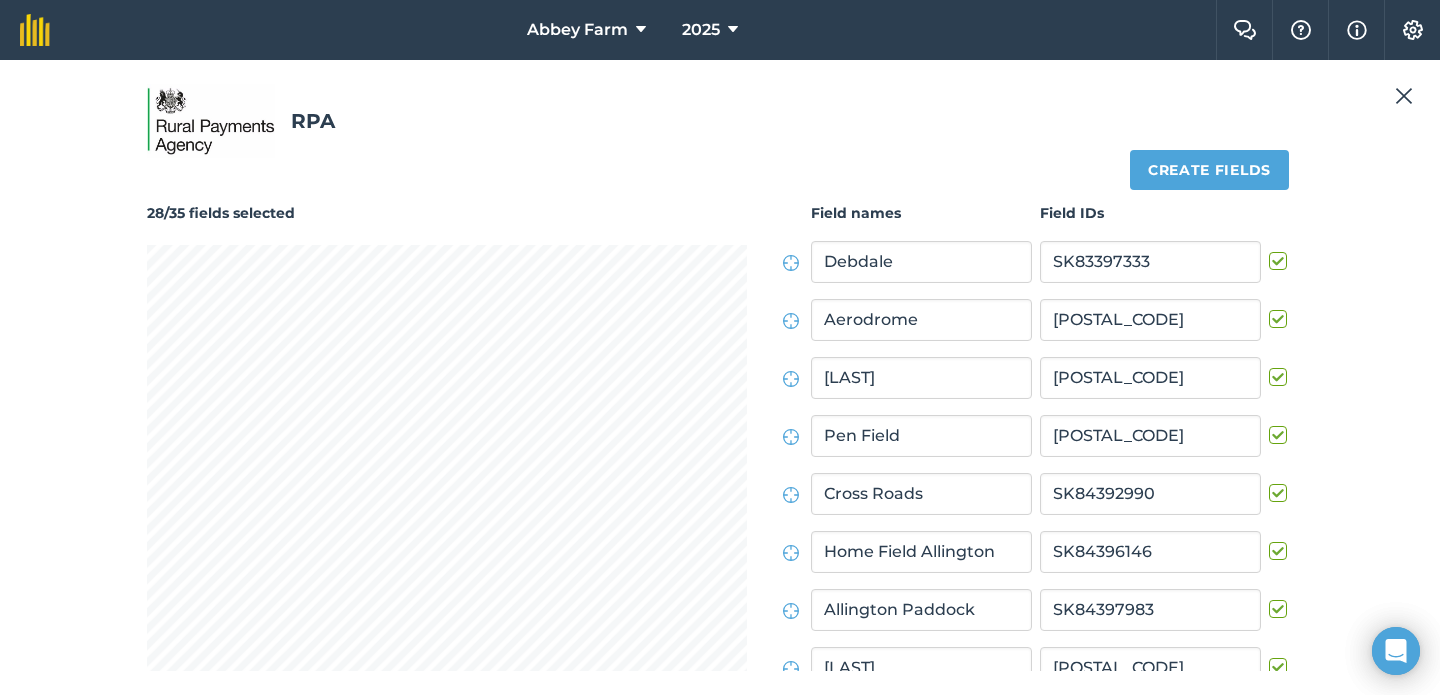 type on "Abbey Sneck" 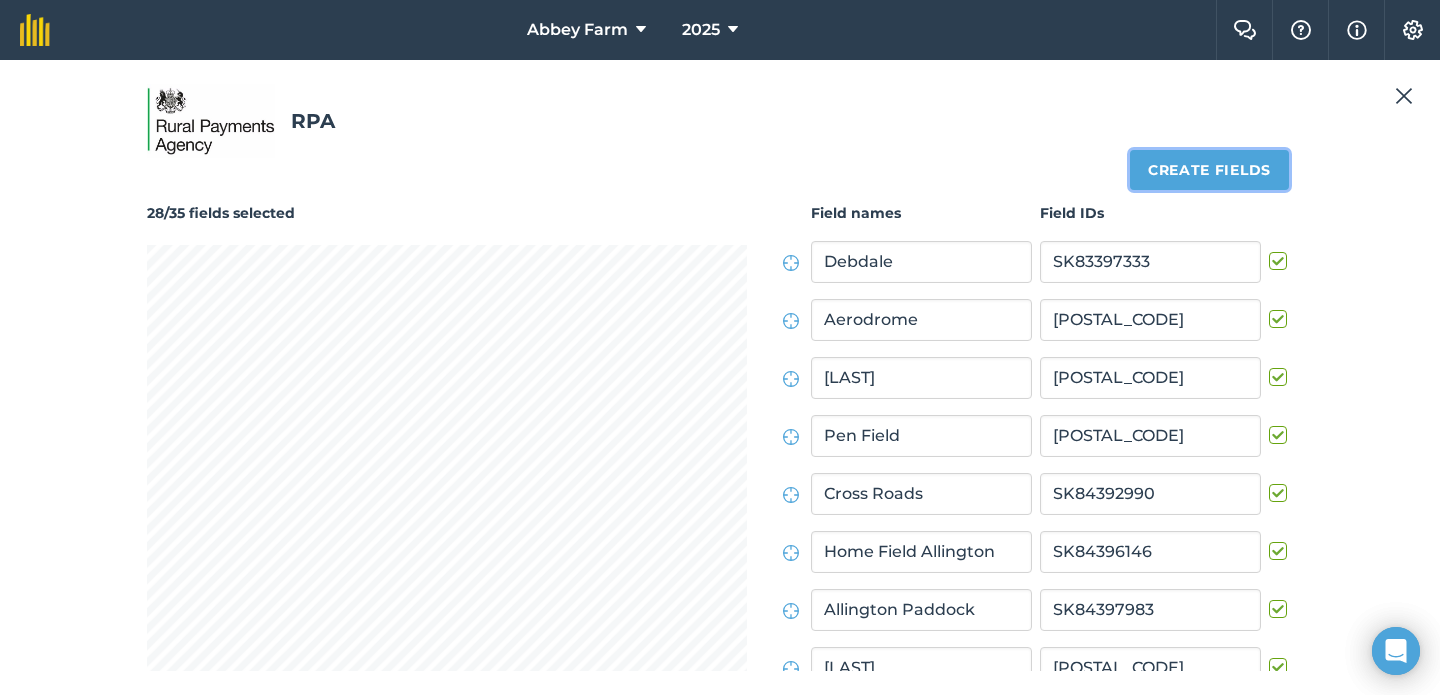 click on "Create fields" at bounding box center (1209, 170) 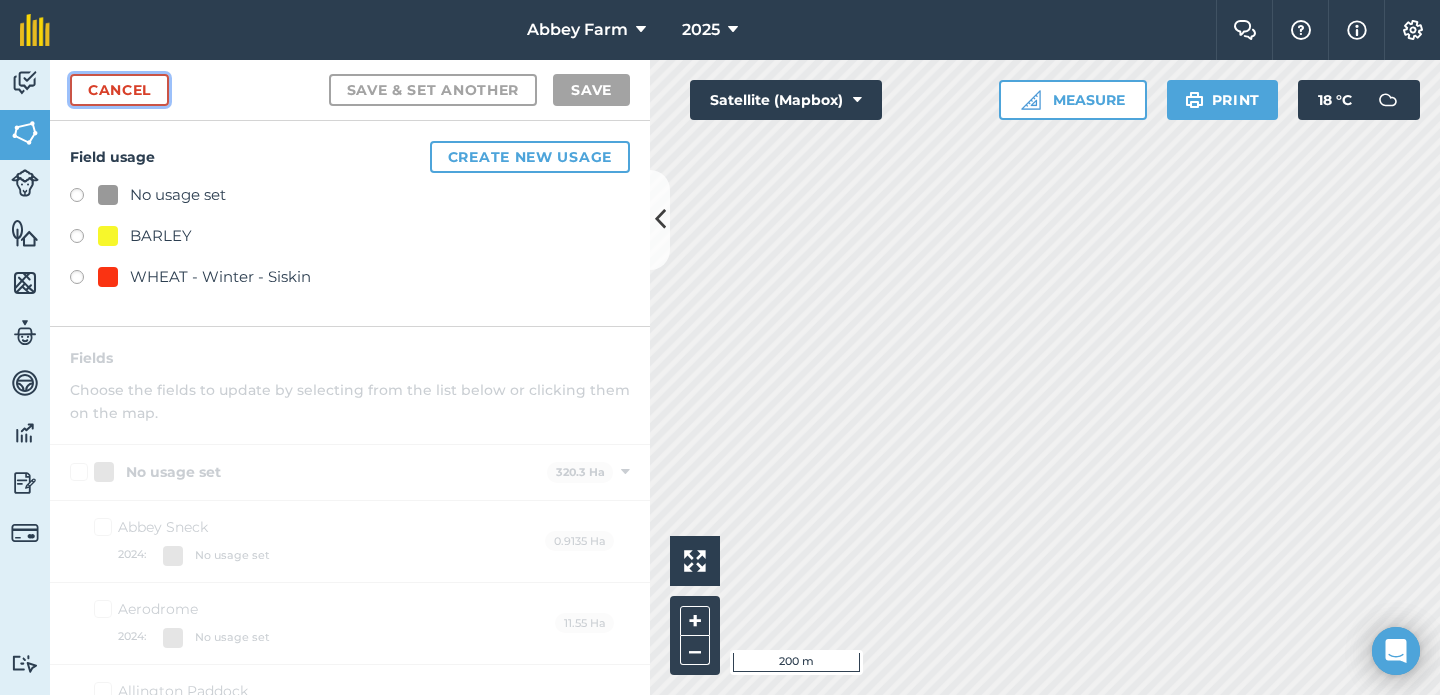 click on "Cancel" at bounding box center (119, 90) 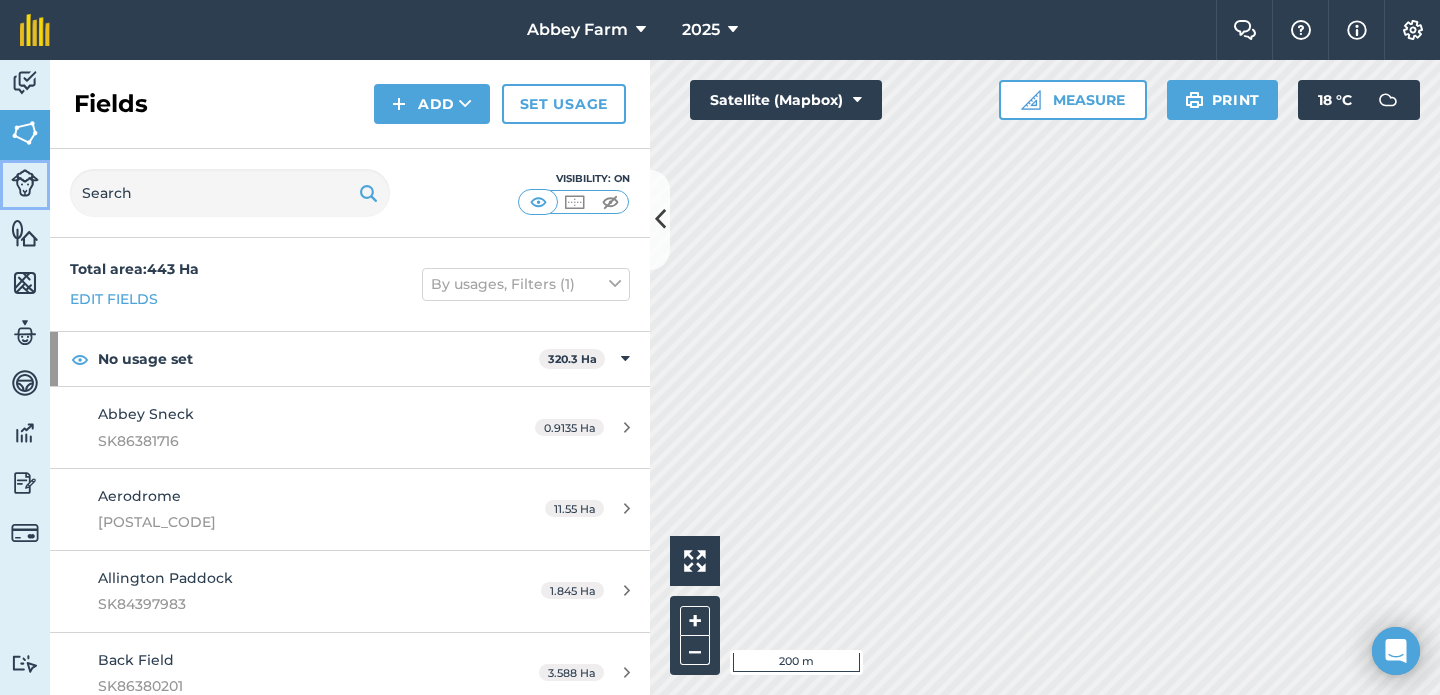 click at bounding box center [25, 183] 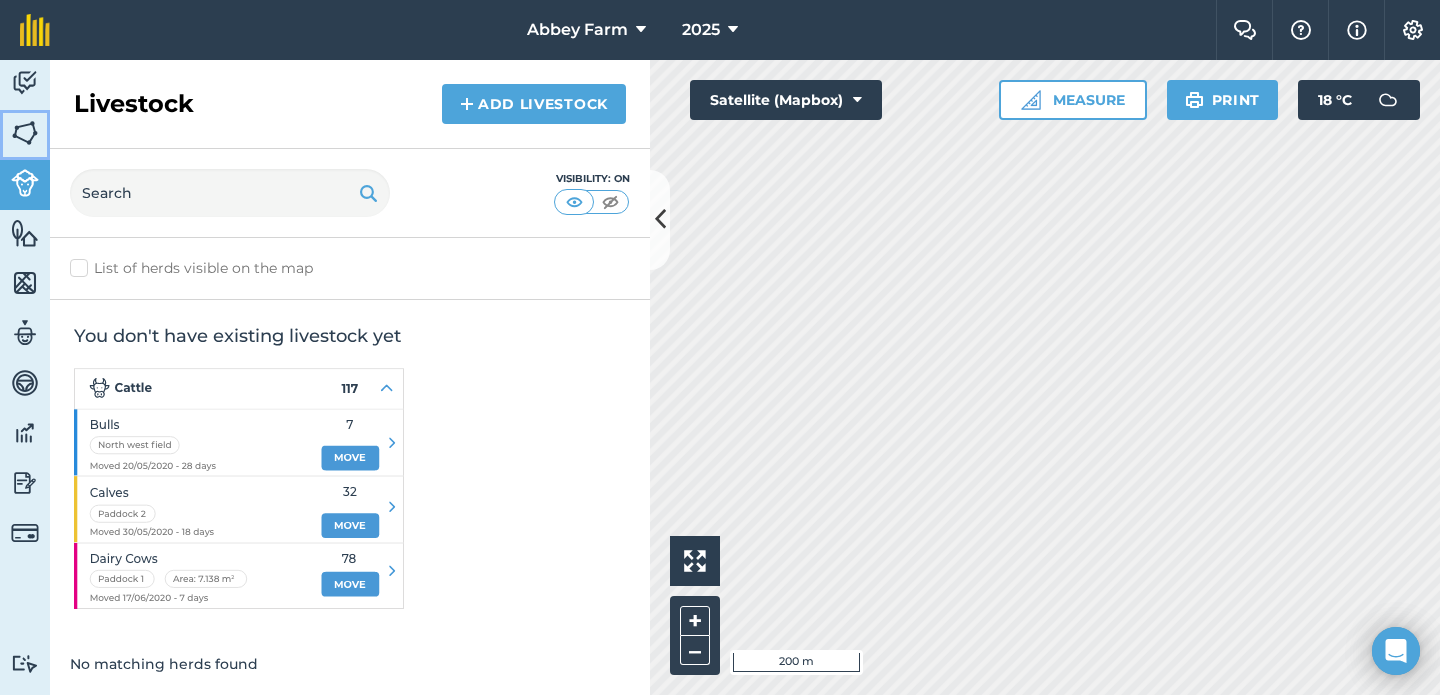 click at bounding box center [25, 133] 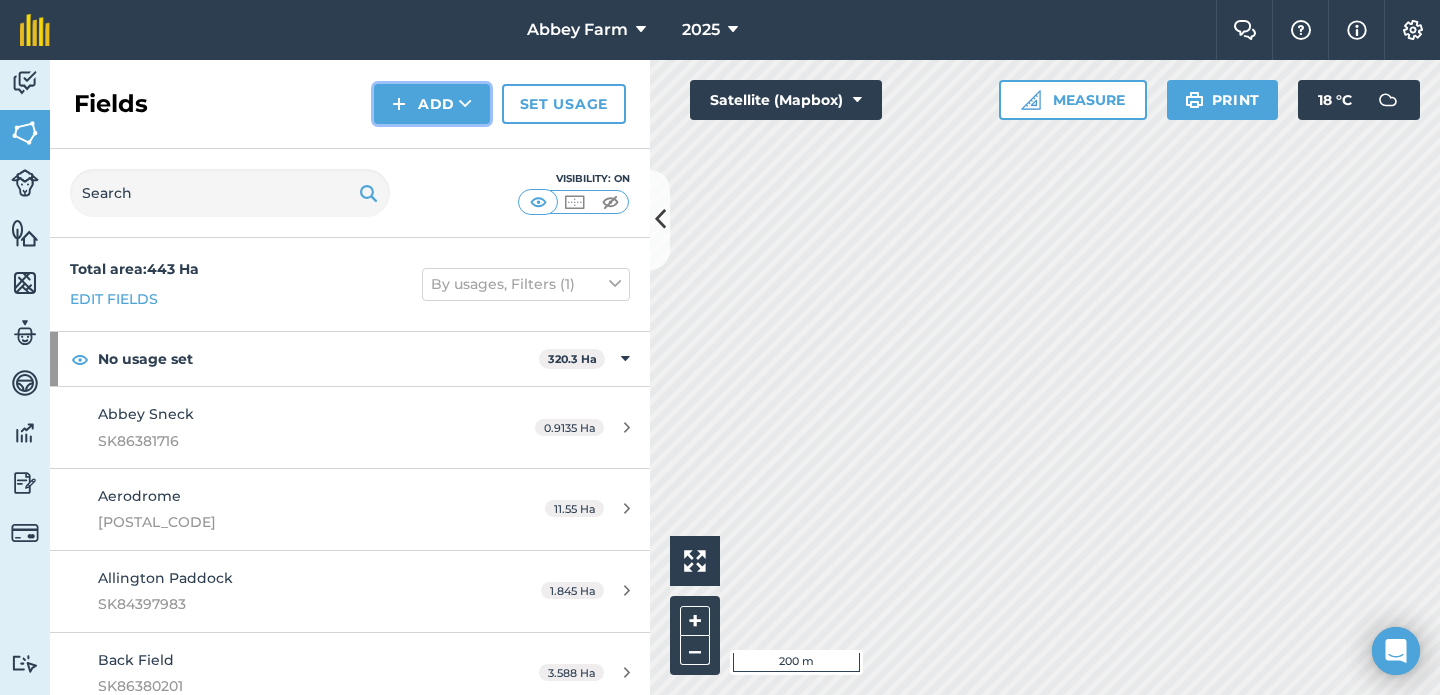 click on "Add" at bounding box center (432, 104) 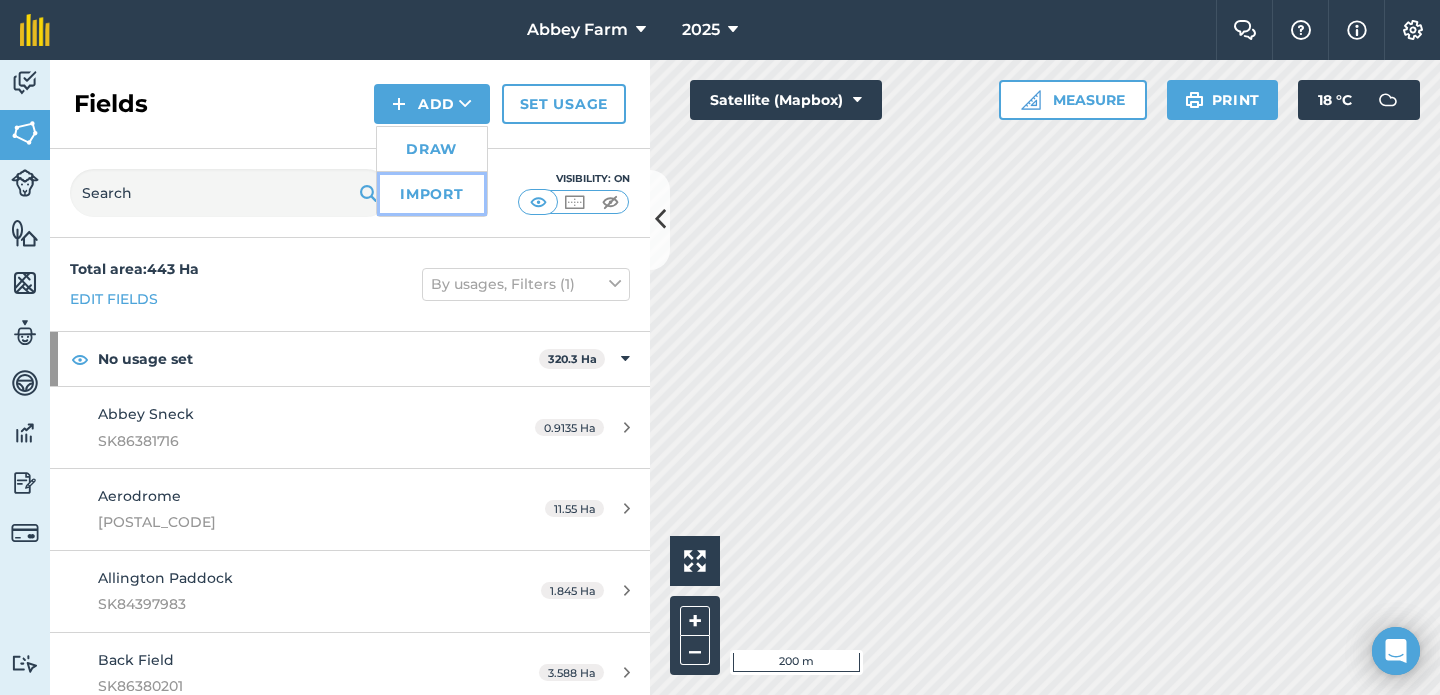 click on "Import" at bounding box center (432, 194) 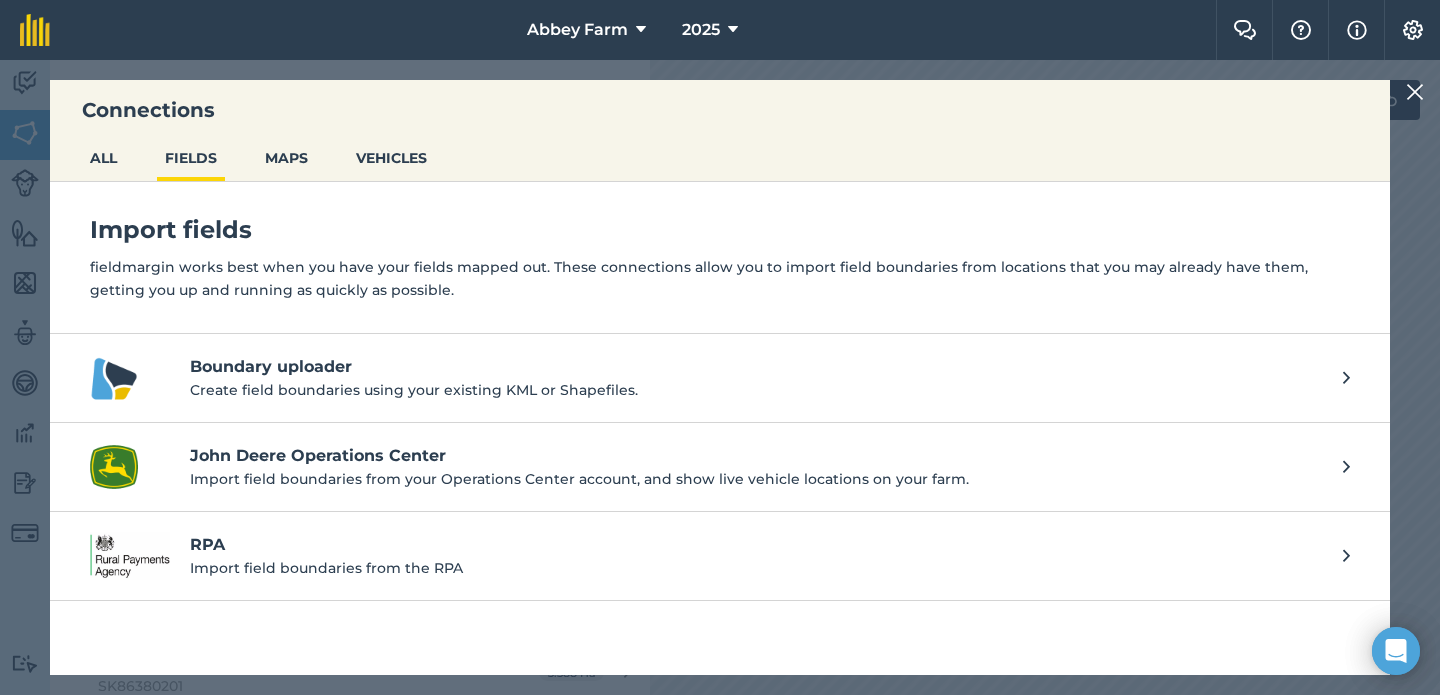 click on "Connections ALL FIELDS MAPS VEHICLES Import fields fieldmargin works best when you have your fields mapped out. These connections allow you to import field boundaries from locations that you may already have them, getting you up and running as quickly as possible. Boundary uploader Create field boundaries using your existing KML or Shapefiles. John Deere Operations Center Import field boundaries from your Operations Center account, and show live vehicle locations on your farm. RPA Import field boundaries from the RPA" at bounding box center [720, 377] 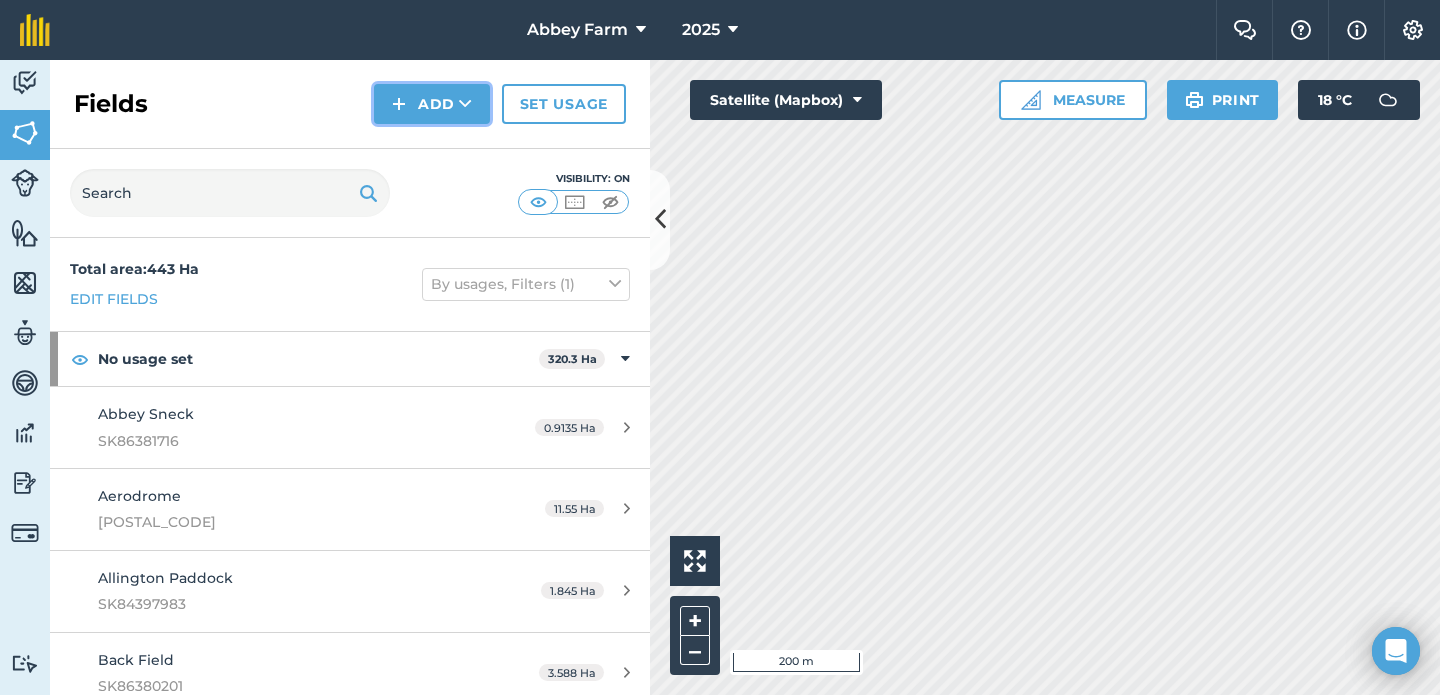 click on "Add" at bounding box center (432, 104) 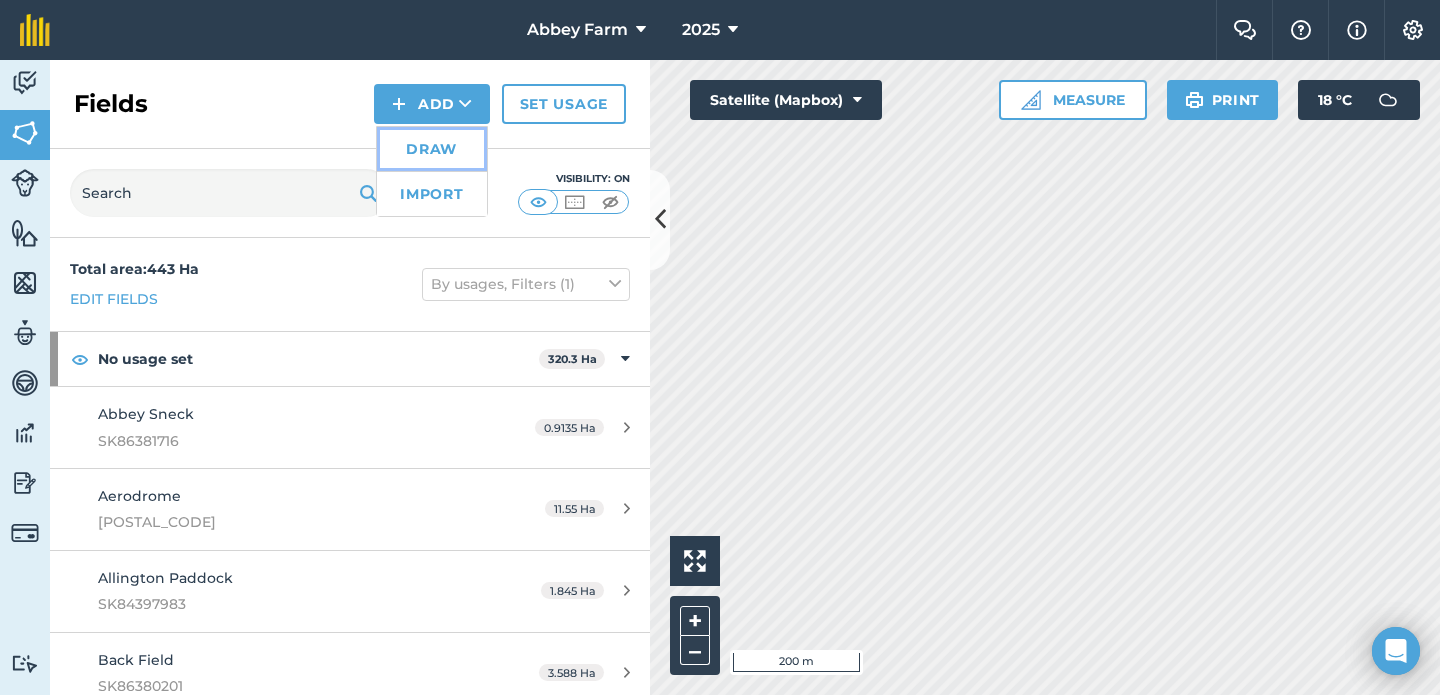 click on "Draw" at bounding box center [432, 149] 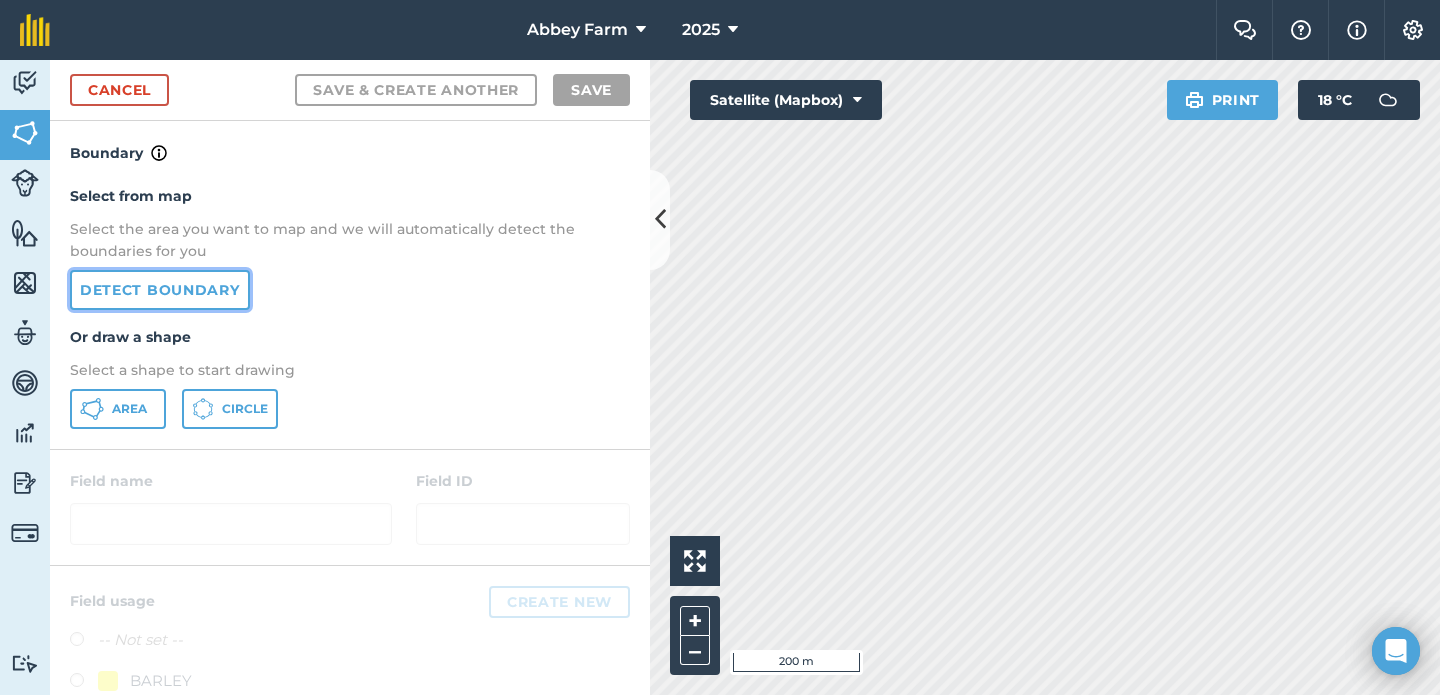 click on "Detect boundary" at bounding box center [160, 290] 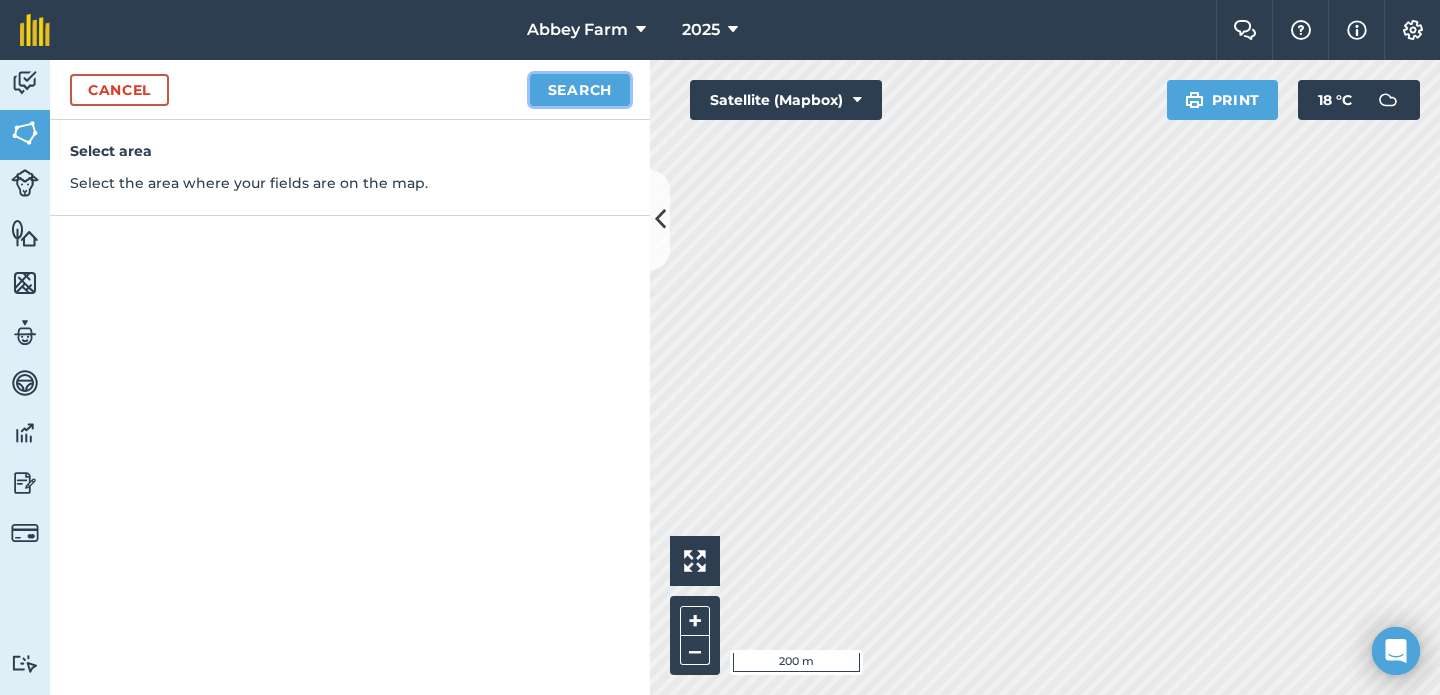 click on "Search" at bounding box center [580, 90] 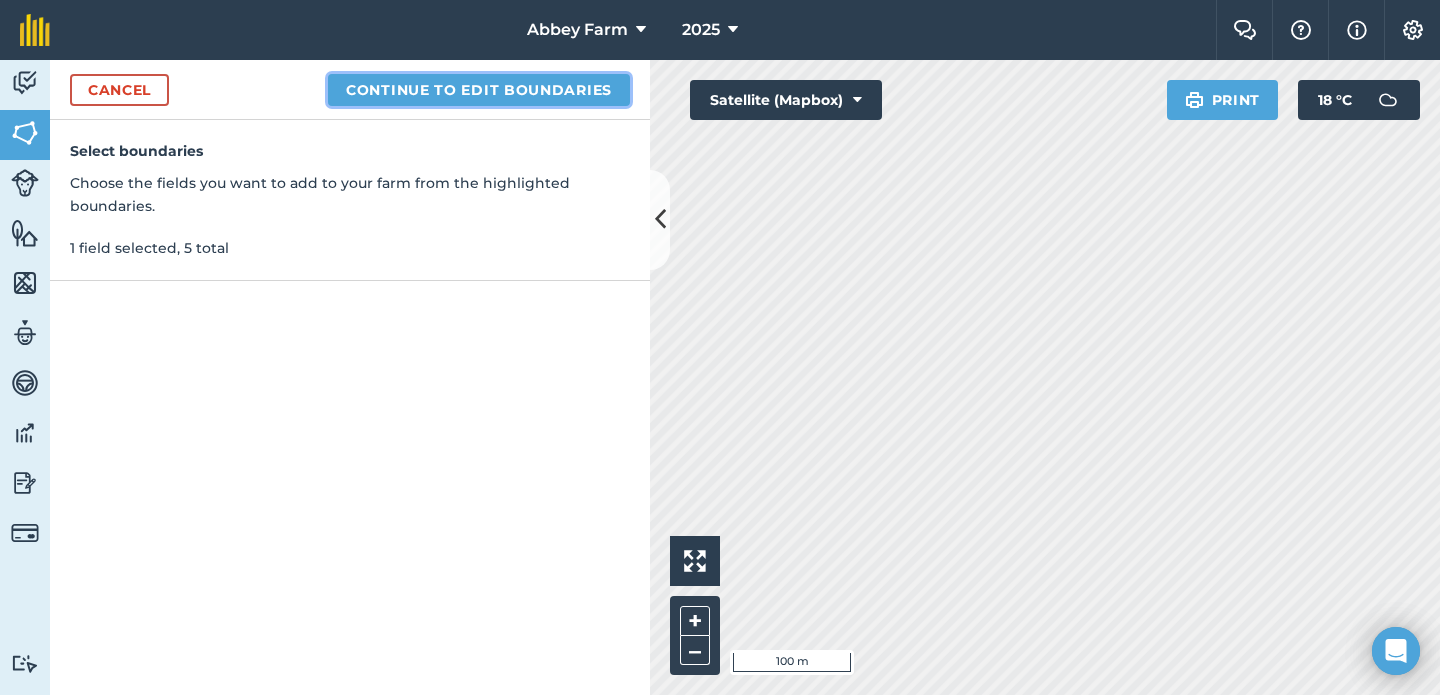 click on "Continue to edit boundaries" at bounding box center (479, 90) 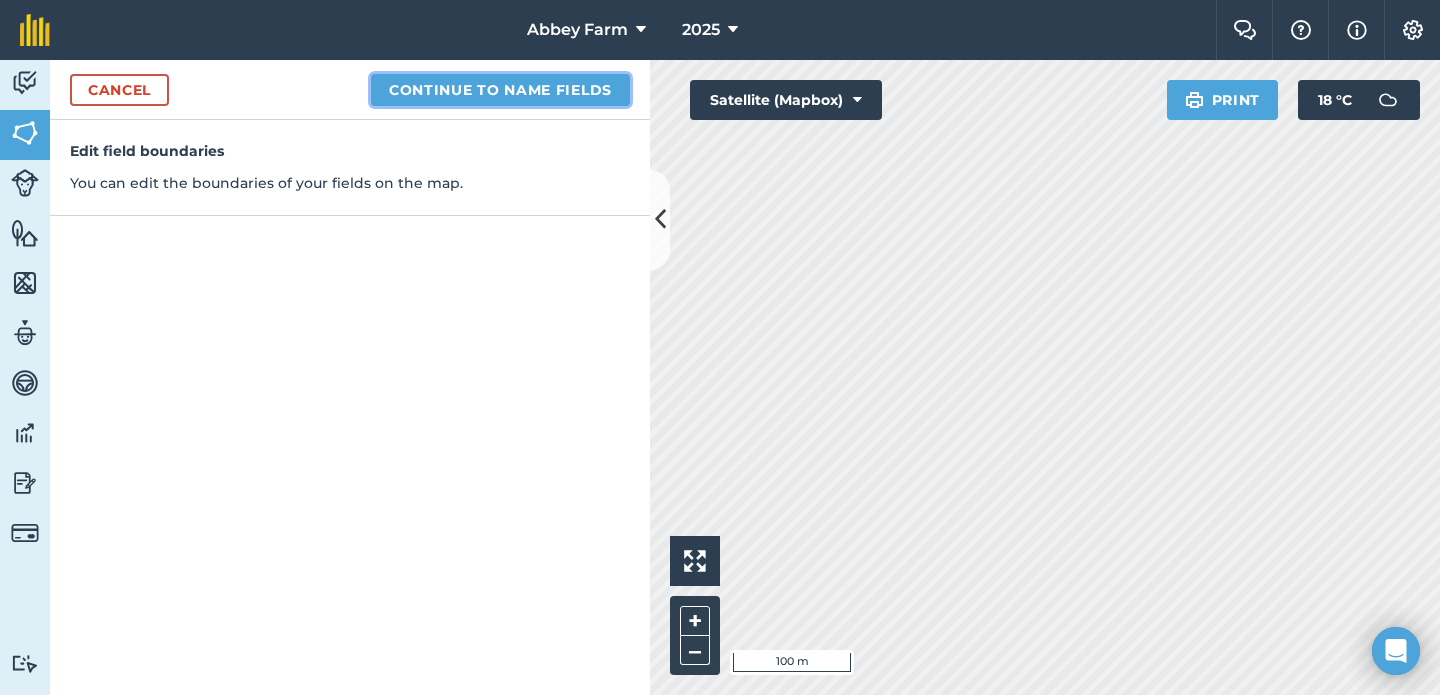 click on "Continue to name fields" at bounding box center (500, 90) 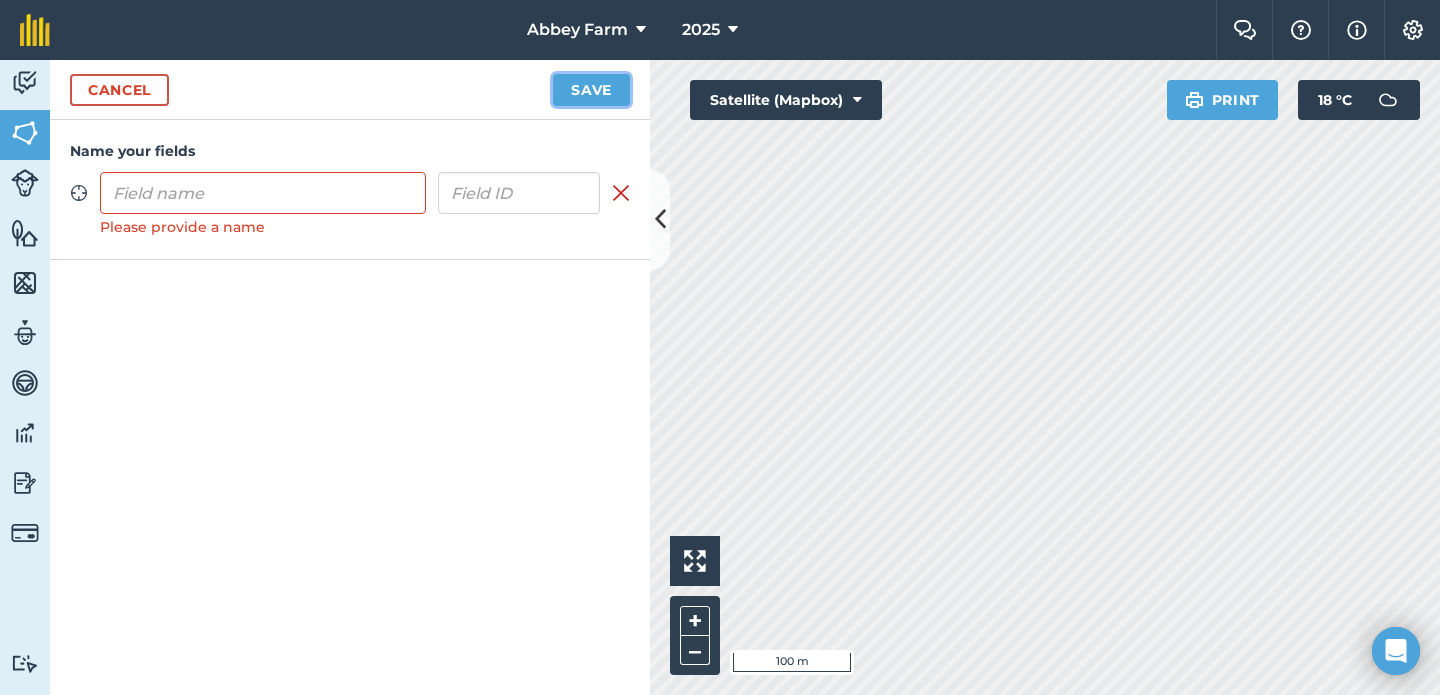 click on "Save" at bounding box center [591, 90] 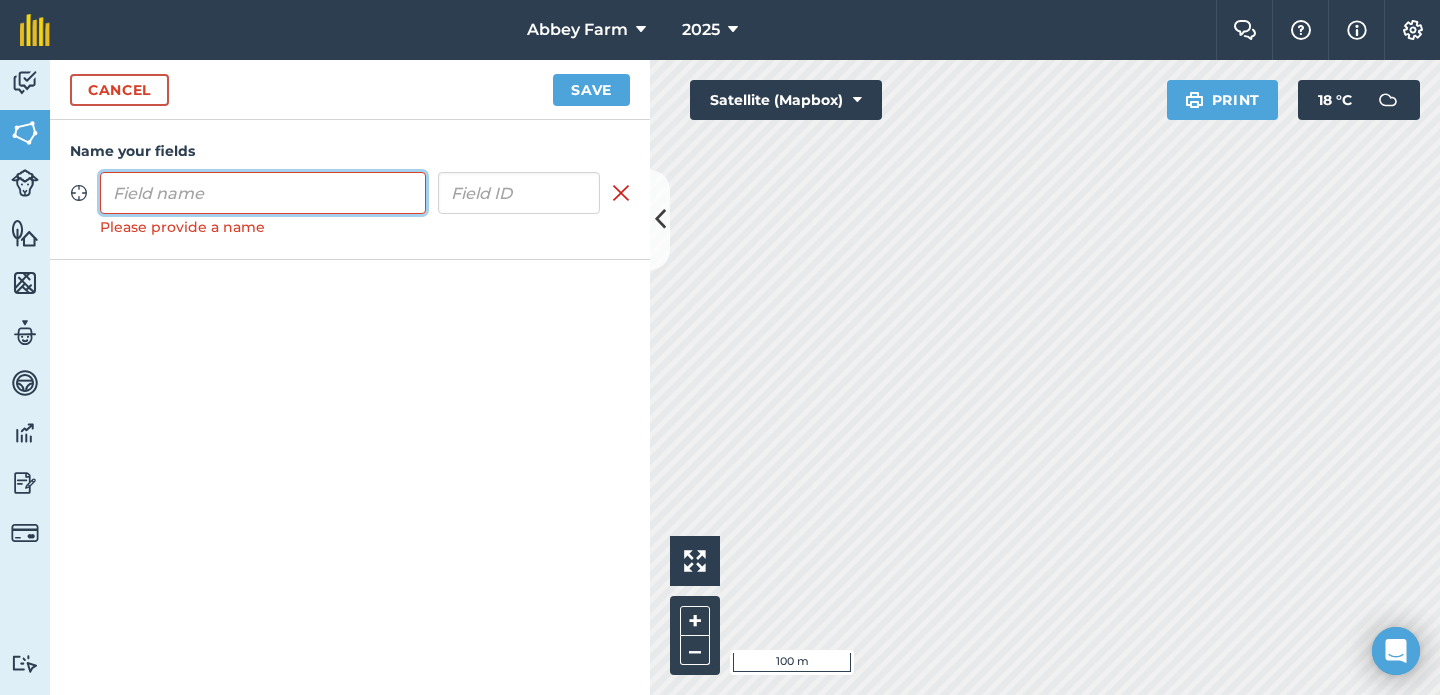 click at bounding box center (263, 193) 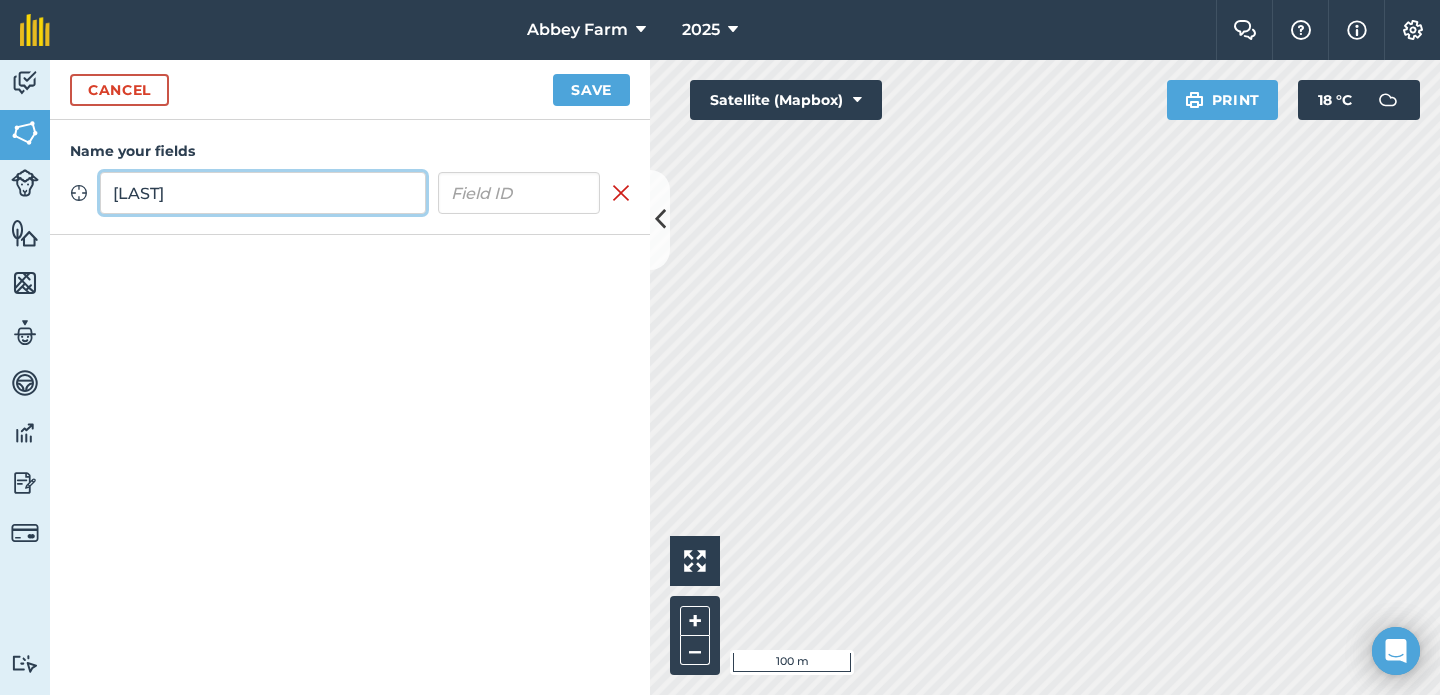 type on "[LAST]" 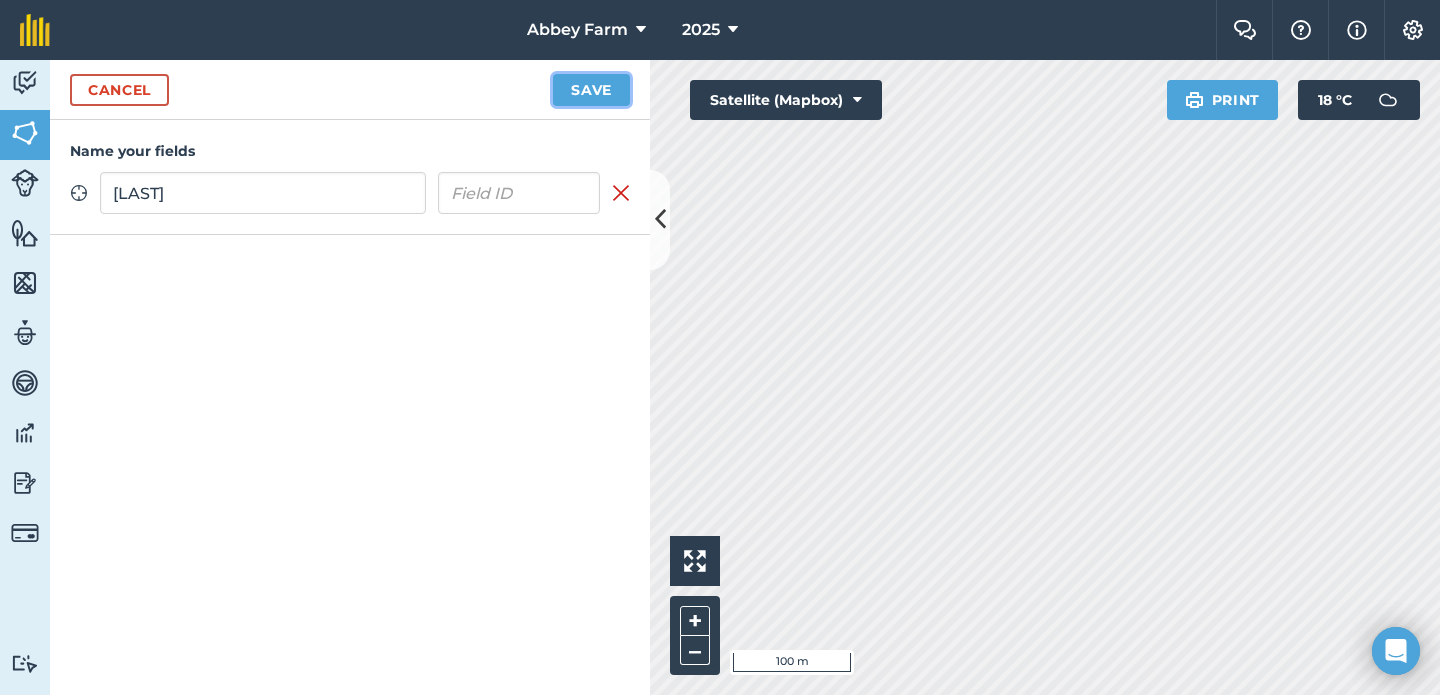 click on "Save" at bounding box center [591, 90] 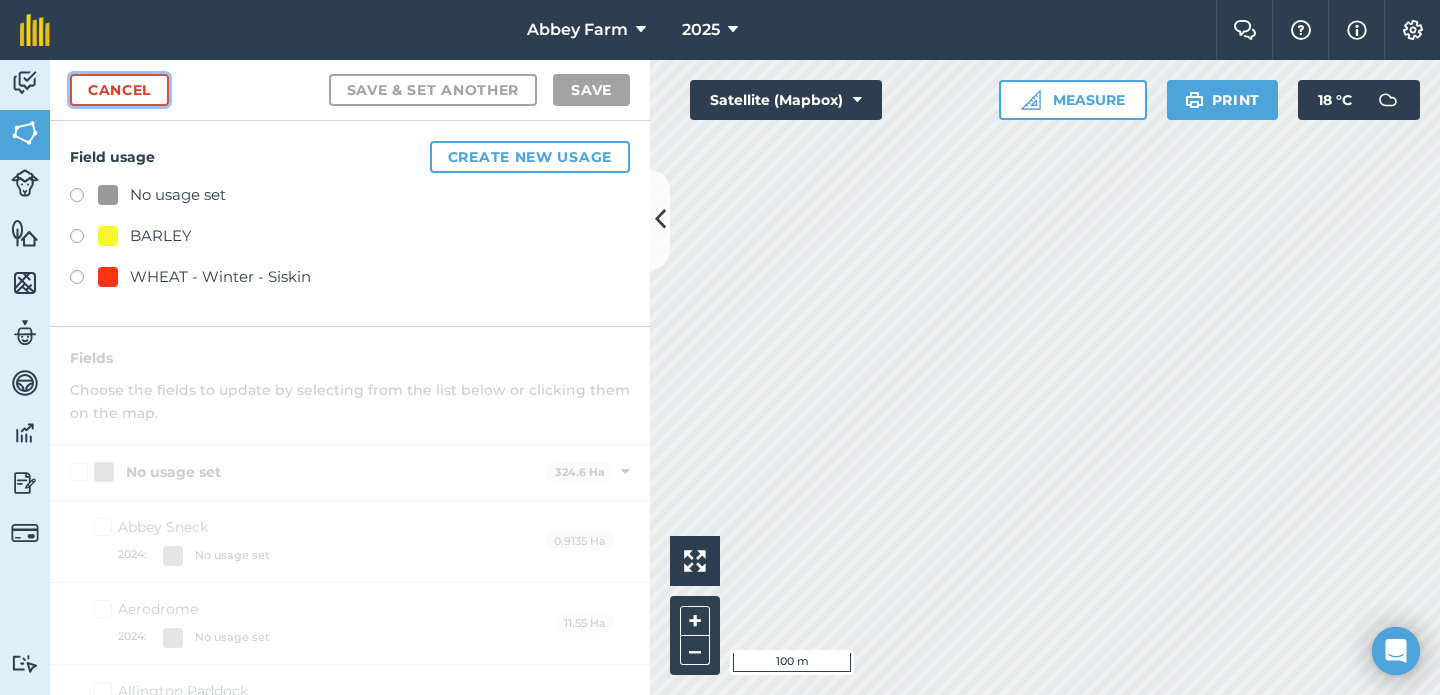 click on "Cancel" at bounding box center [119, 90] 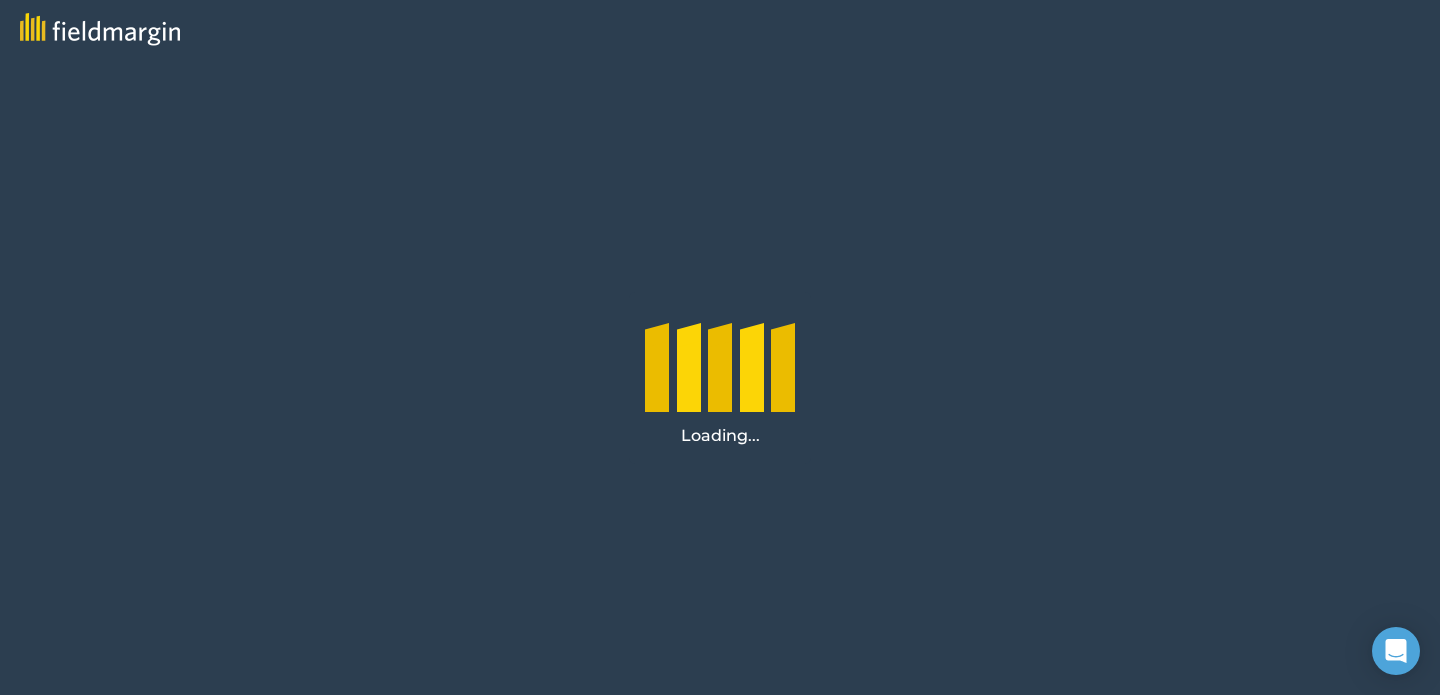 scroll, scrollTop: 0, scrollLeft: 0, axis: both 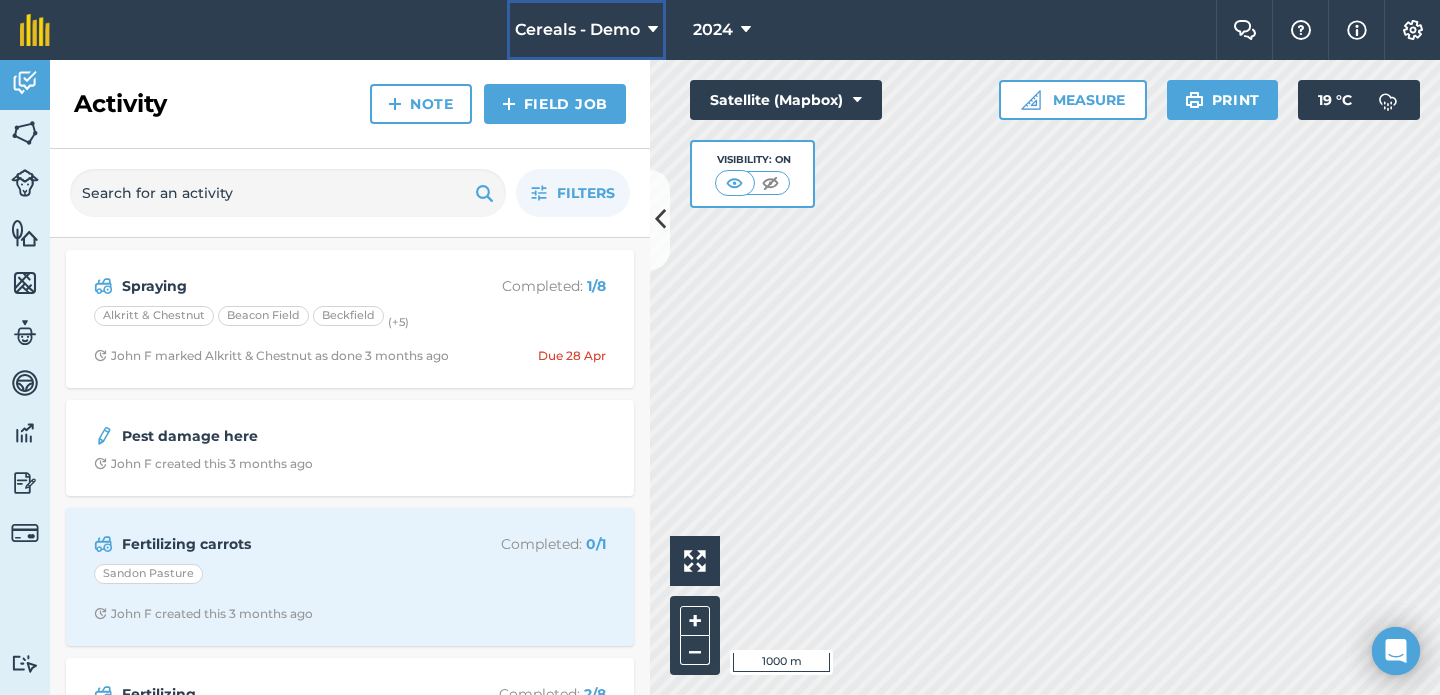 click on "Cereals - Demo" at bounding box center (577, 30) 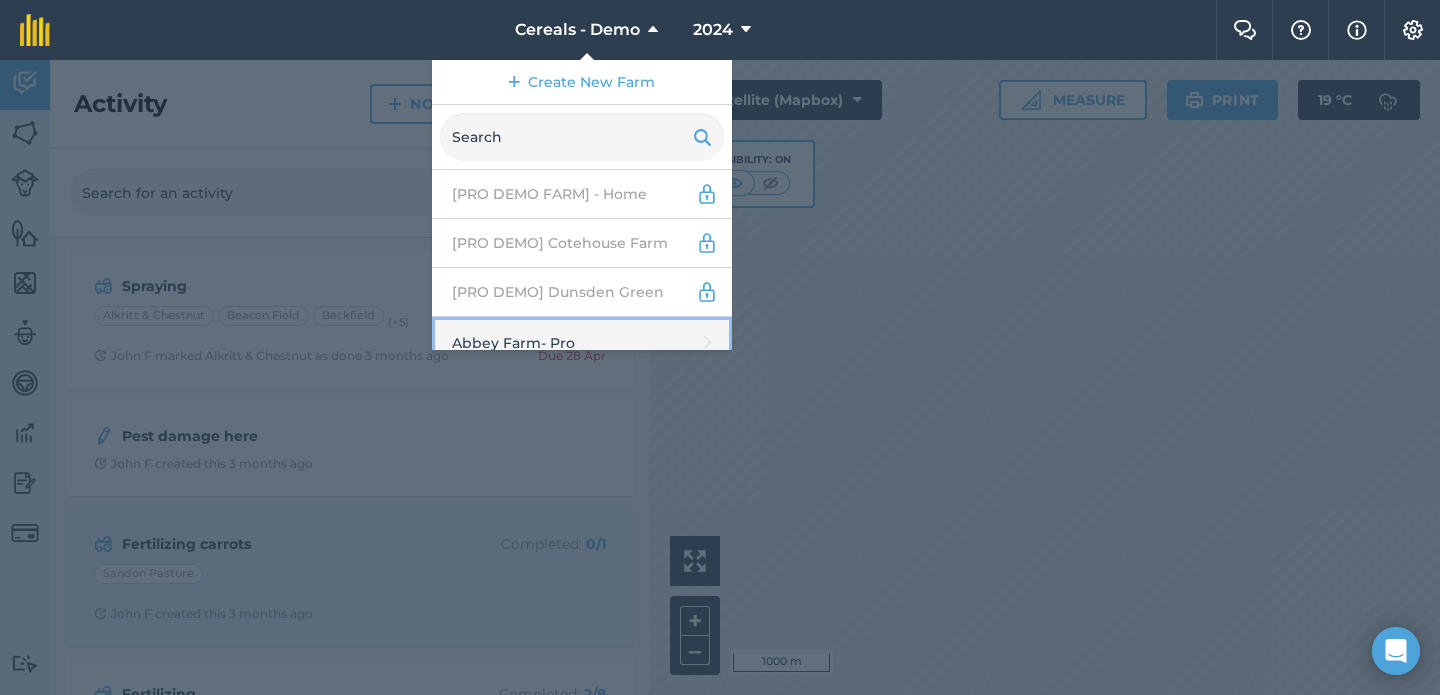 click on "Abbey Farm  - Pro" at bounding box center (582, 343) 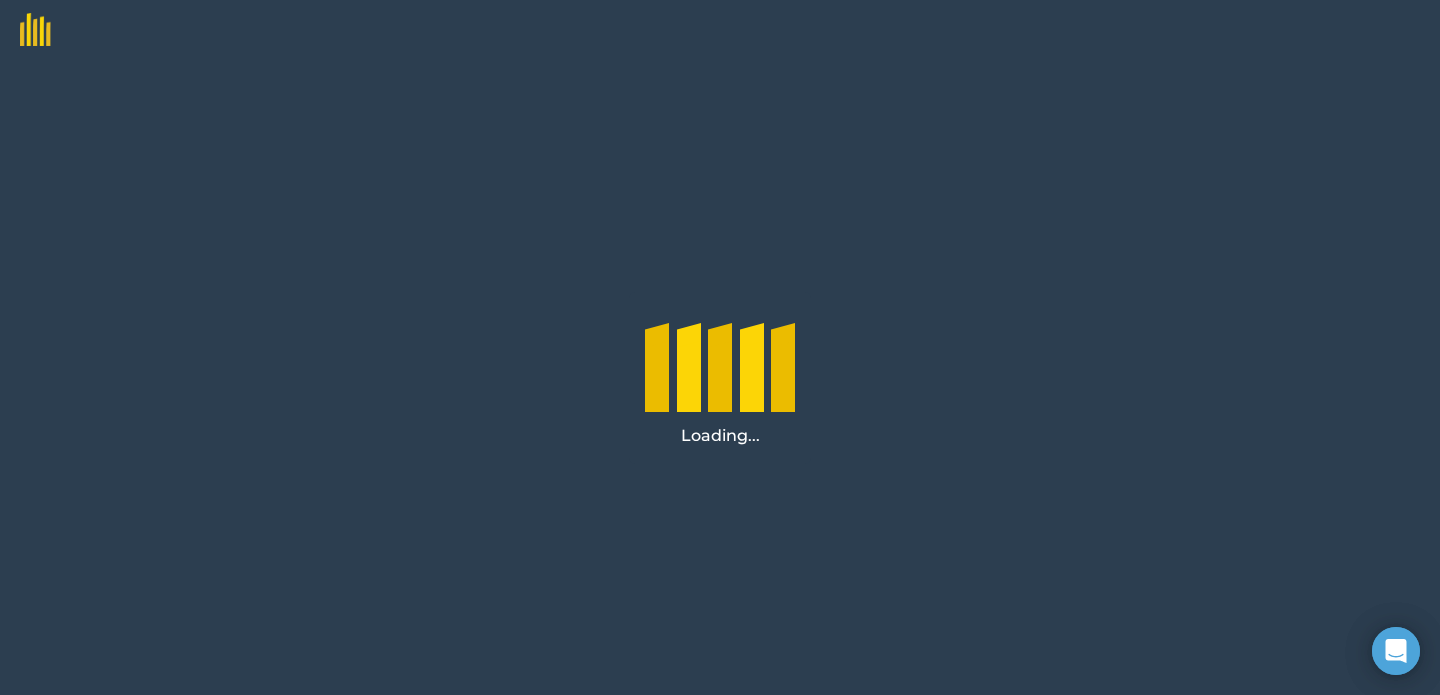 scroll, scrollTop: 0, scrollLeft: 0, axis: both 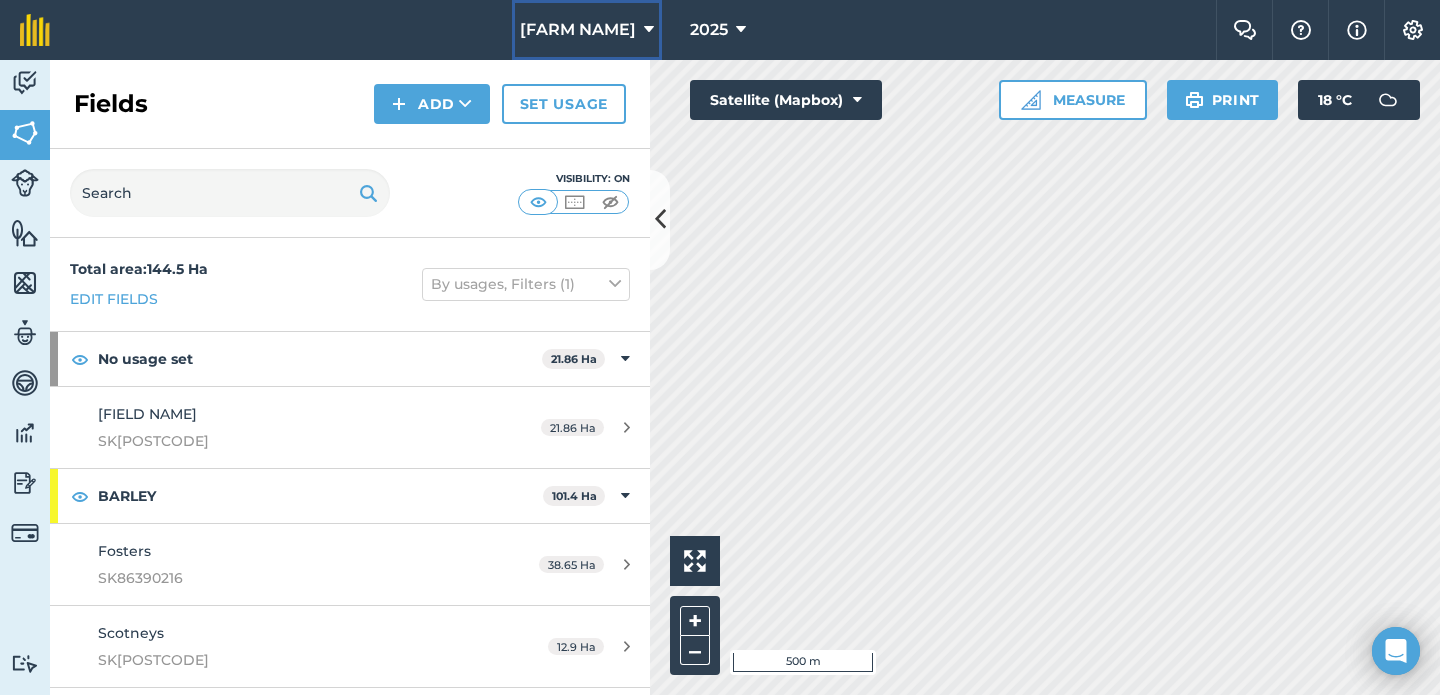 click on "[FARM NAME]" at bounding box center (578, 30) 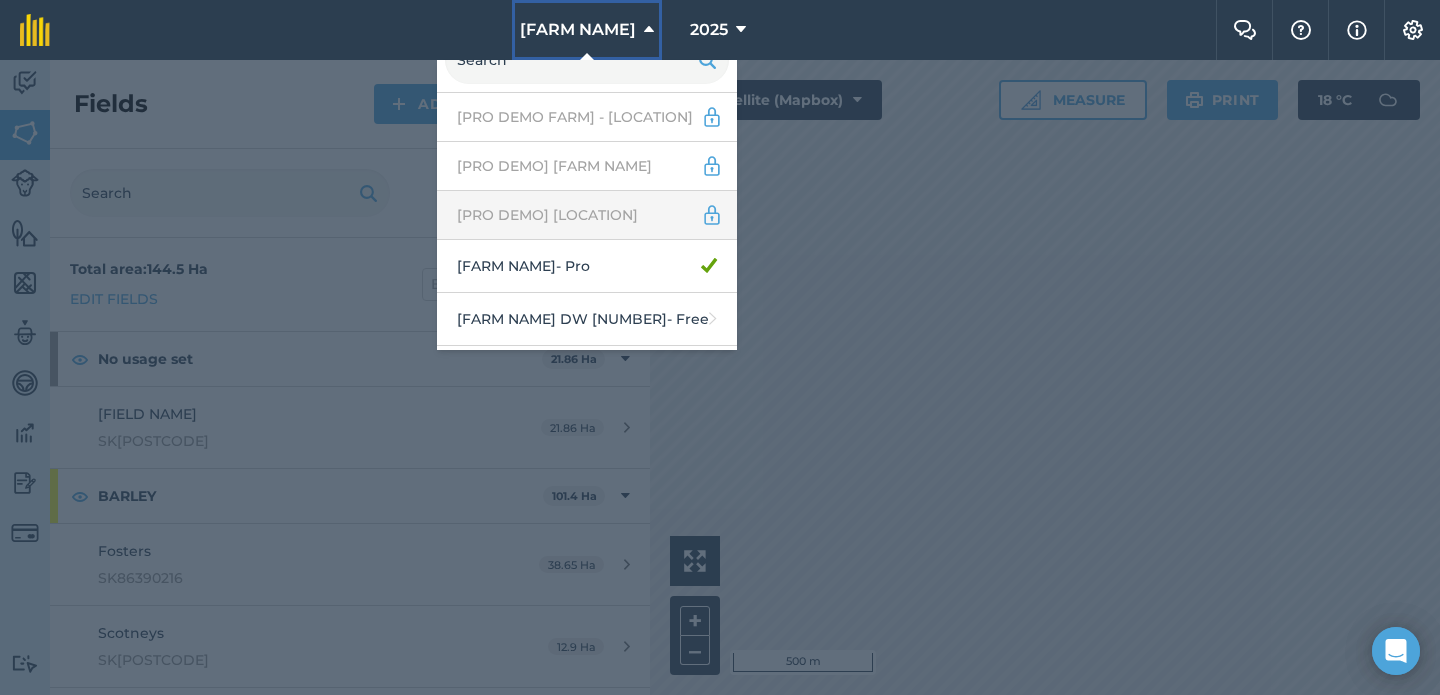 scroll, scrollTop: 99, scrollLeft: 0, axis: vertical 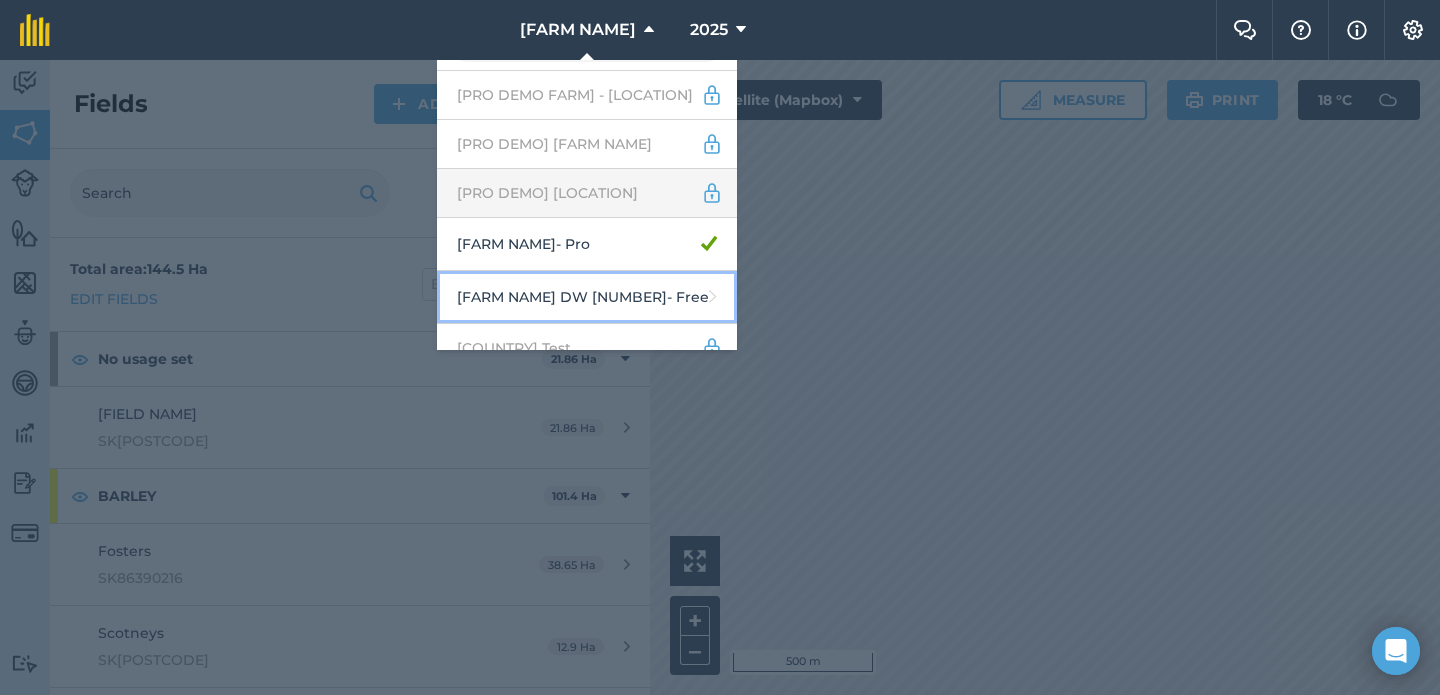 click on "[FARM NAME] DW [NUMBER] - Free" at bounding box center [587, 297] 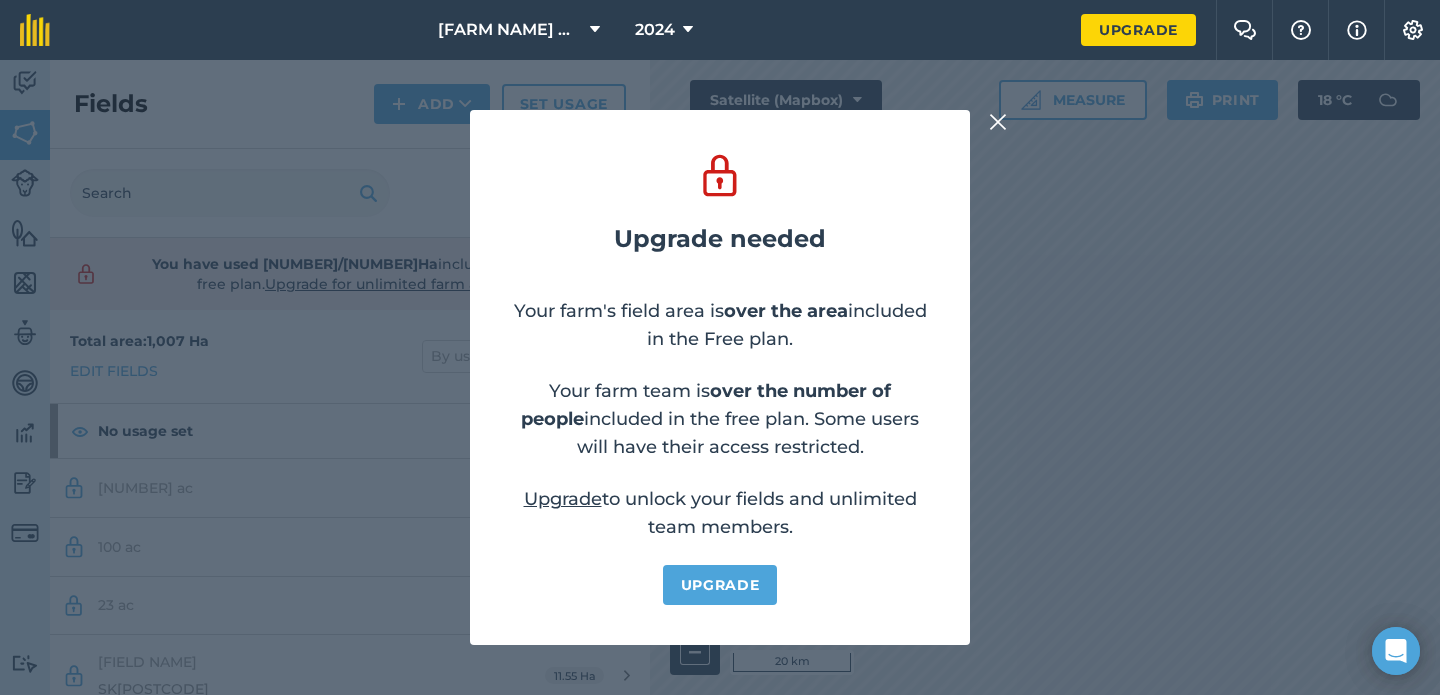 click at bounding box center [998, 122] 